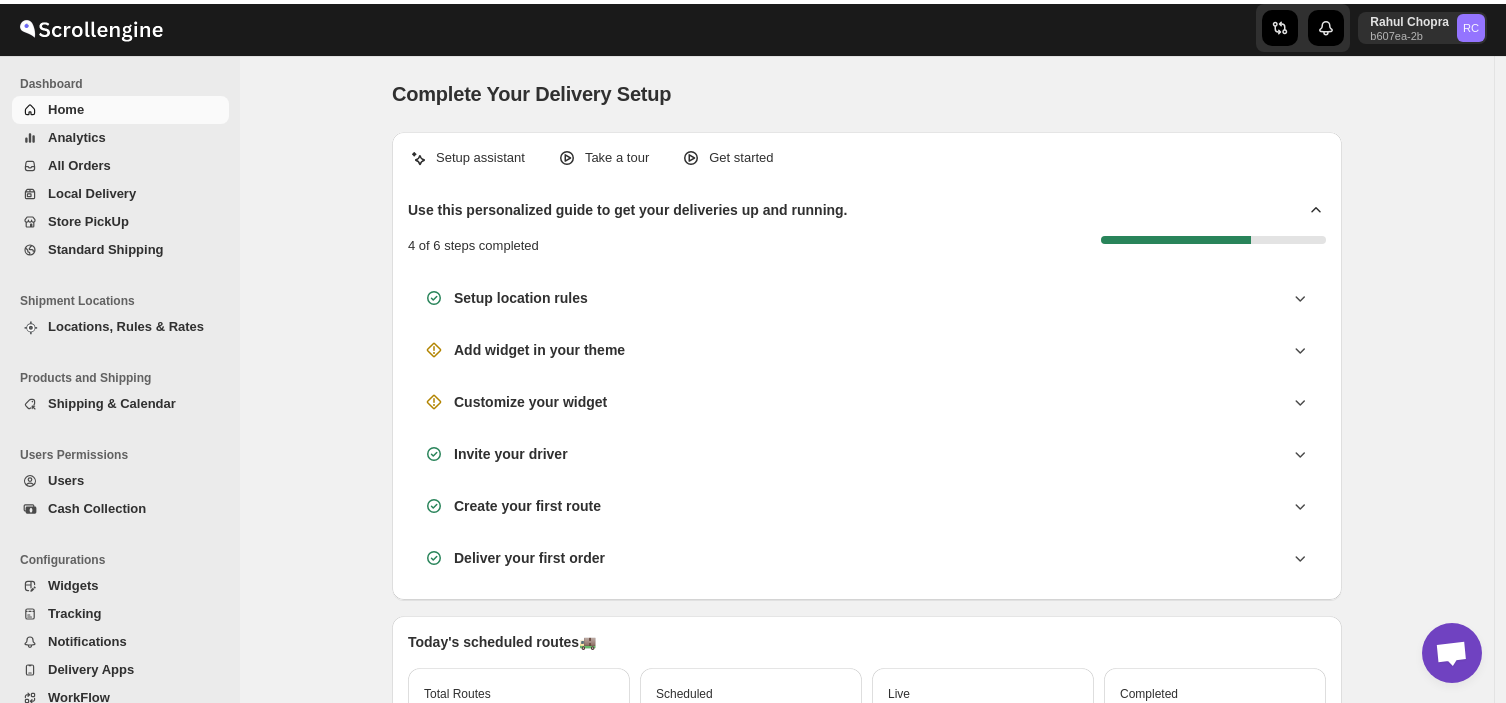 scroll, scrollTop: 0, scrollLeft: 0, axis: both 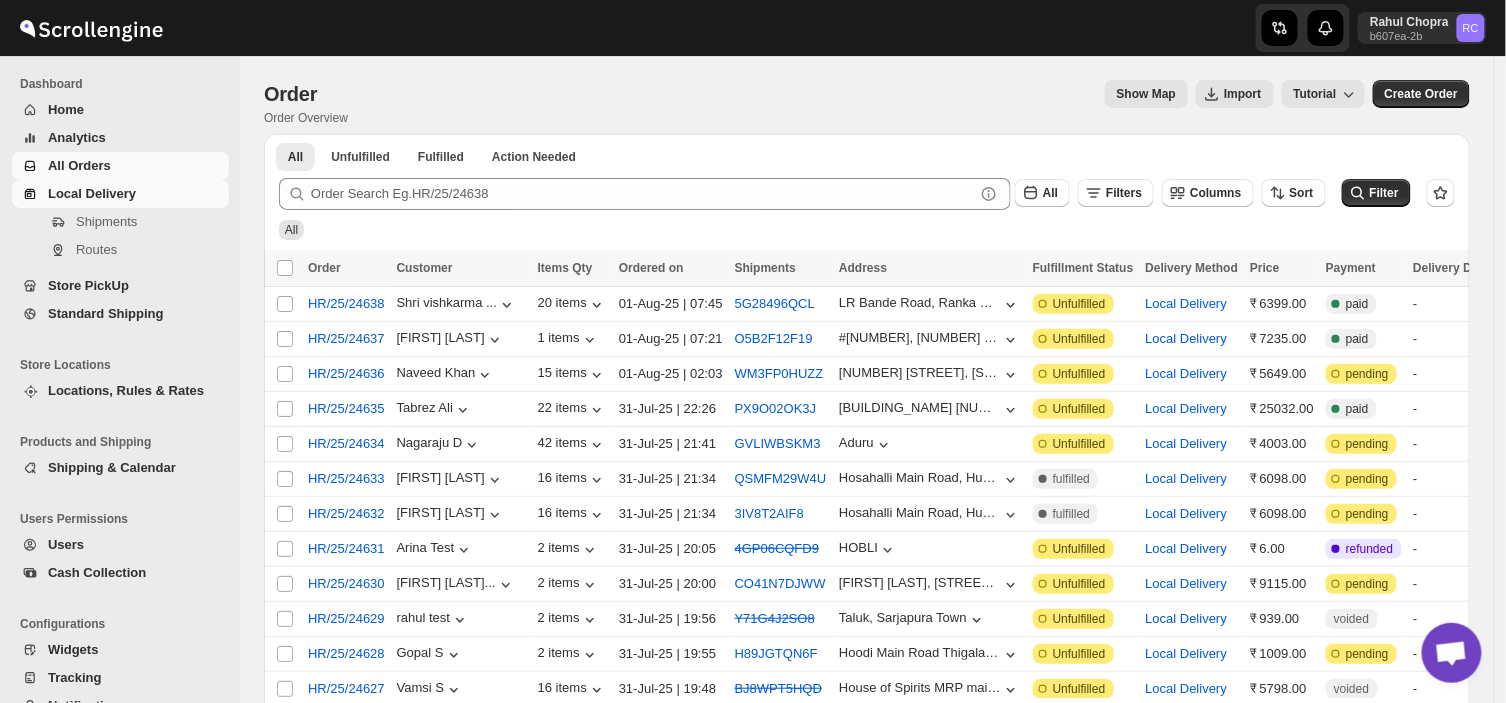 click on "Local Delivery" at bounding box center (92, 193) 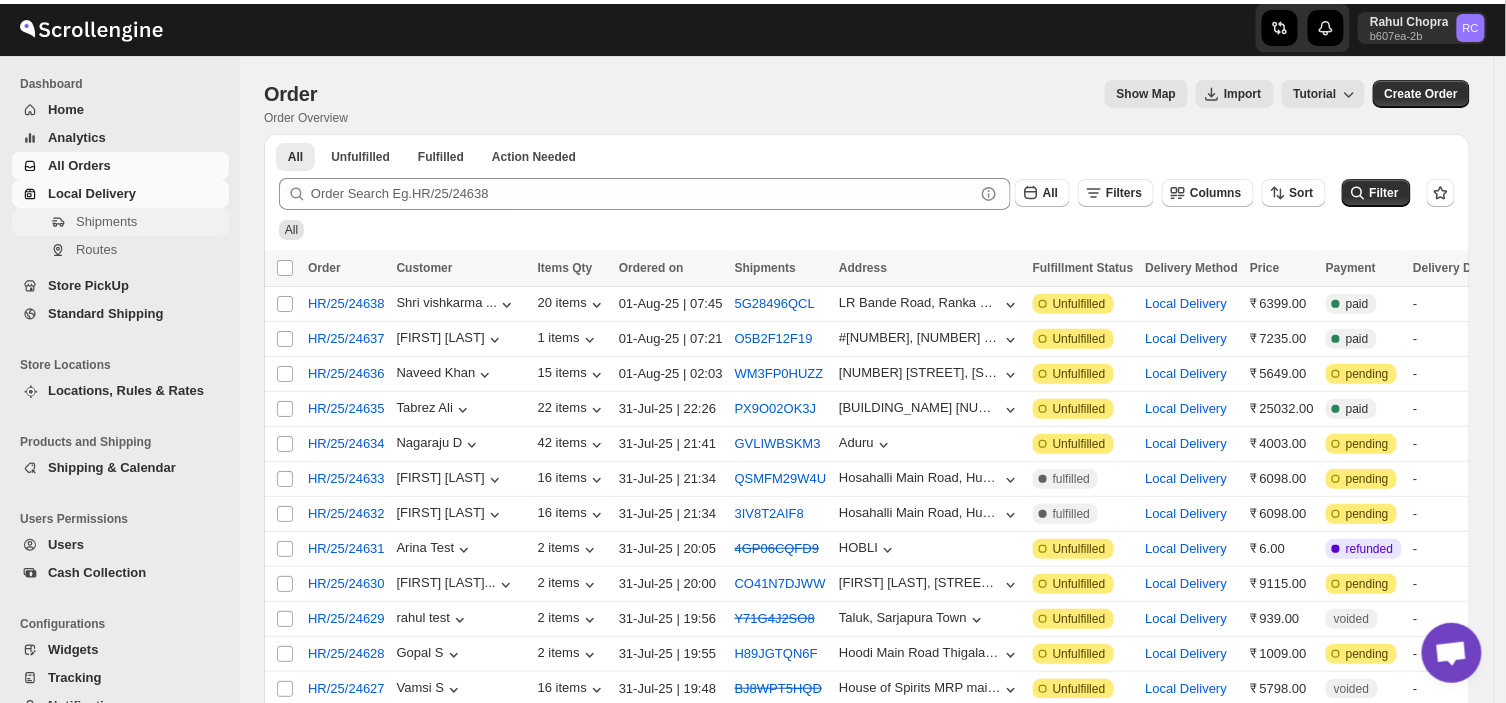 click on "Skip to content [FIRST] [LAST] b607ea-2b RC Dashboard Home Analytics All Orders Local Delivery Shipments Routes Store PickUp Standard Shipping Store Locations Locations, Rules & Rates Products and Shipping Shipping & Calendar Users Permissions Users Cash Collection Configurations Widgets Tracking Notifications Delivery Apps WorkFlow Billing Plans Settings Order. This page is ready Order Order Overview Show Map Import Tutorial More actions Show Map Import Tutorial Create Order All Unfulfilled Fulfilled Action Needed Tab Filters All Unfulfilled Fulfilled Action Needed Tab Filters Submit   All    Filters   Columns   Sort   Filter All Select all orders Order Customer Items Qty Ordered on Shipments Address Fulfillment Status Delivery Method Price Payment Delivery Date Delivery Time Tags City Zip Code Select all 20 orders 0 selected Select all orders Order Customer Items Qty Ordered on Shipments Address Fulfillment Status Delivery Method Price Payment Delivery Date Delivery Time Tags City Zip Code Select order     20" at bounding box center [753, 571] 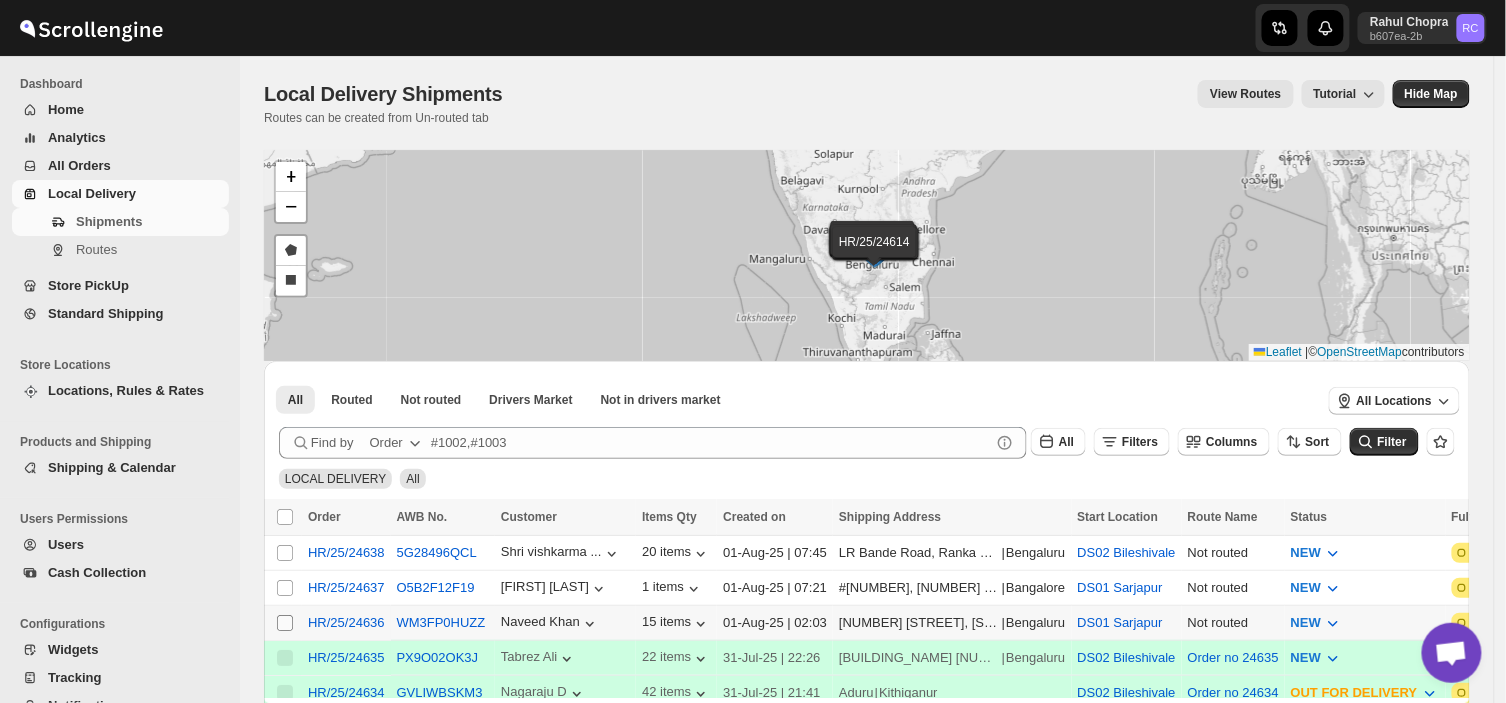 click on "Select shipment" at bounding box center (285, 623) 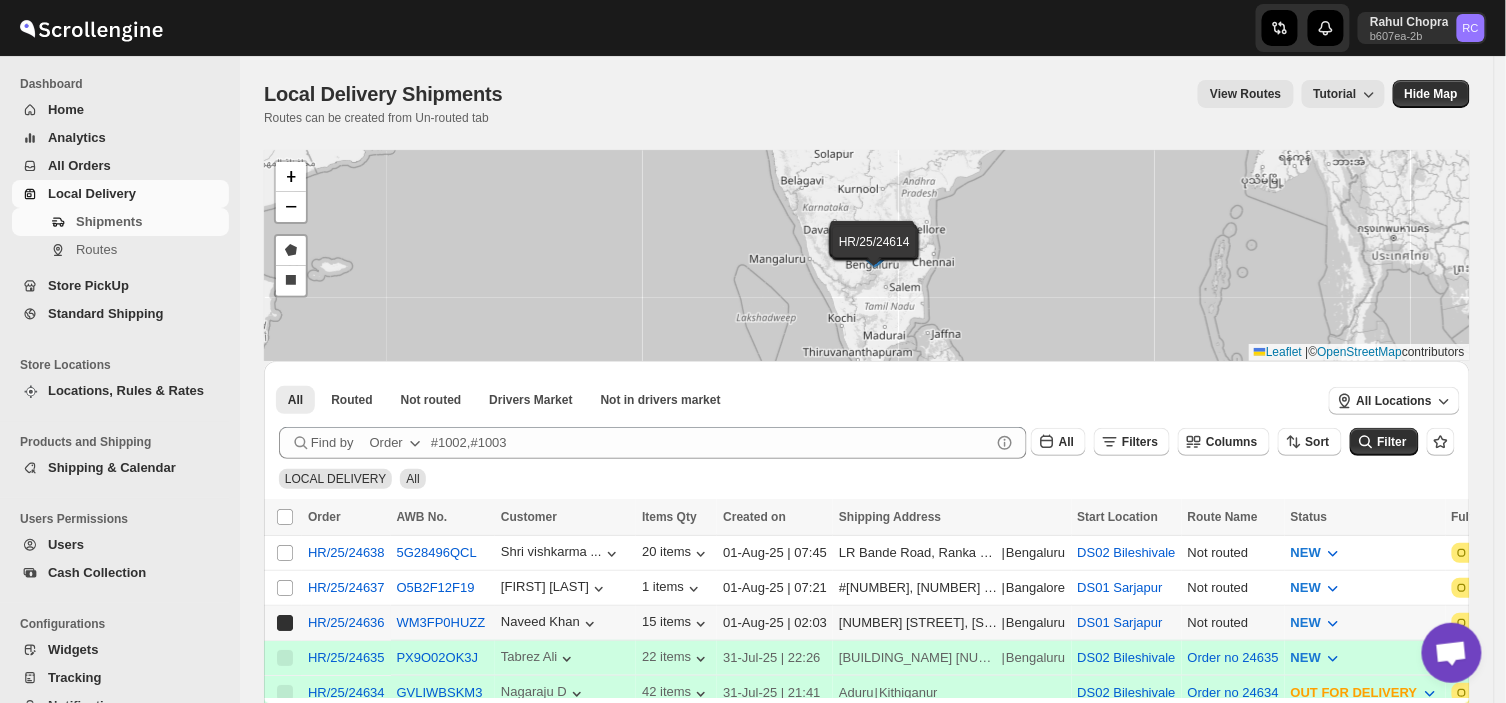 checkbox on "true" 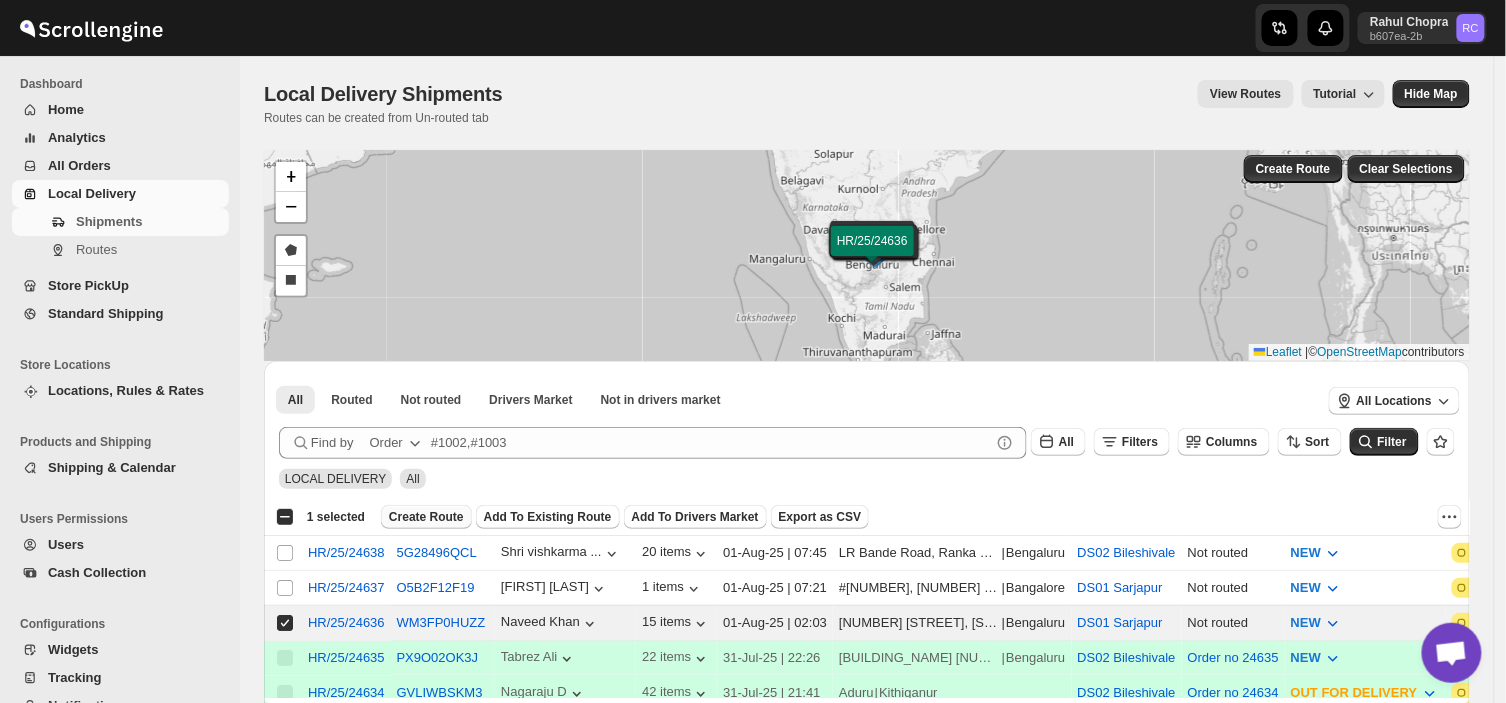 click on "Create Route" at bounding box center [426, 517] 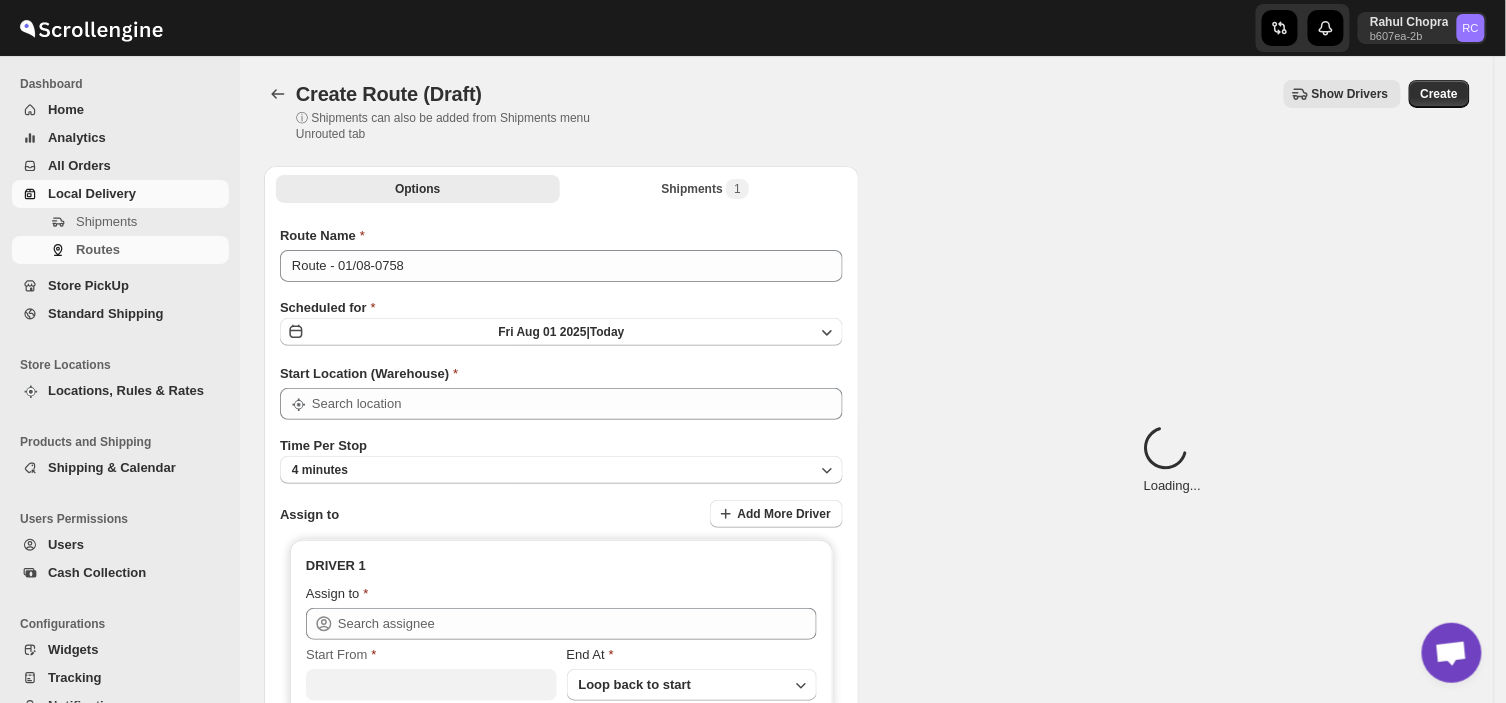 type on "DS01 Sarjapur" 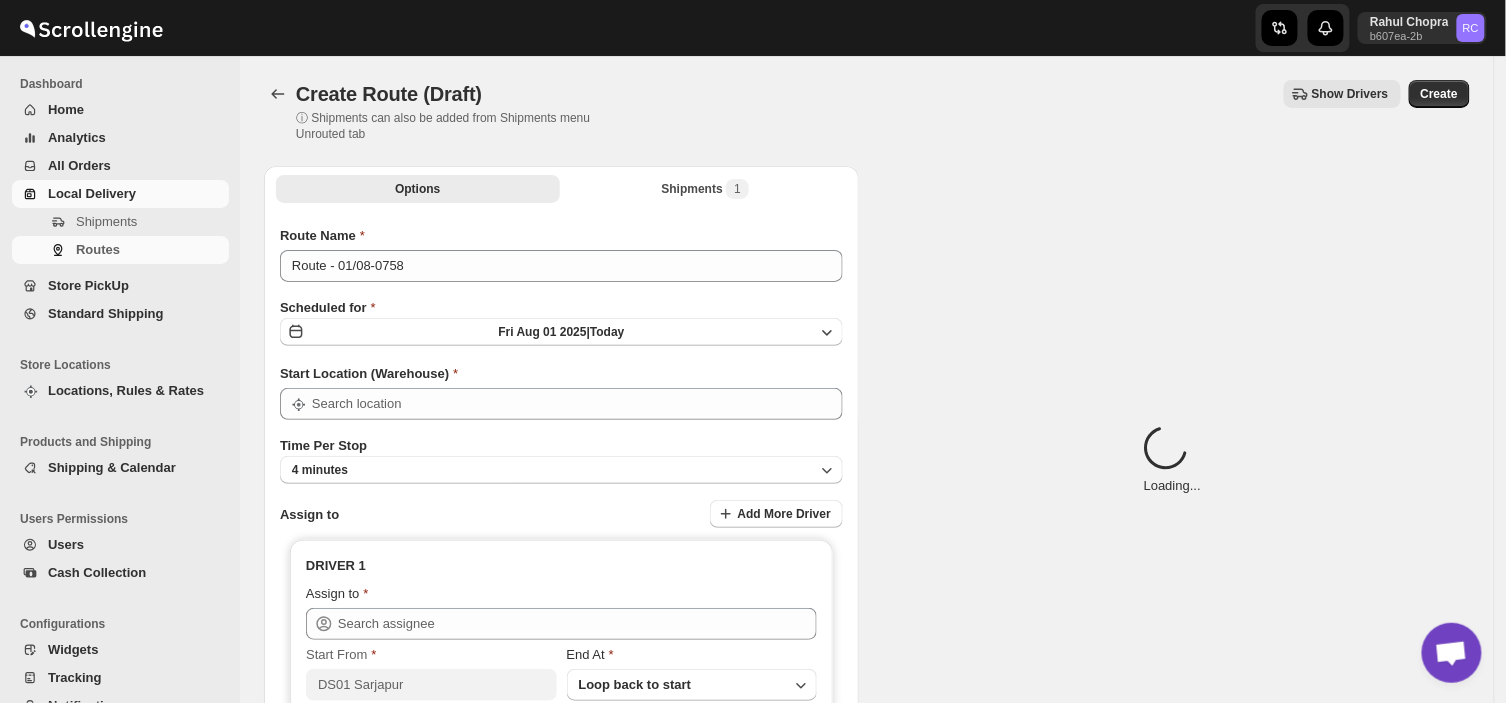 type on "DS01 Sarjapur" 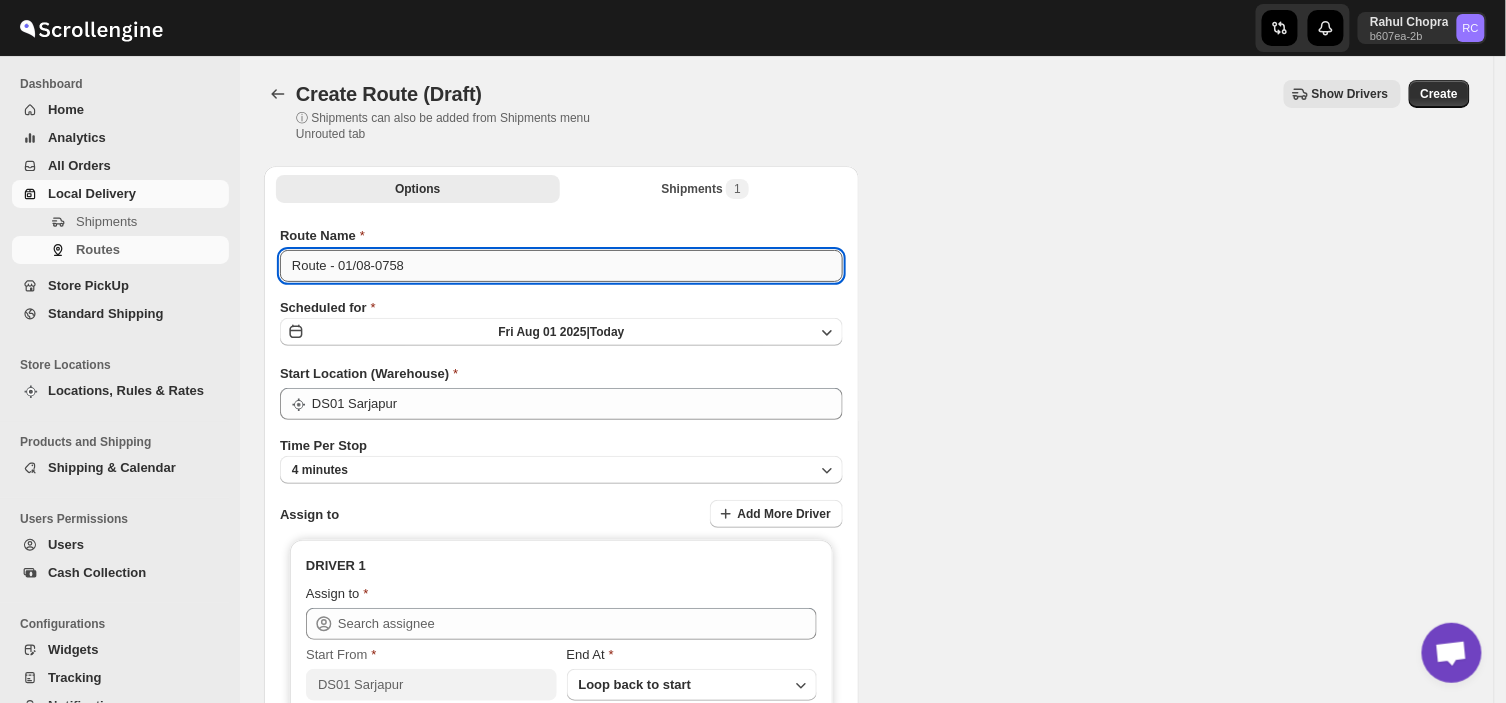 click on "Route - 01/08-0758" at bounding box center (561, 266) 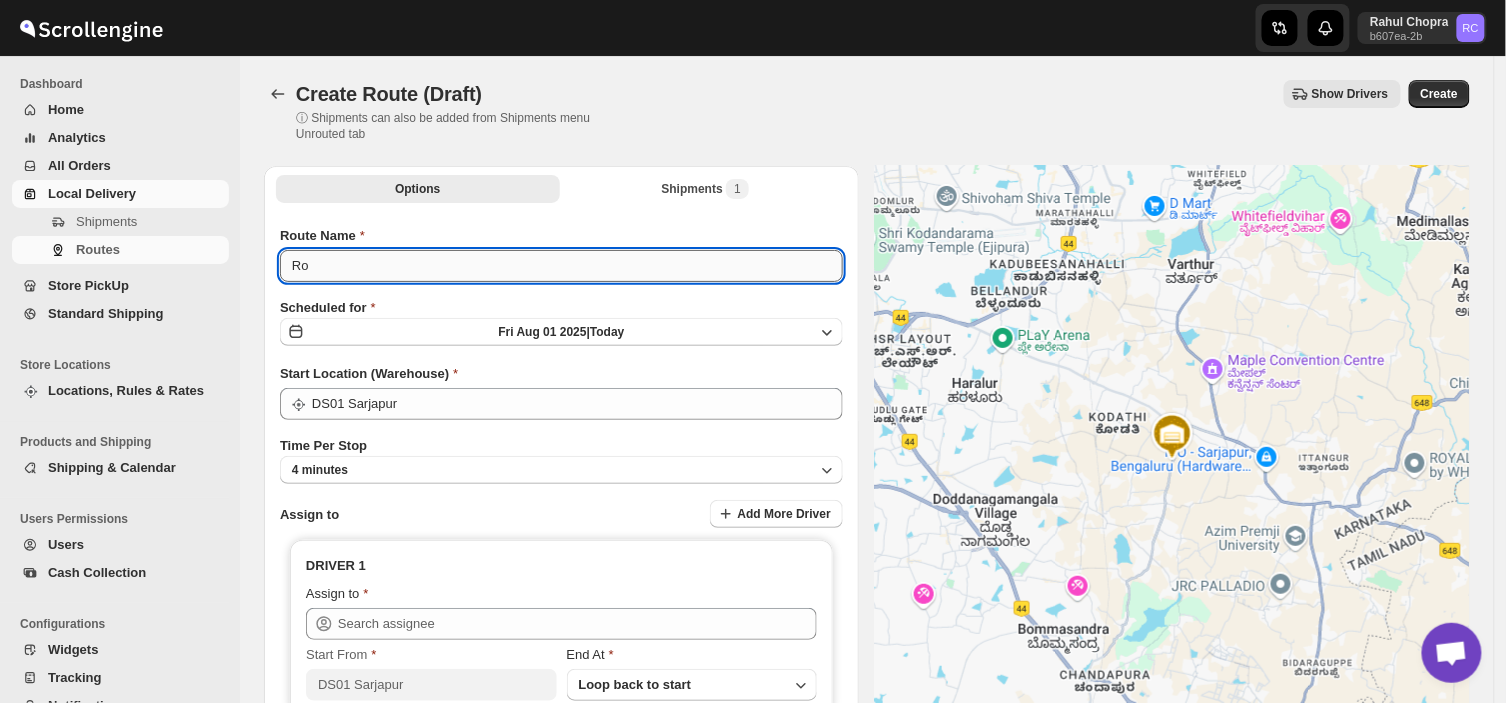type on "R" 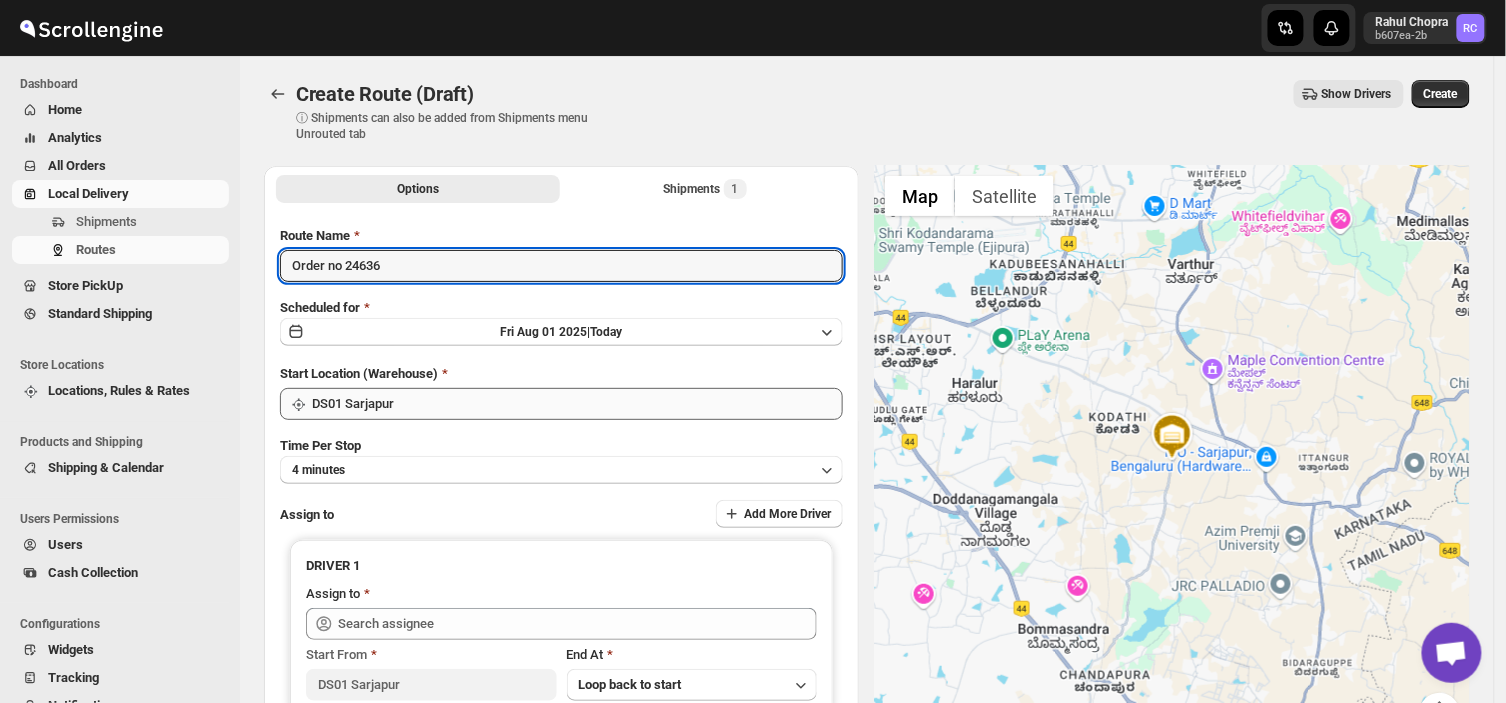 type on "Order no 24636" 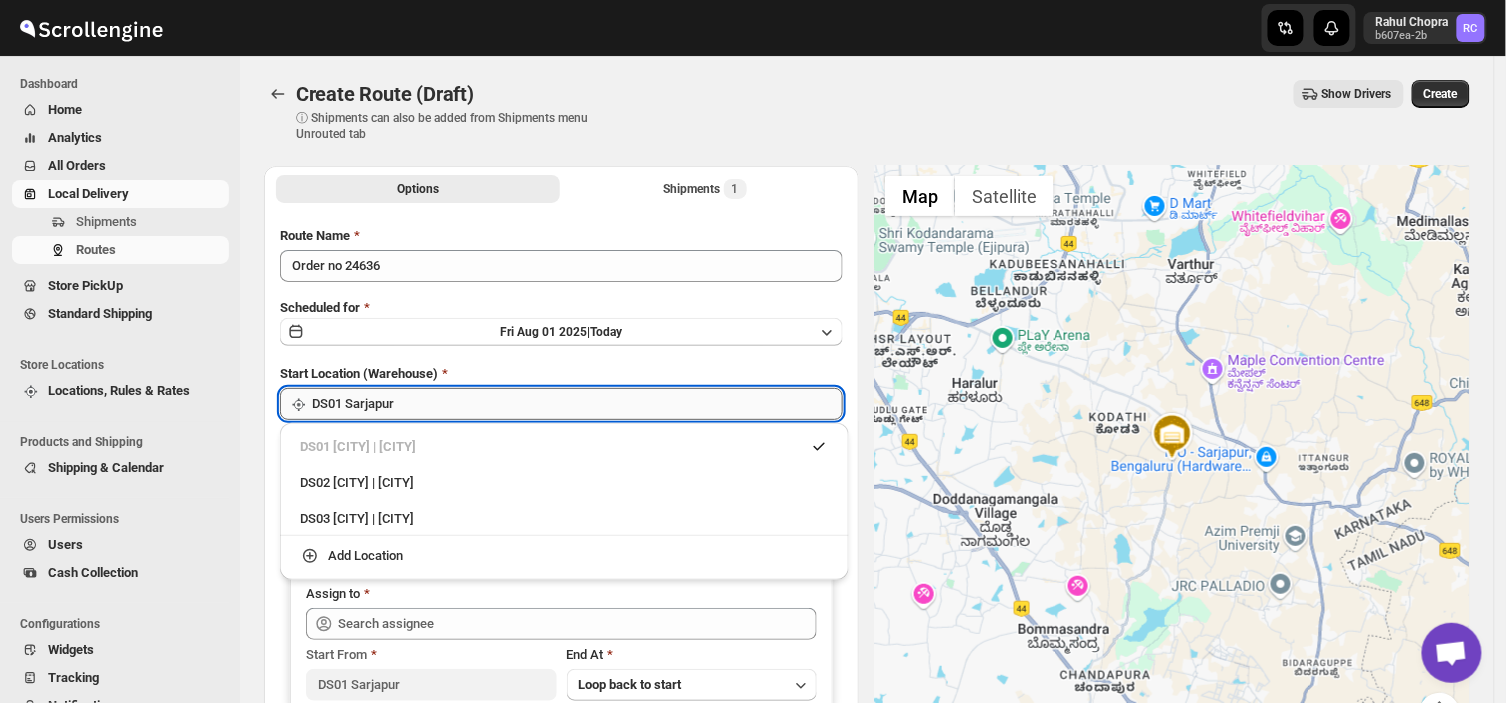 click on "DS01 Sarjapur" at bounding box center (577, 404) 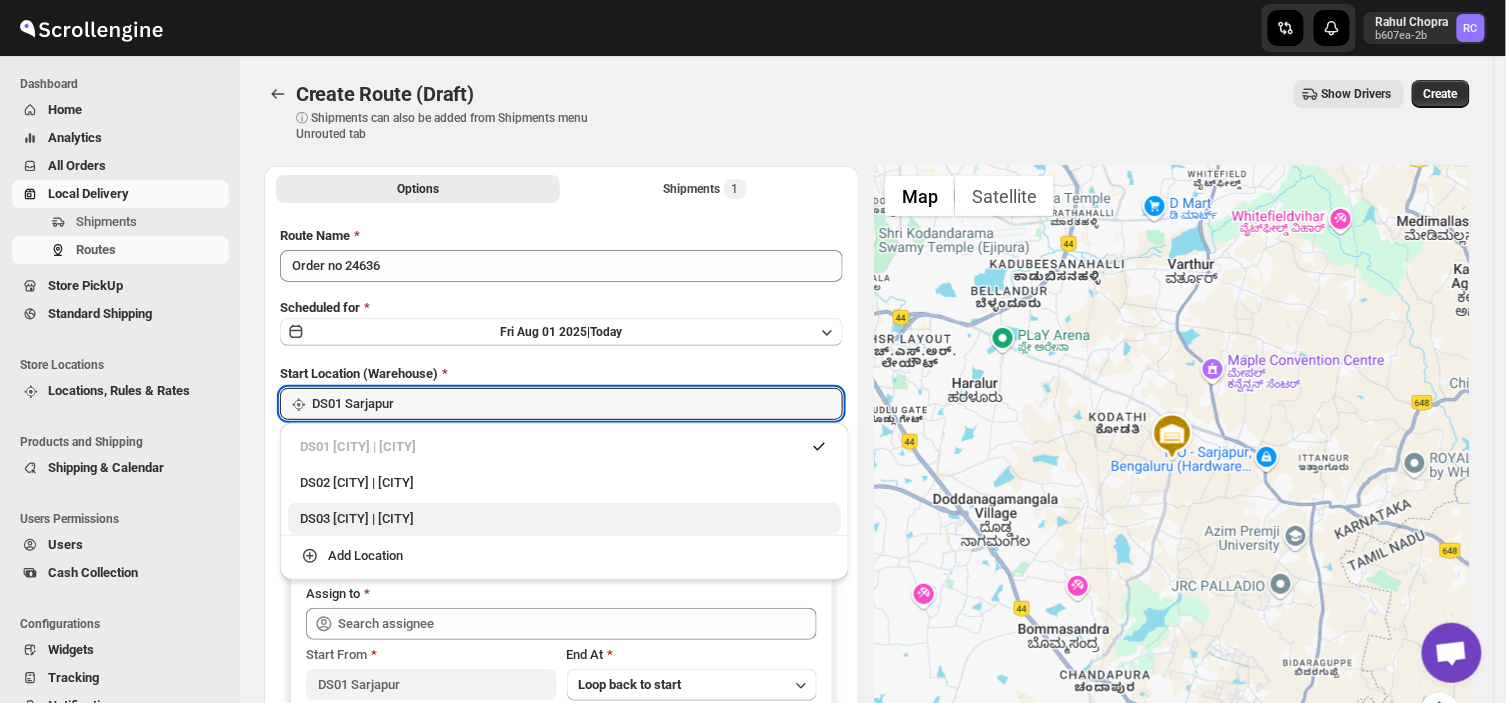 click on "DS03 [AREA] | [CITY]" at bounding box center [564, 519] 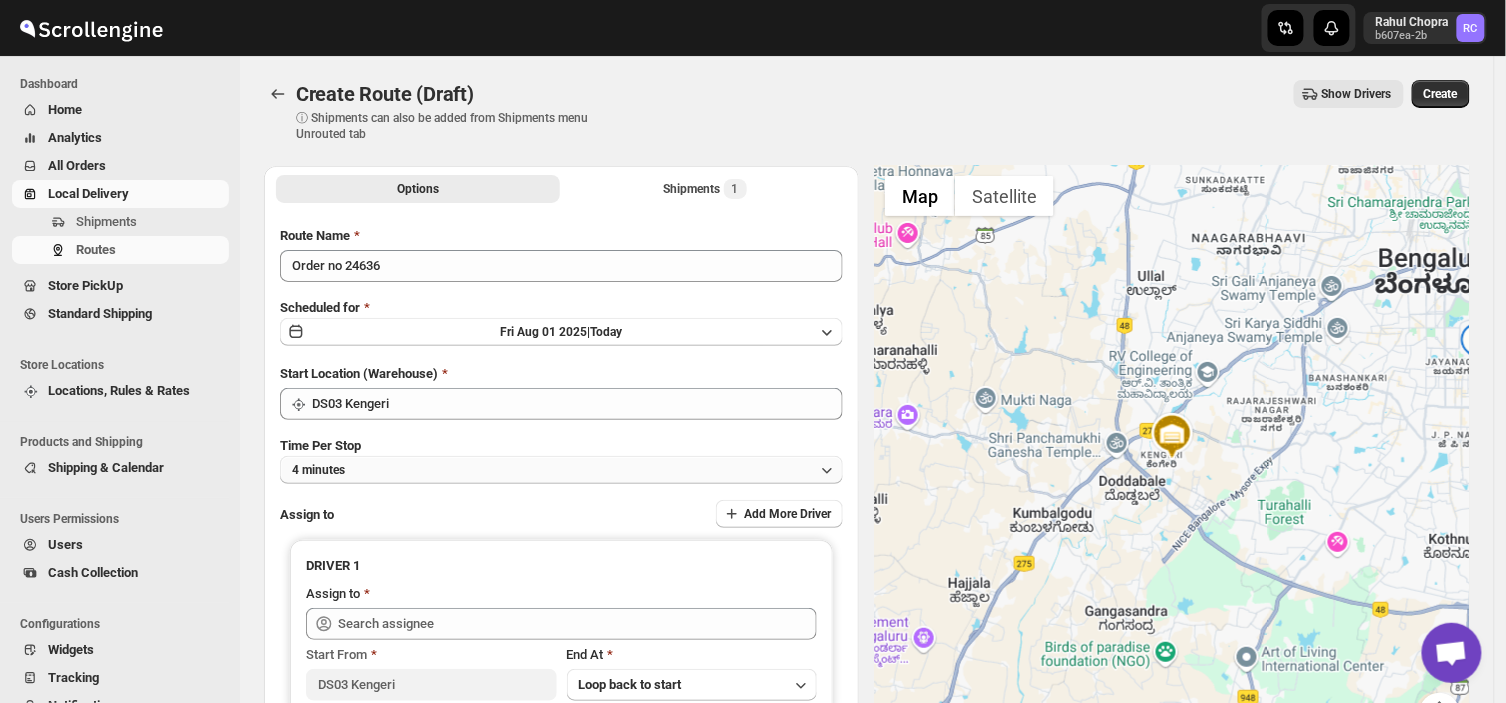 click on "4 minutes" at bounding box center (561, 470) 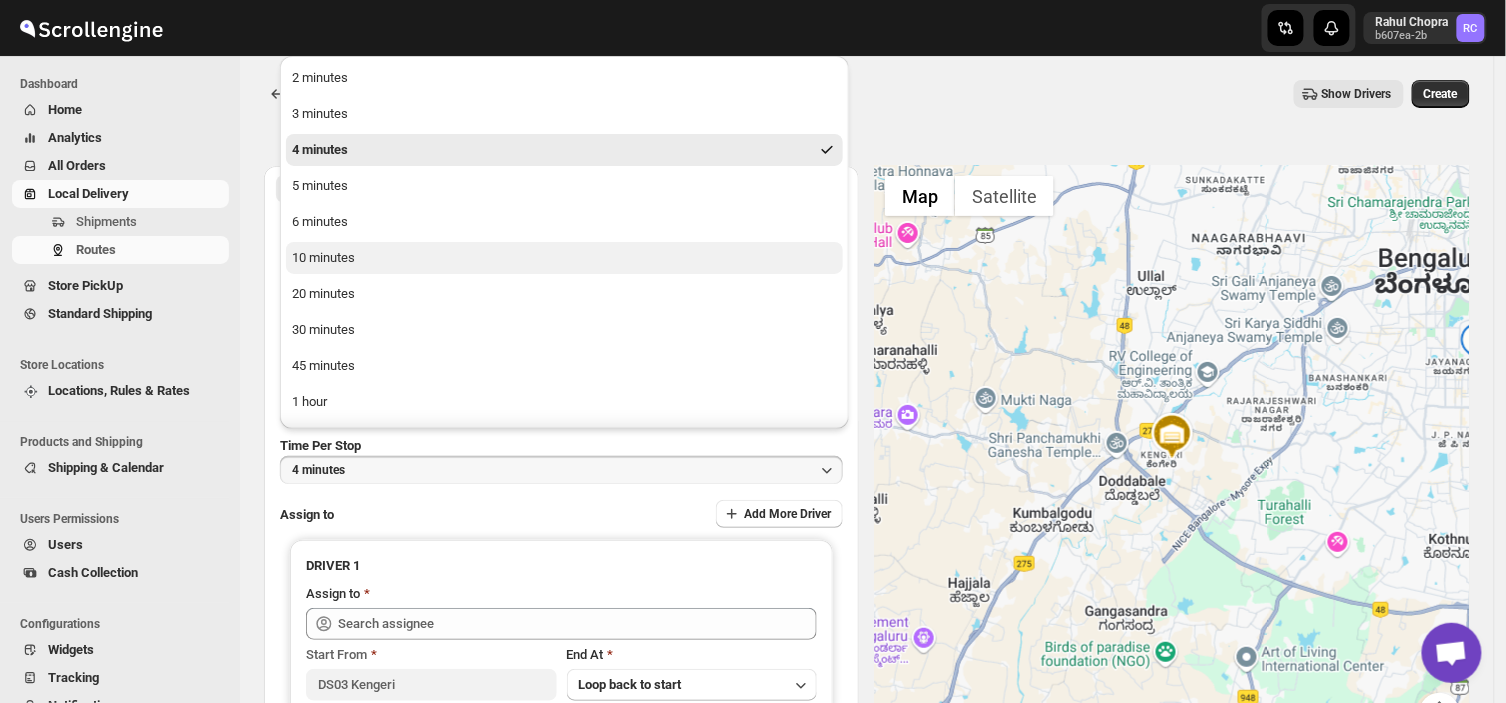 click on "10 minutes" at bounding box center (564, 258) 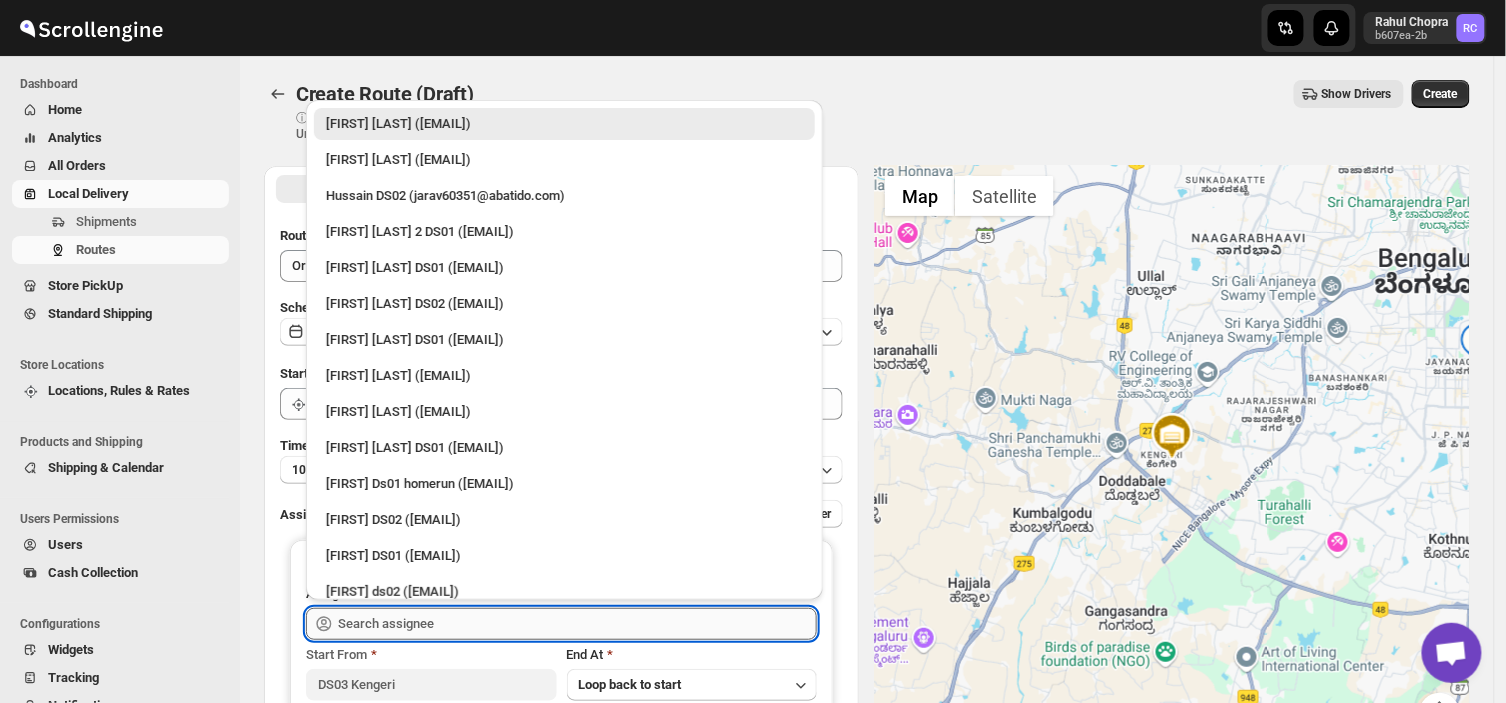 click at bounding box center [577, 624] 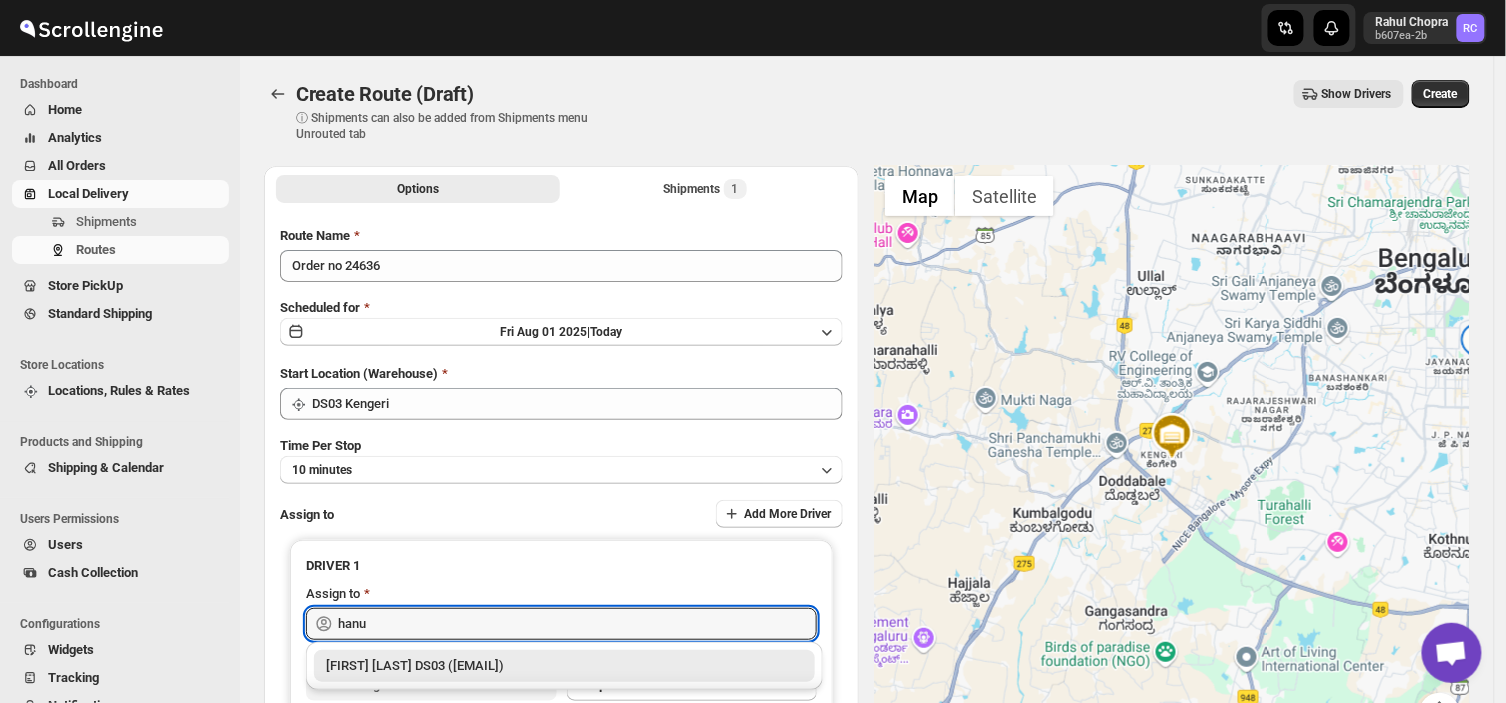 click on "[FIRST] [LAST] DS03 ([EMAIL])" at bounding box center (564, 666) 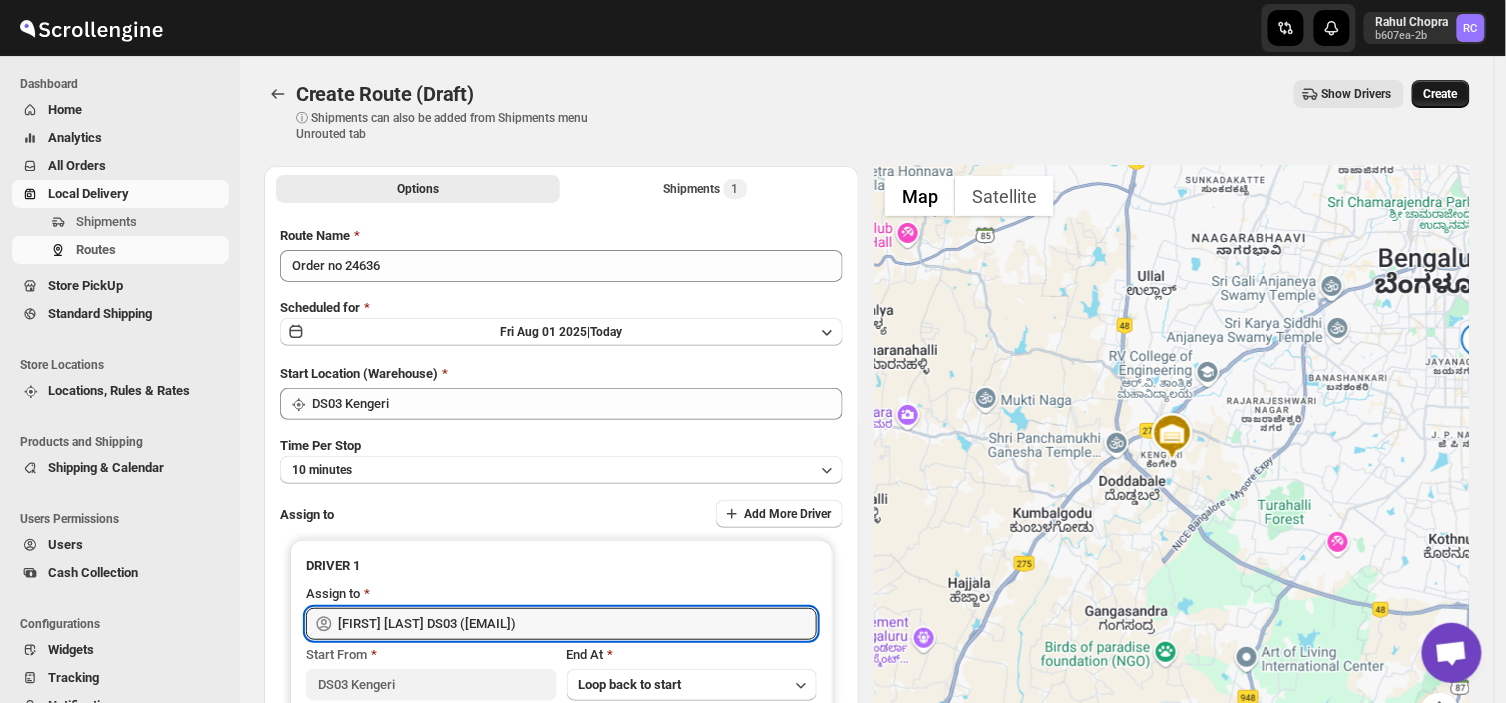 type on "[FIRST] [LAST] DS03 ([EMAIL])" 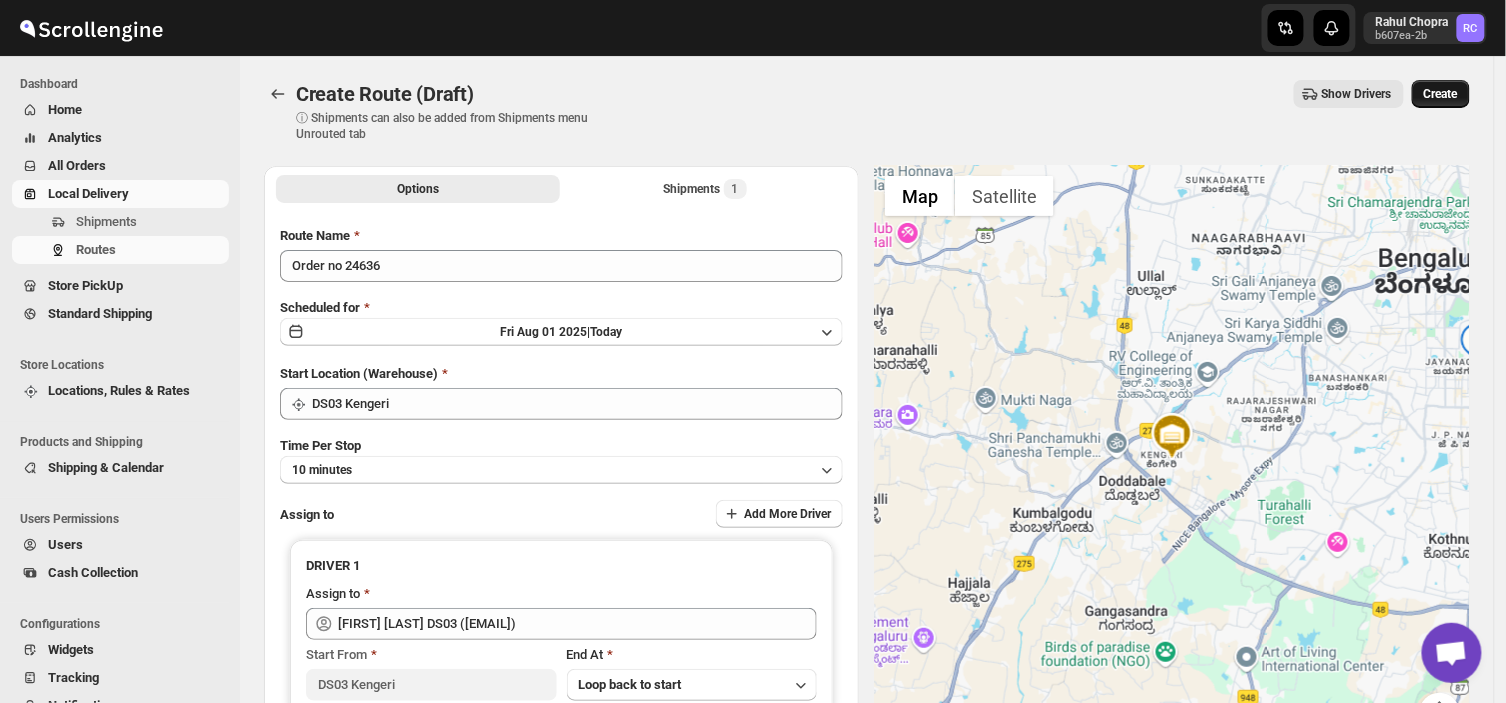click on "Create" at bounding box center (1441, 94) 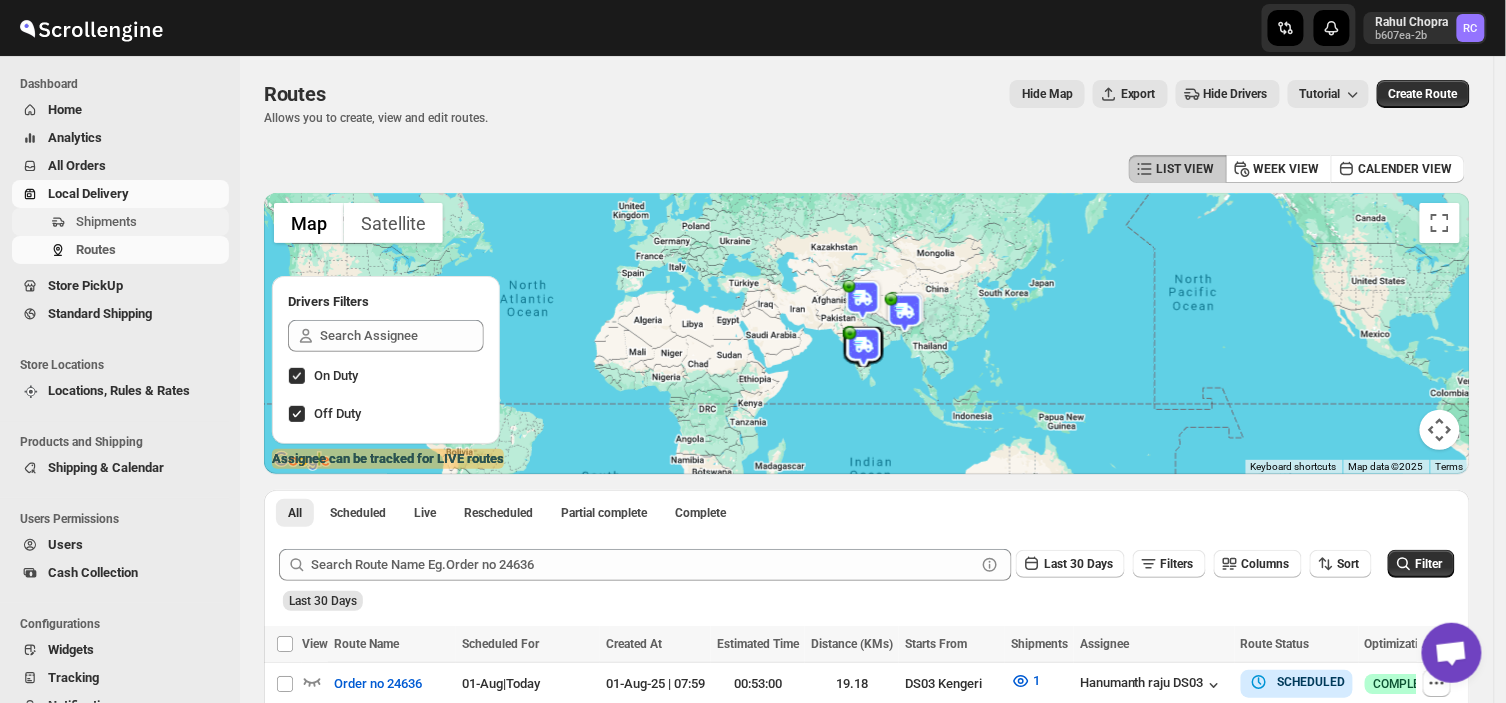 click on "Shipments" at bounding box center [150, 222] 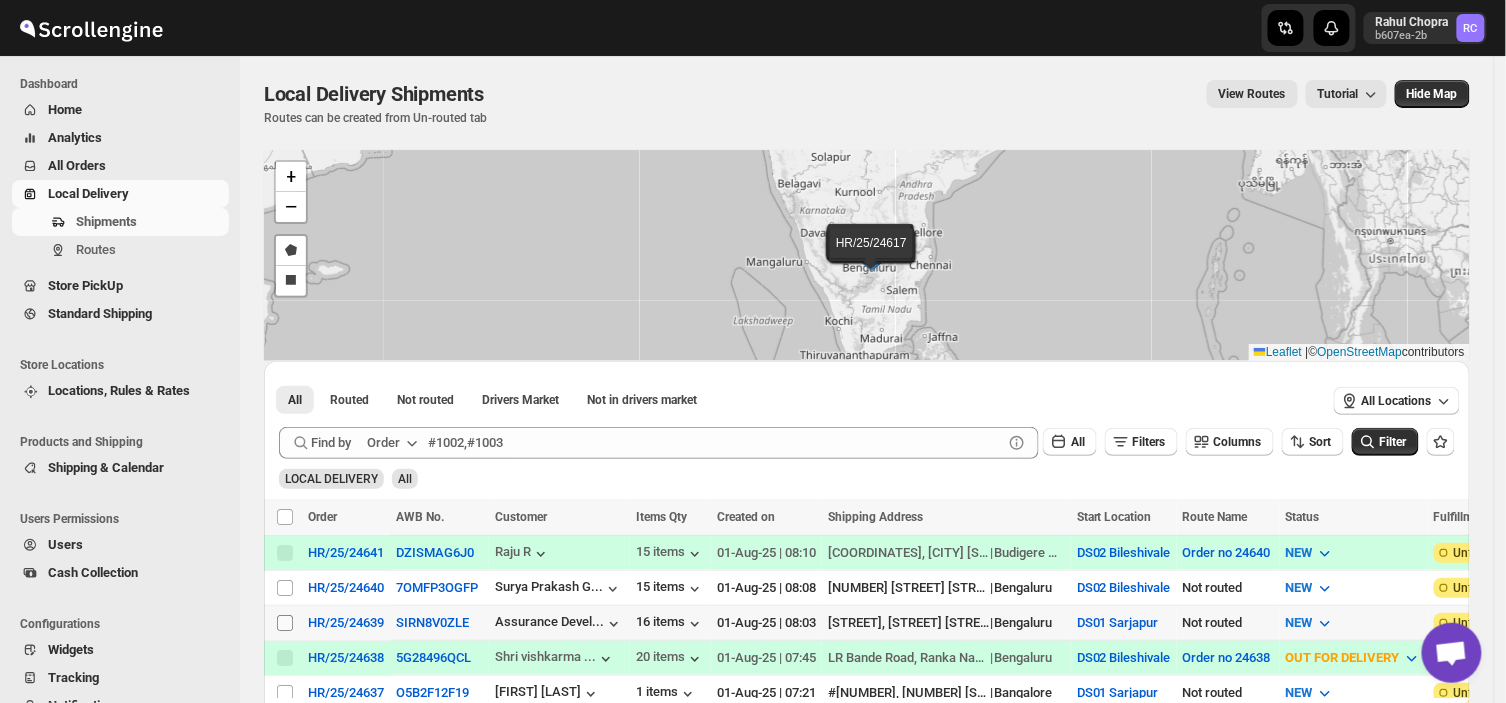 click on "Select shipment" at bounding box center (285, 623) 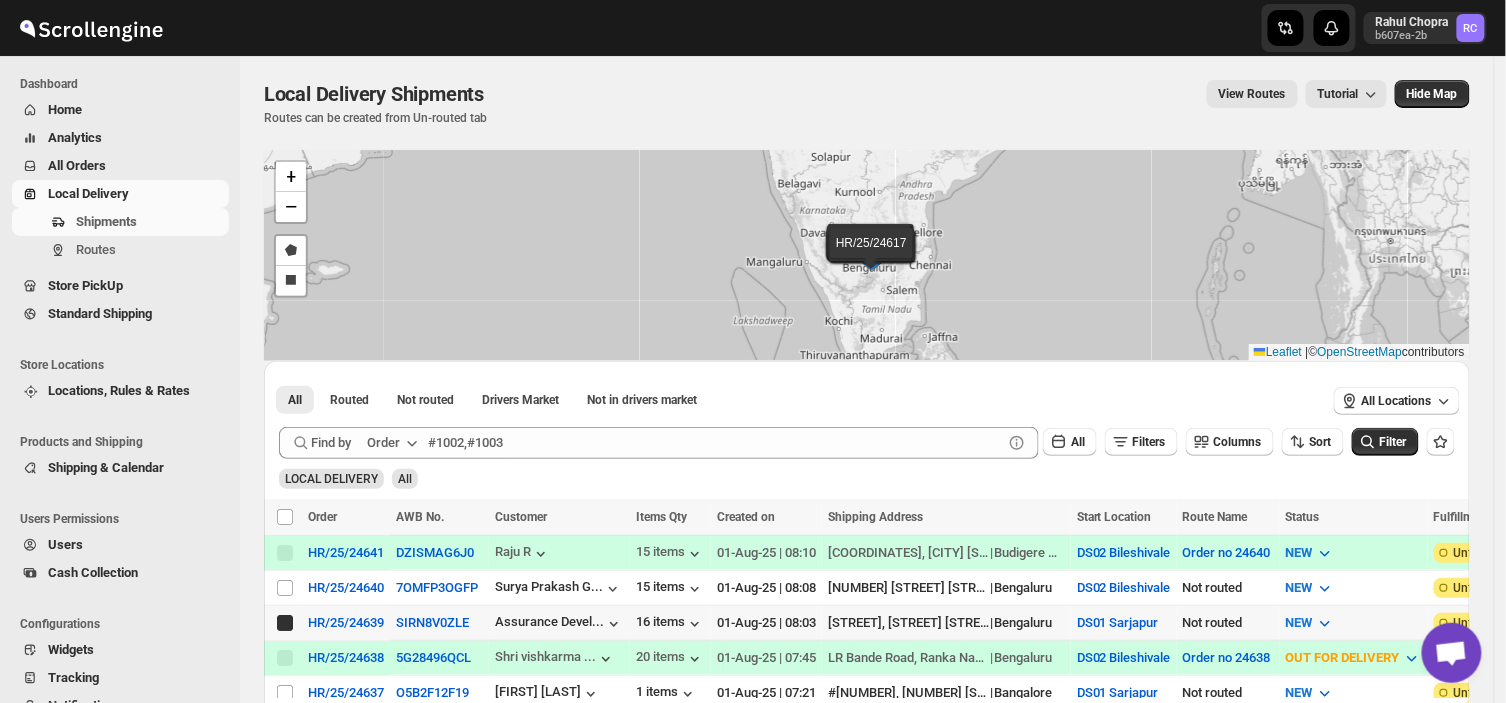 checkbox on "true" 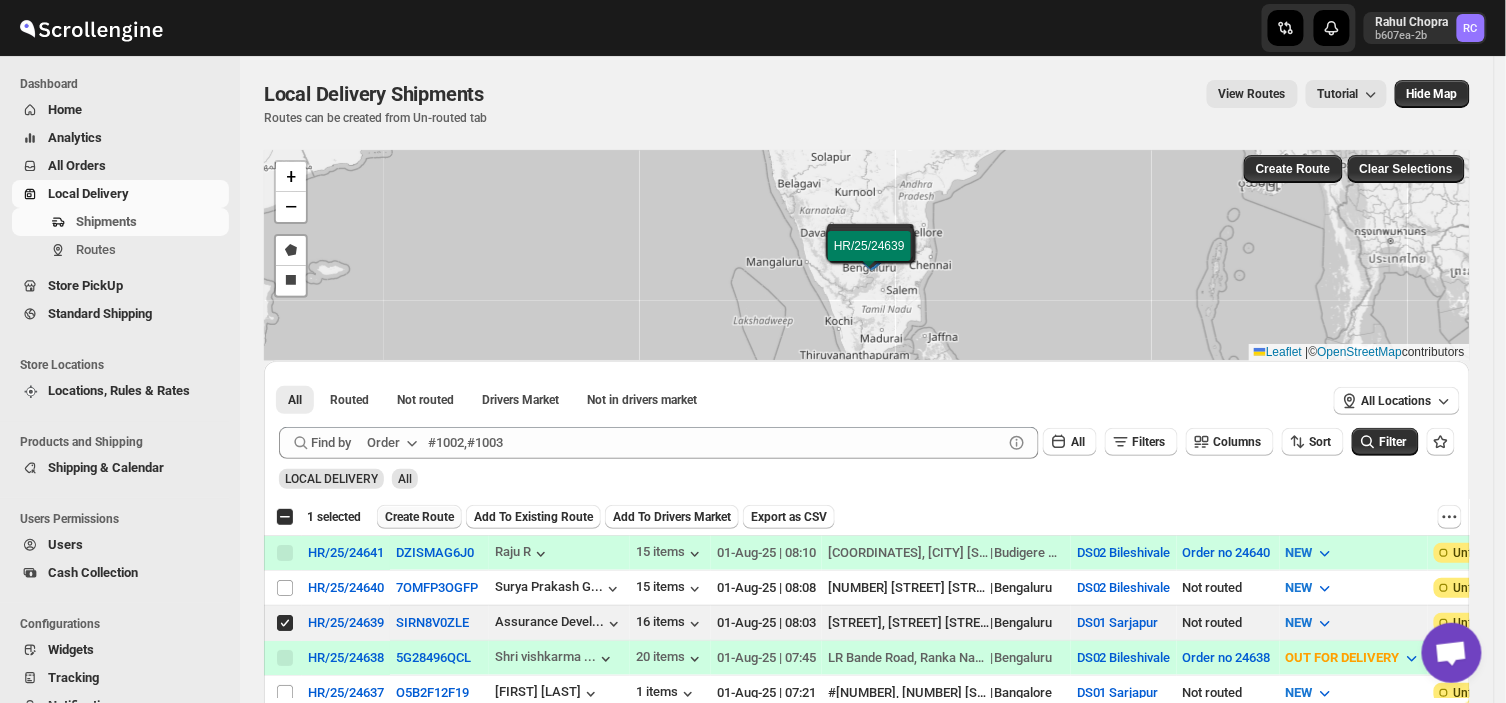 click on "Create Route" at bounding box center [419, 517] 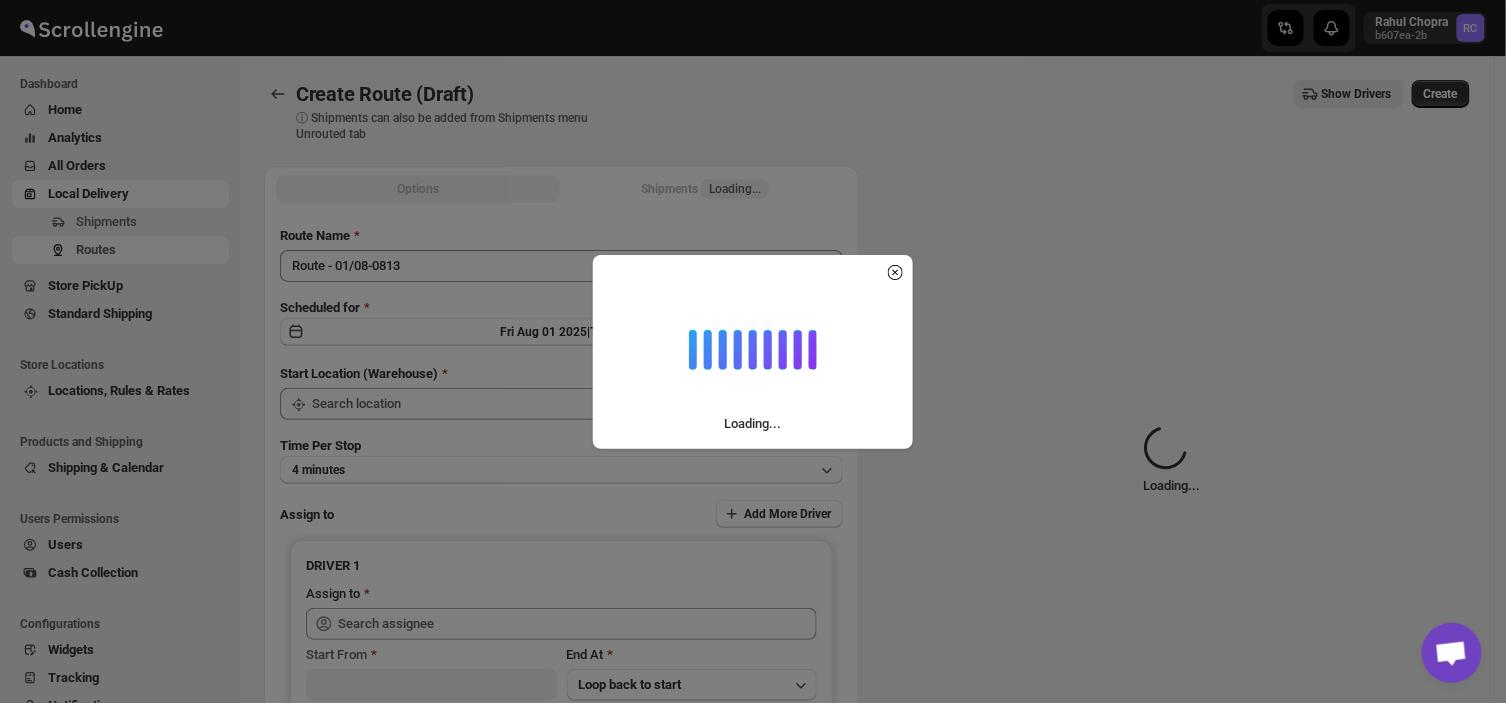 type on "DS01 Sarjapur" 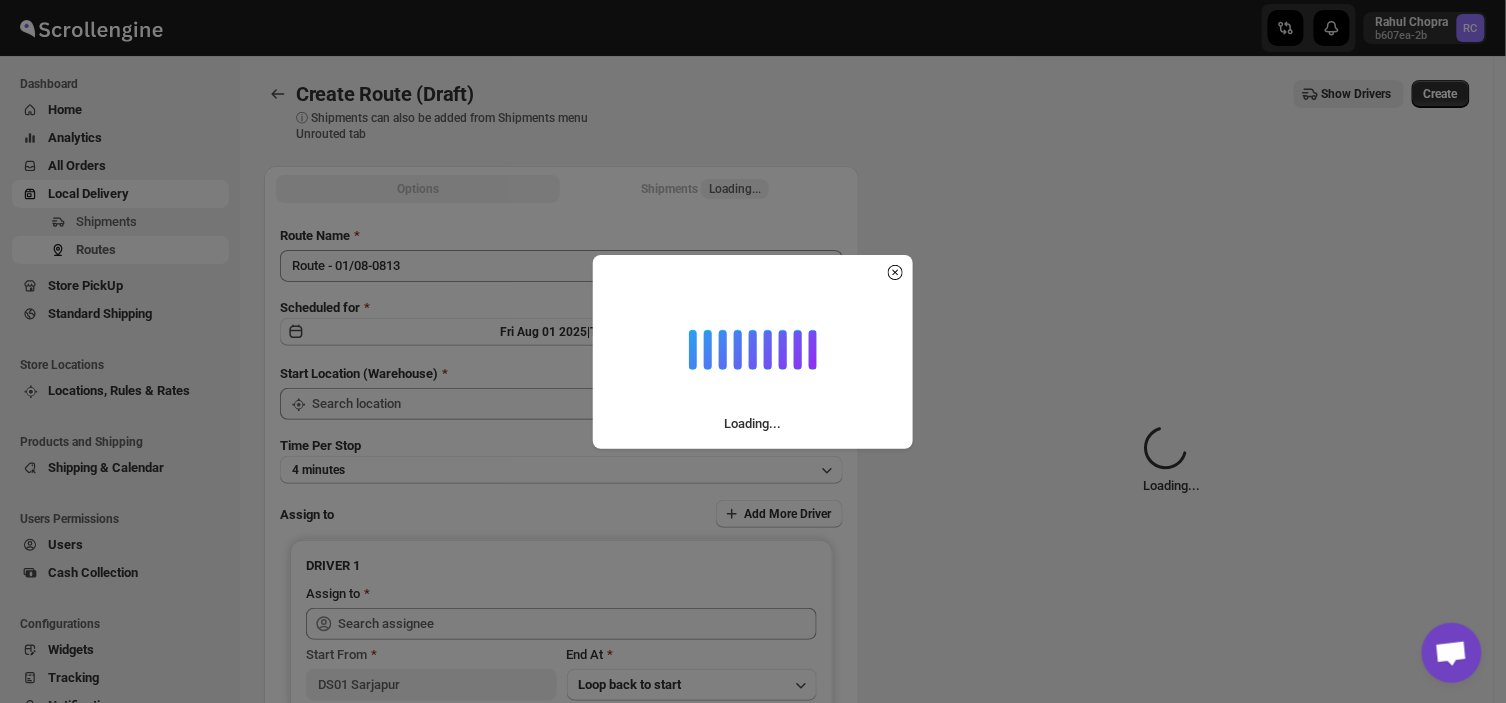 type on "DS01 Sarjapur" 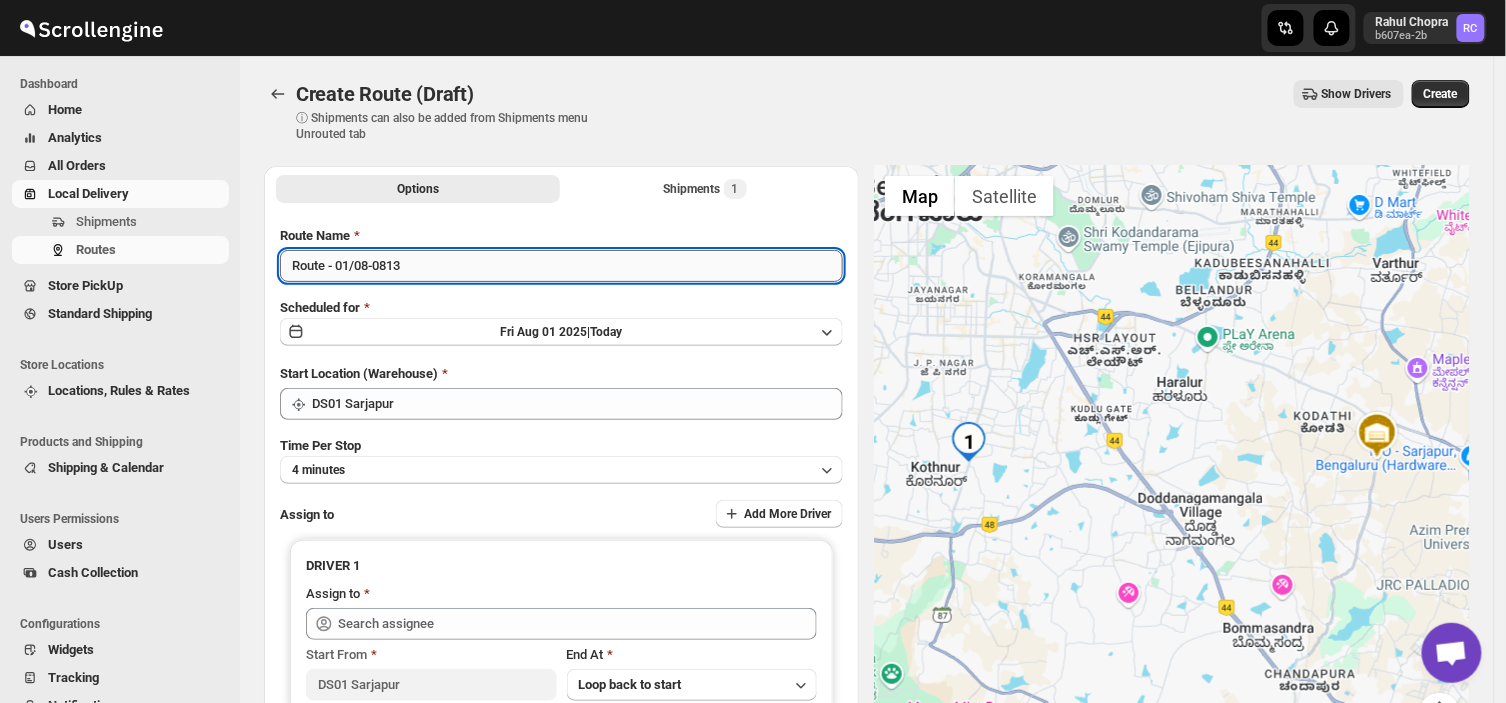click on "Route - 01/08-0813" at bounding box center (561, 266) 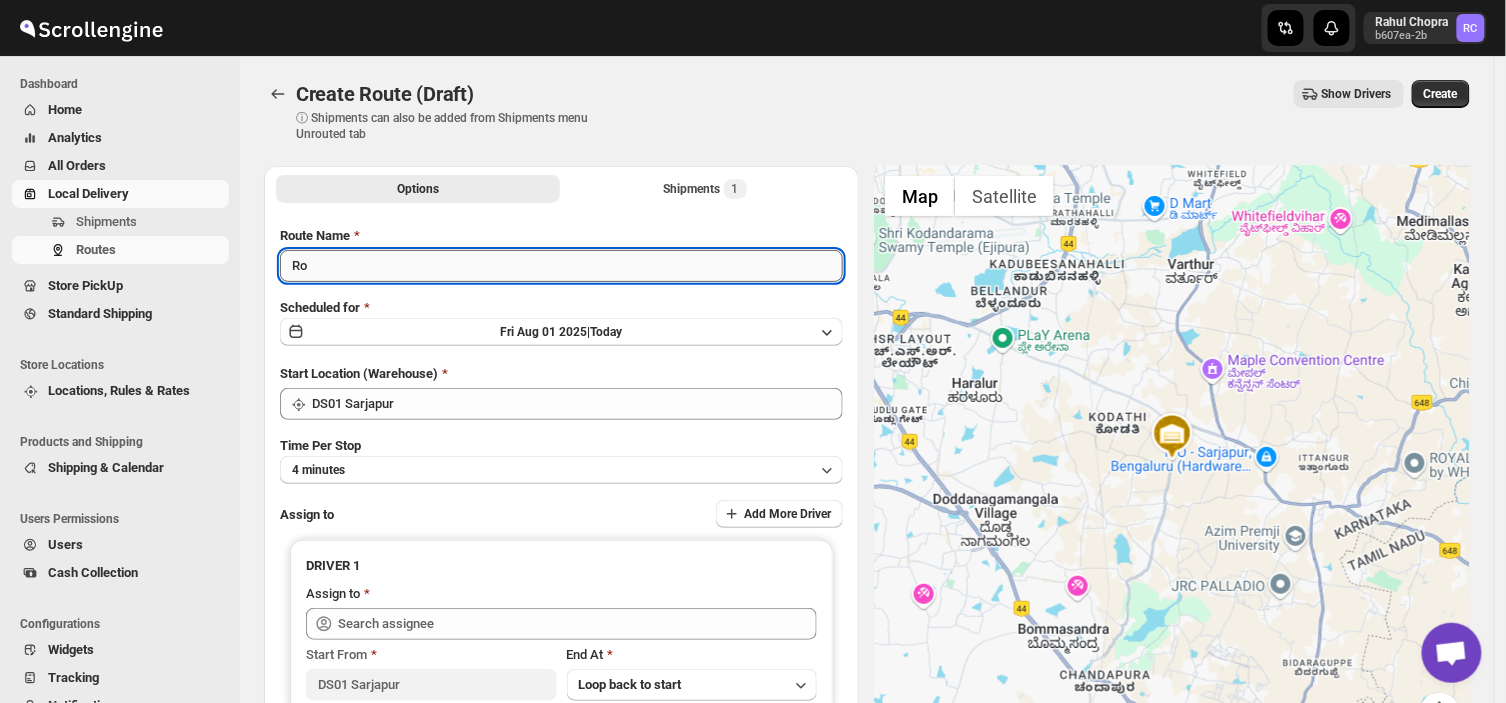 type on "R" 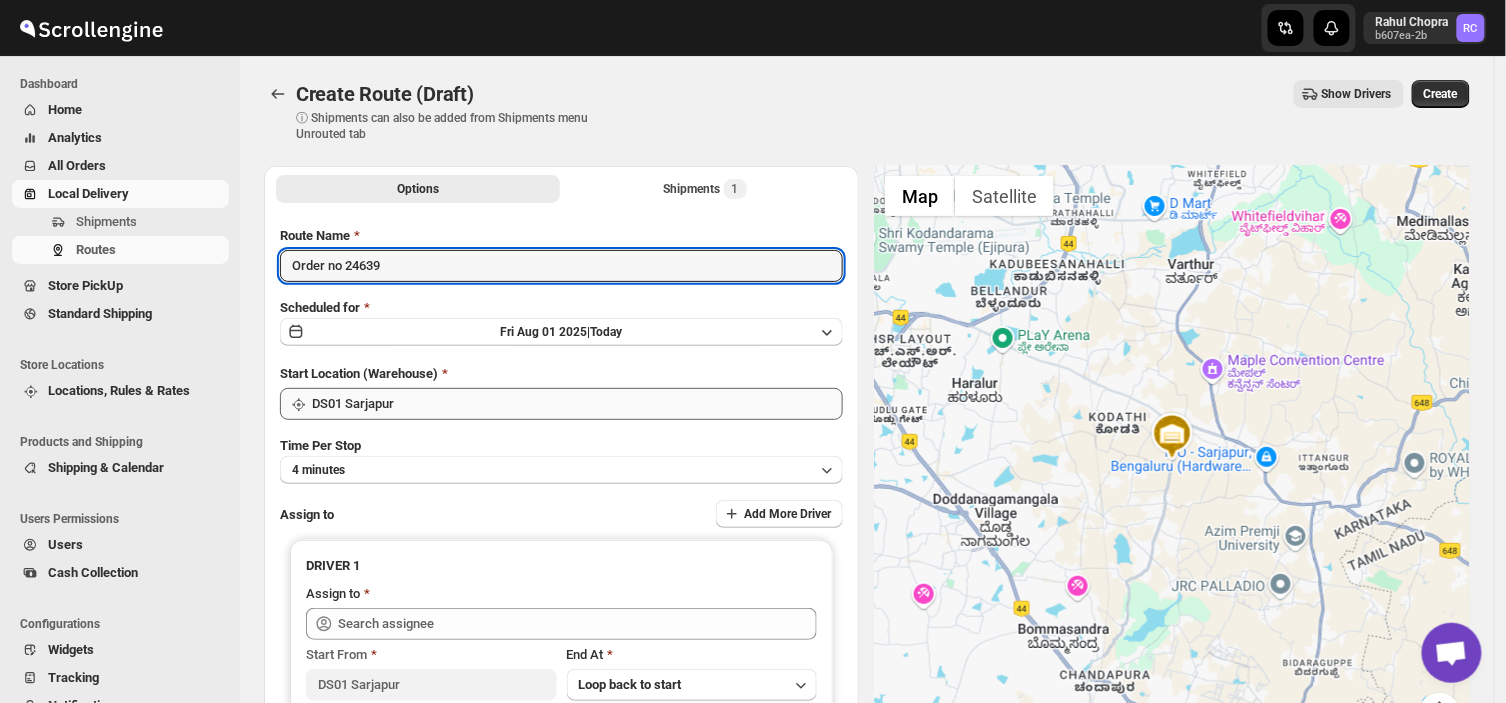type on "Order no 24639" 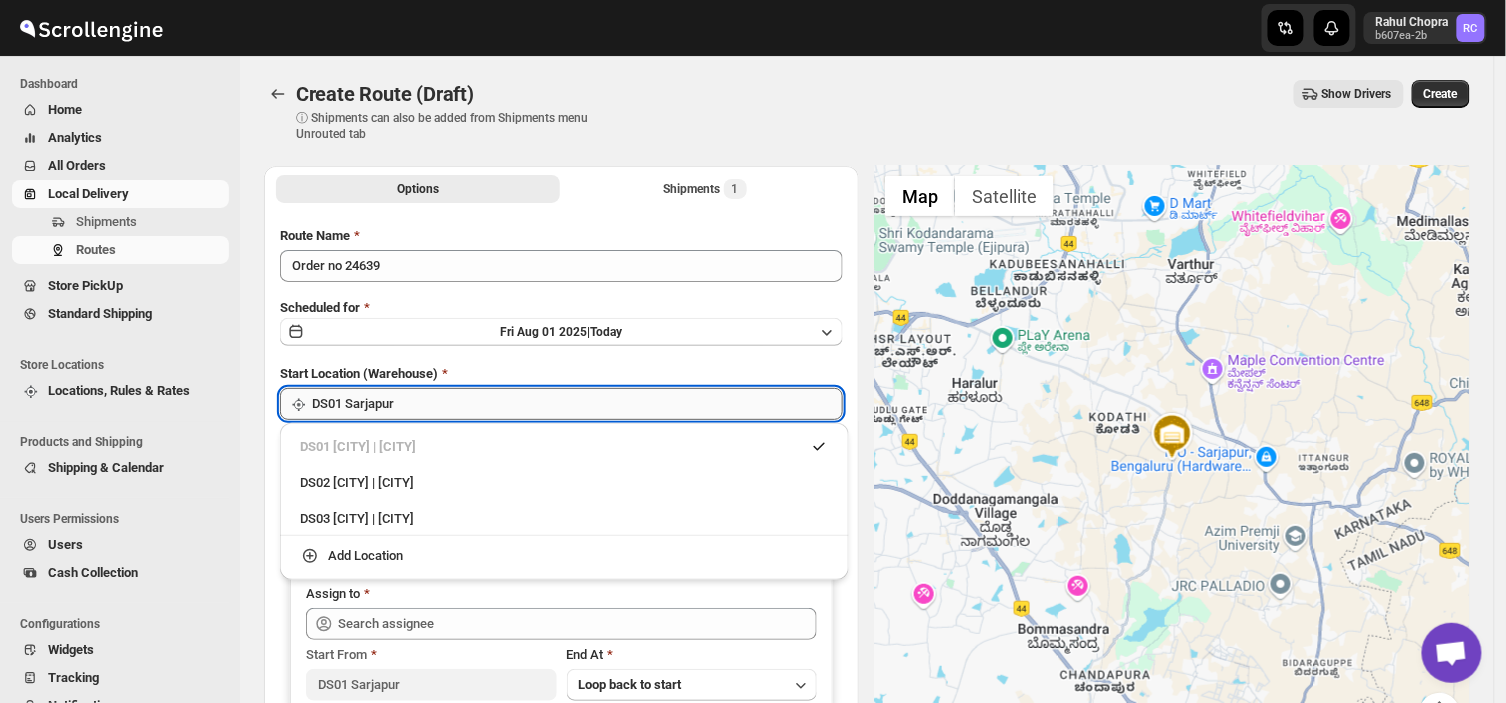 click on "DS01 Sarjapur" at bounding box center [577, 404] 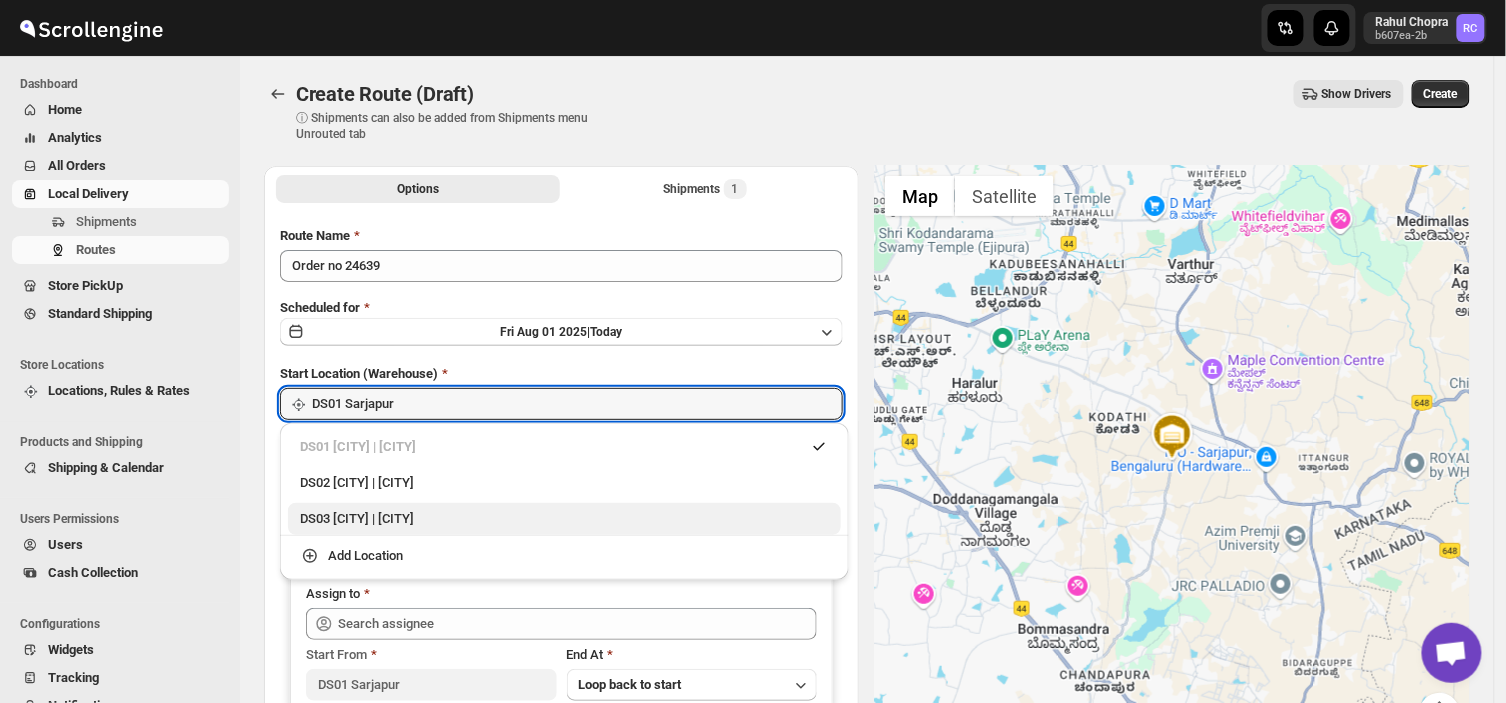 click on "DS03 [AREA] | [CITY]" at bounding box center (564, 519) 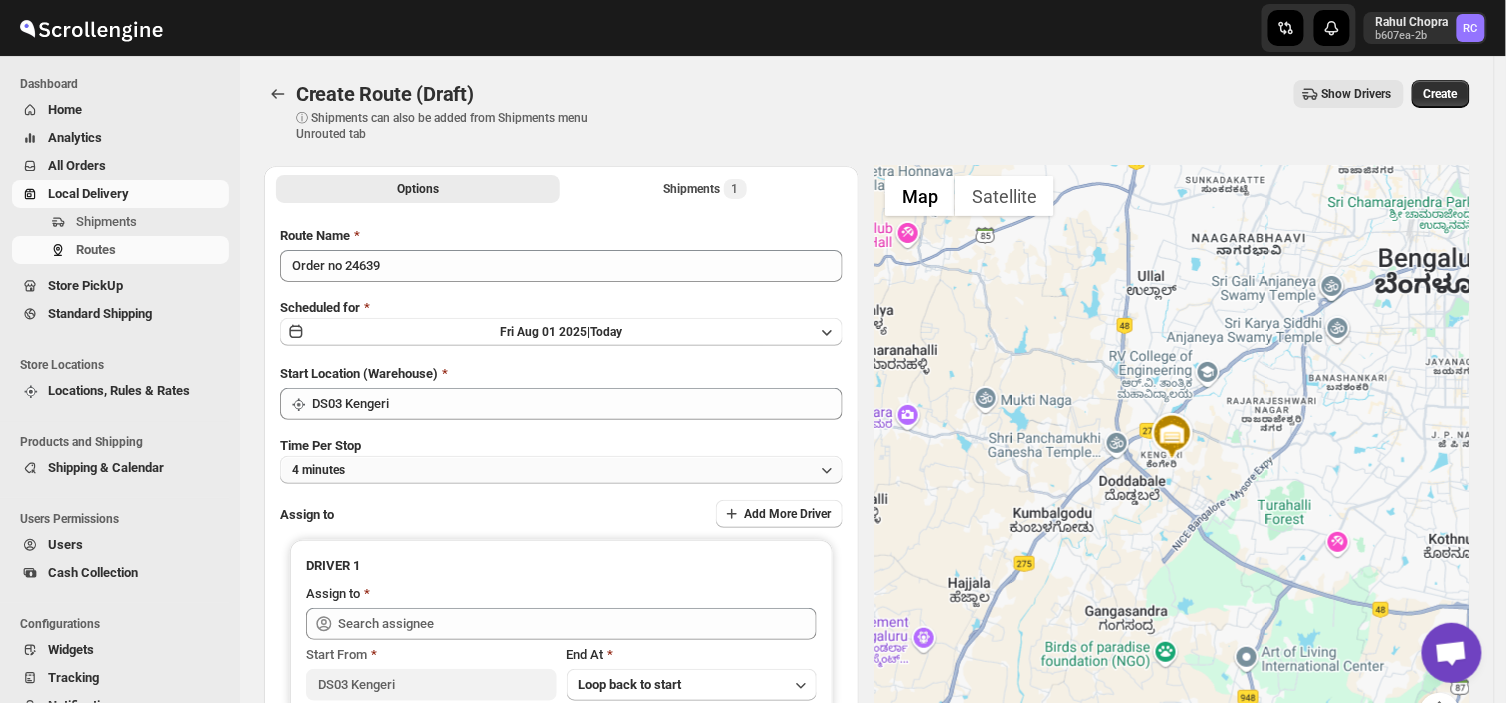 click on "4 minutes" at bounding box center (561, 470) 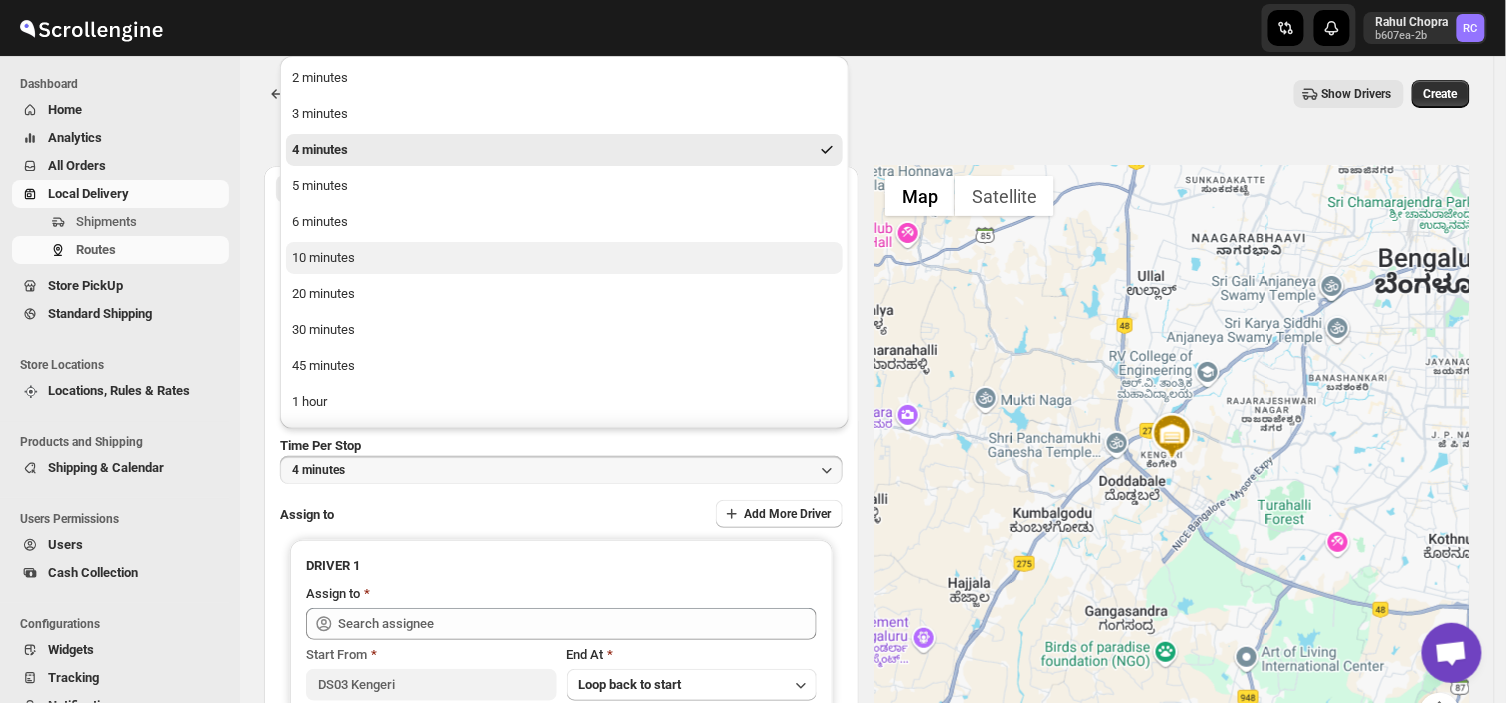 click on "10 minutes" at bounding box center [564, 258] 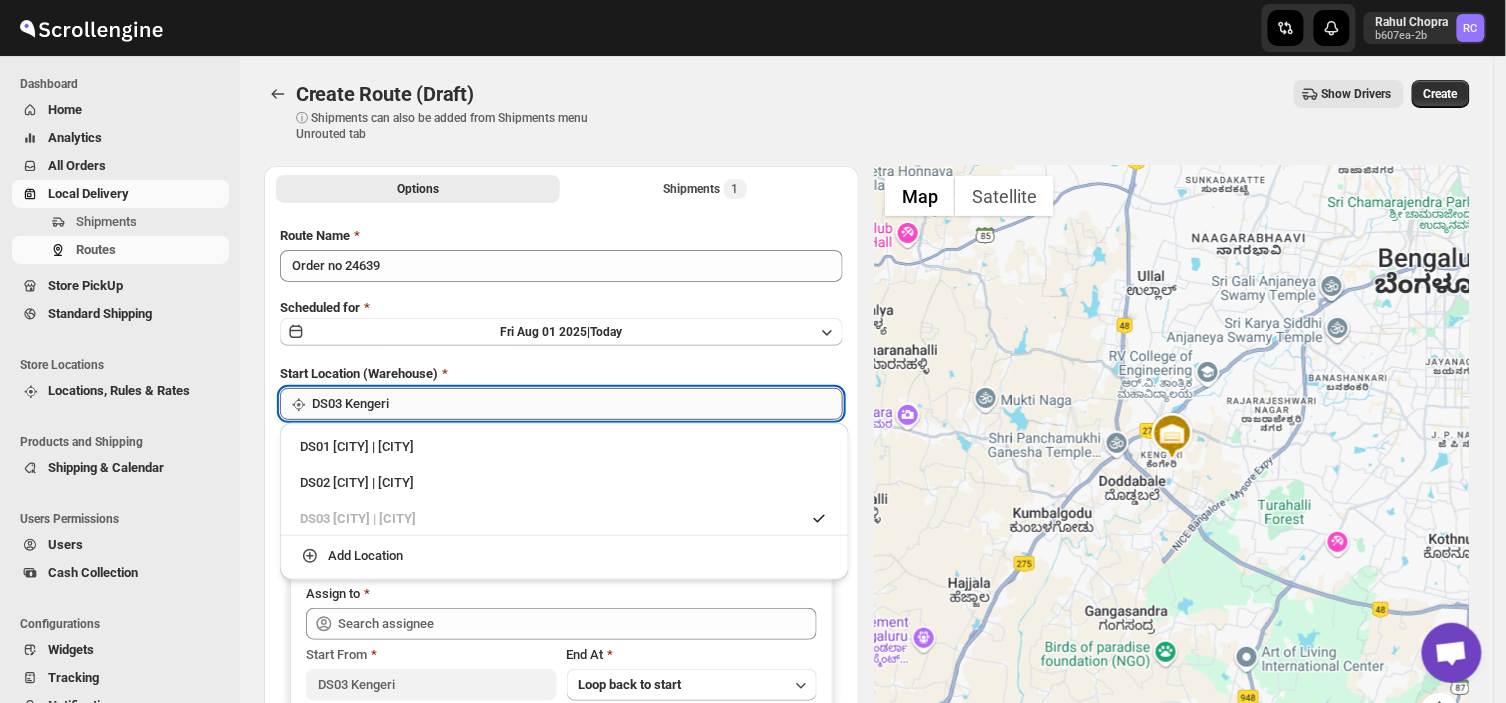 click on "DS03 Kengeri" at bounding box center [577, 404] 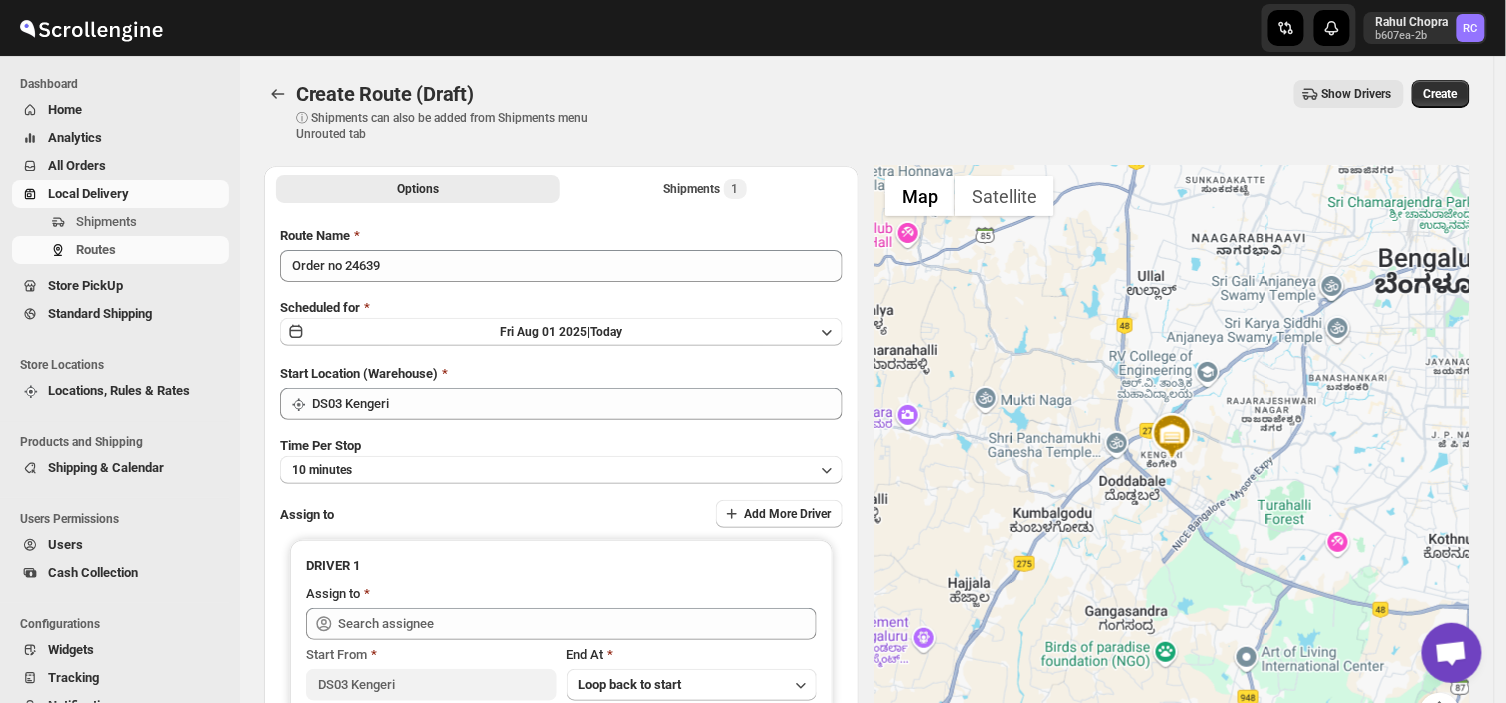 click on "Route Name Order no 24639 Scheduled for Fri Aug 01 2025   |   Today Start Location (Warehouse) DS03 Kengeri Time Per Stop 10 minutes   Assign to Add More Driver DRIVER 1 Assign to Start From DS03 Kengeri End At Loop back to start" at bounding box center [561, 494] 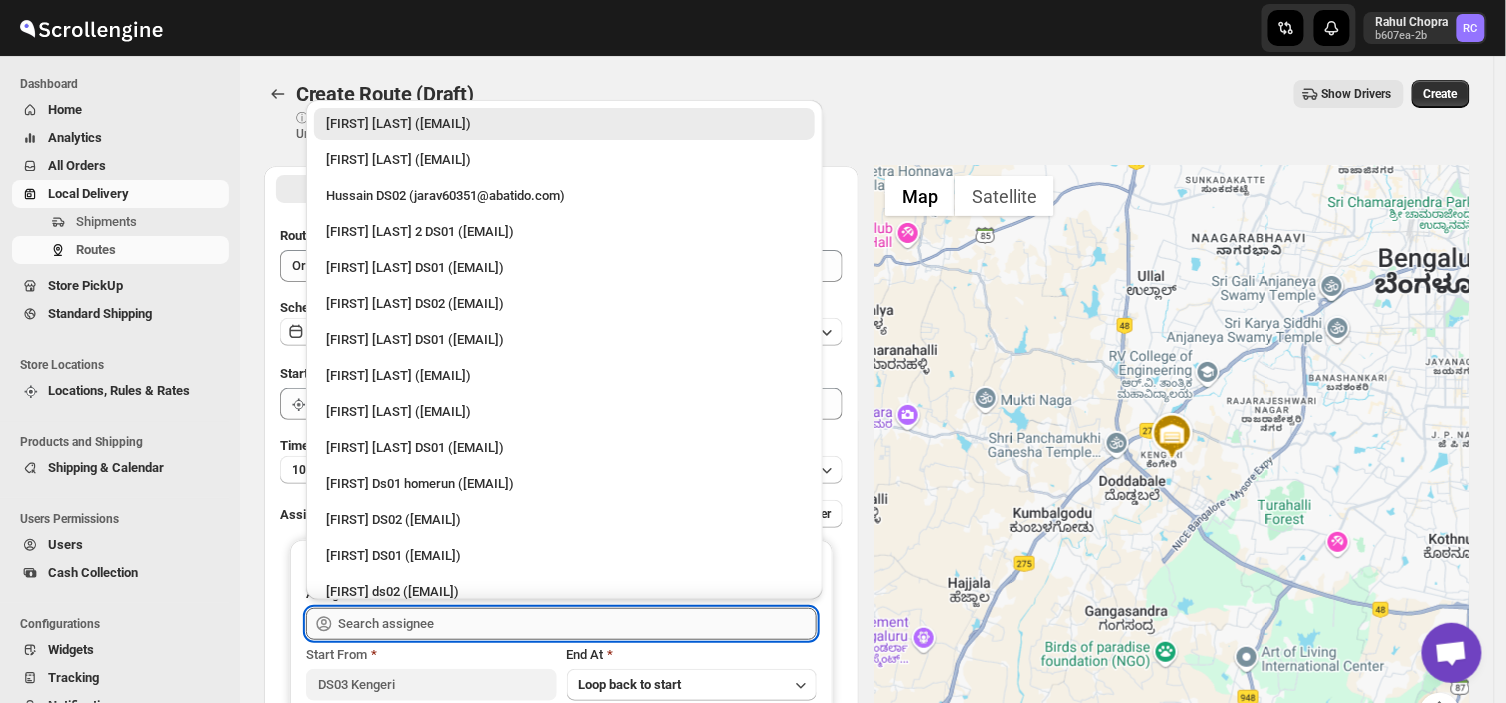 click at bounding box center [577, 624] 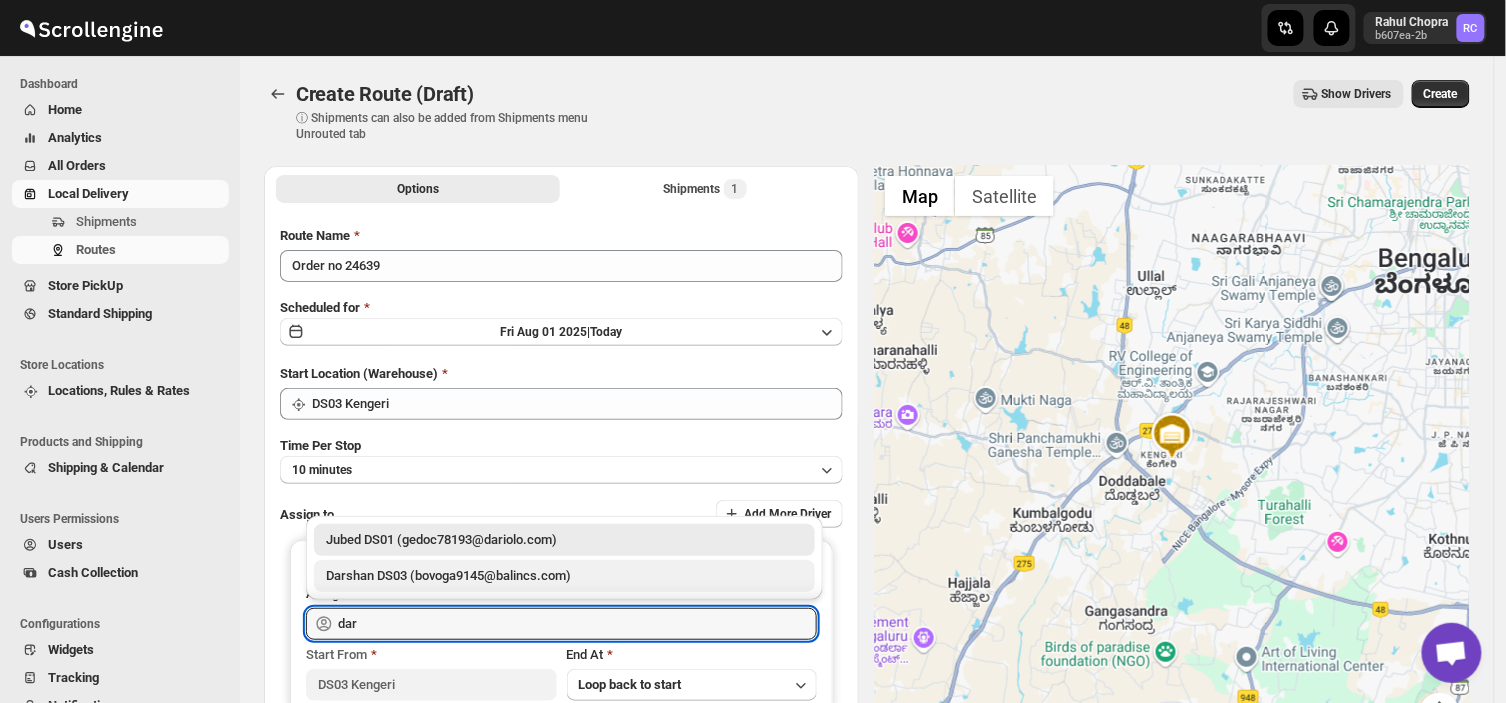 click on "Darshan DS03 (bovoga9145@balincs.com)" at bounding box center [564, 576] 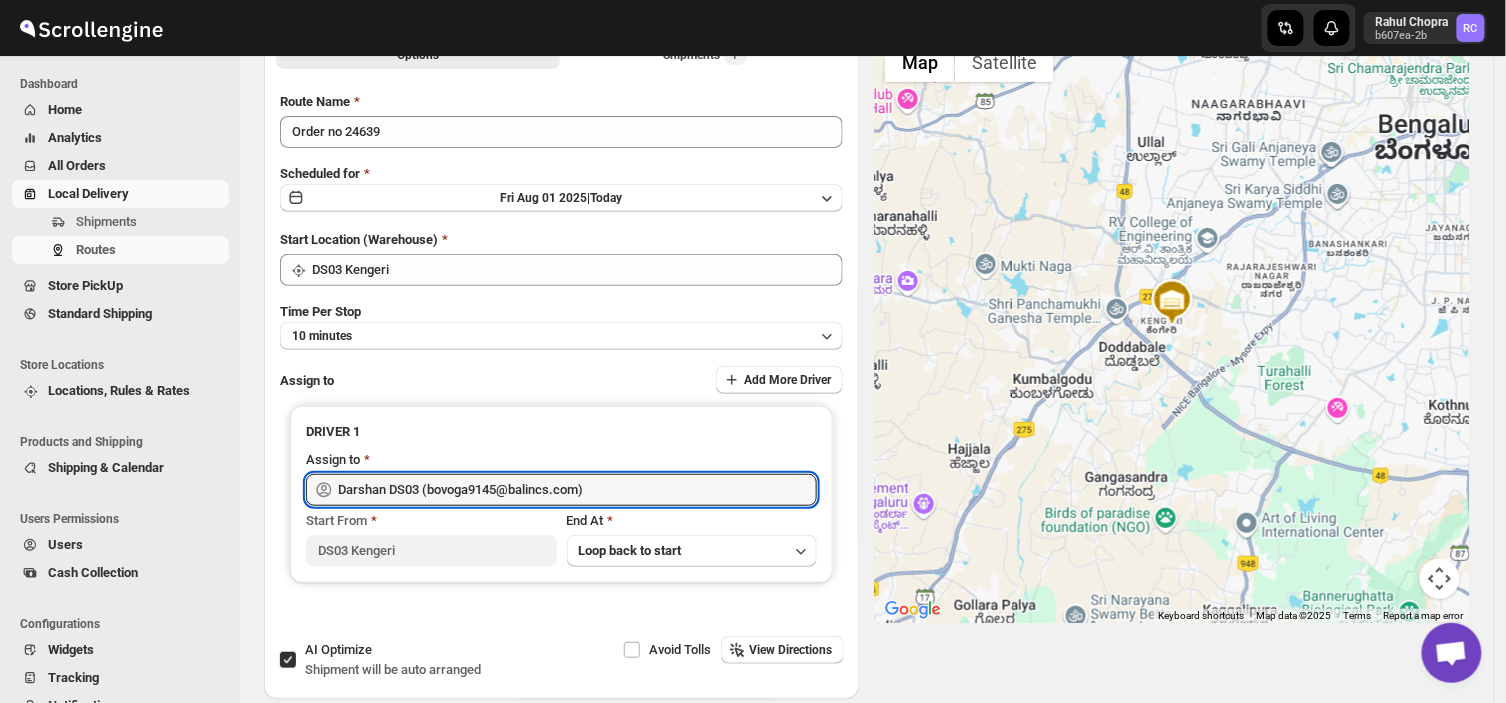 scroll, scrollTop: 0, scrollLeft: 0, axis: both 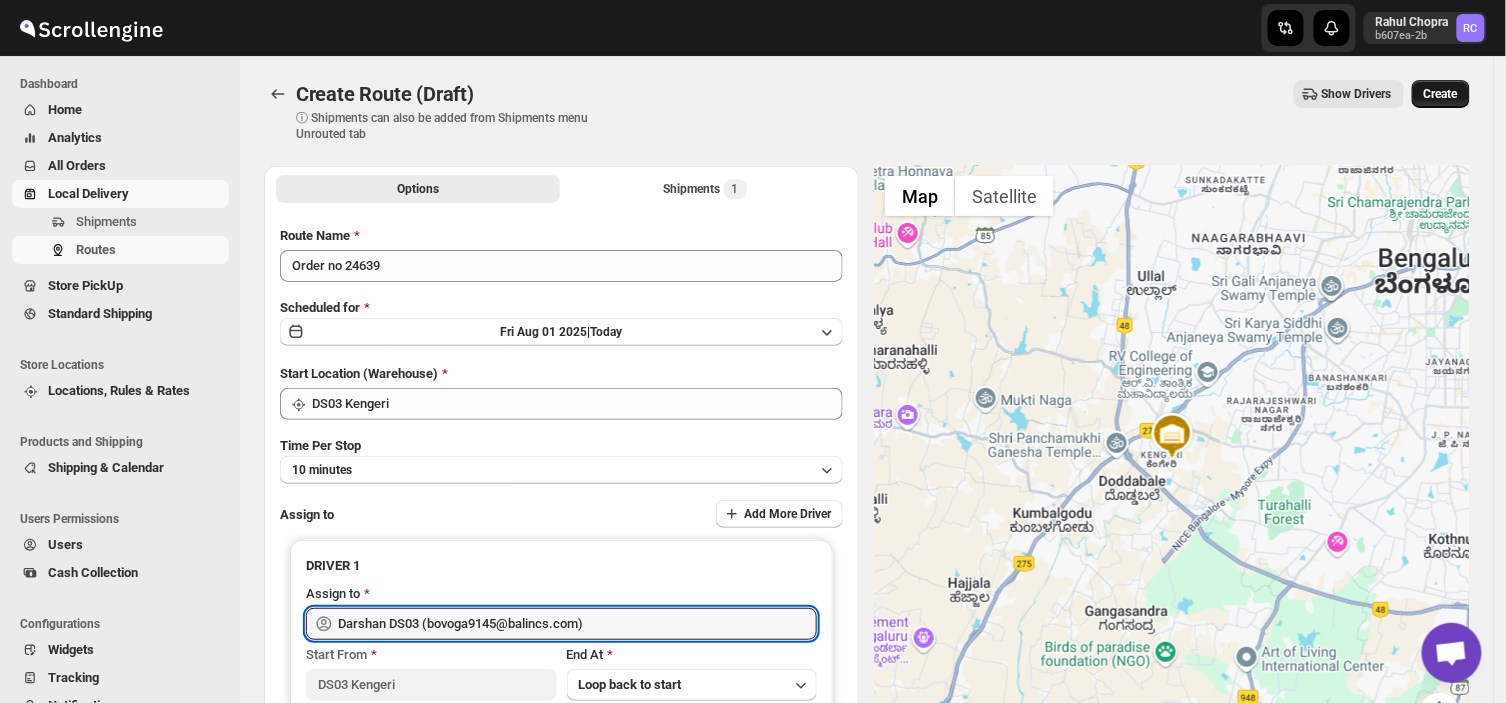 type on "Darshan DS03 (bovoga9145@balincs.com)" 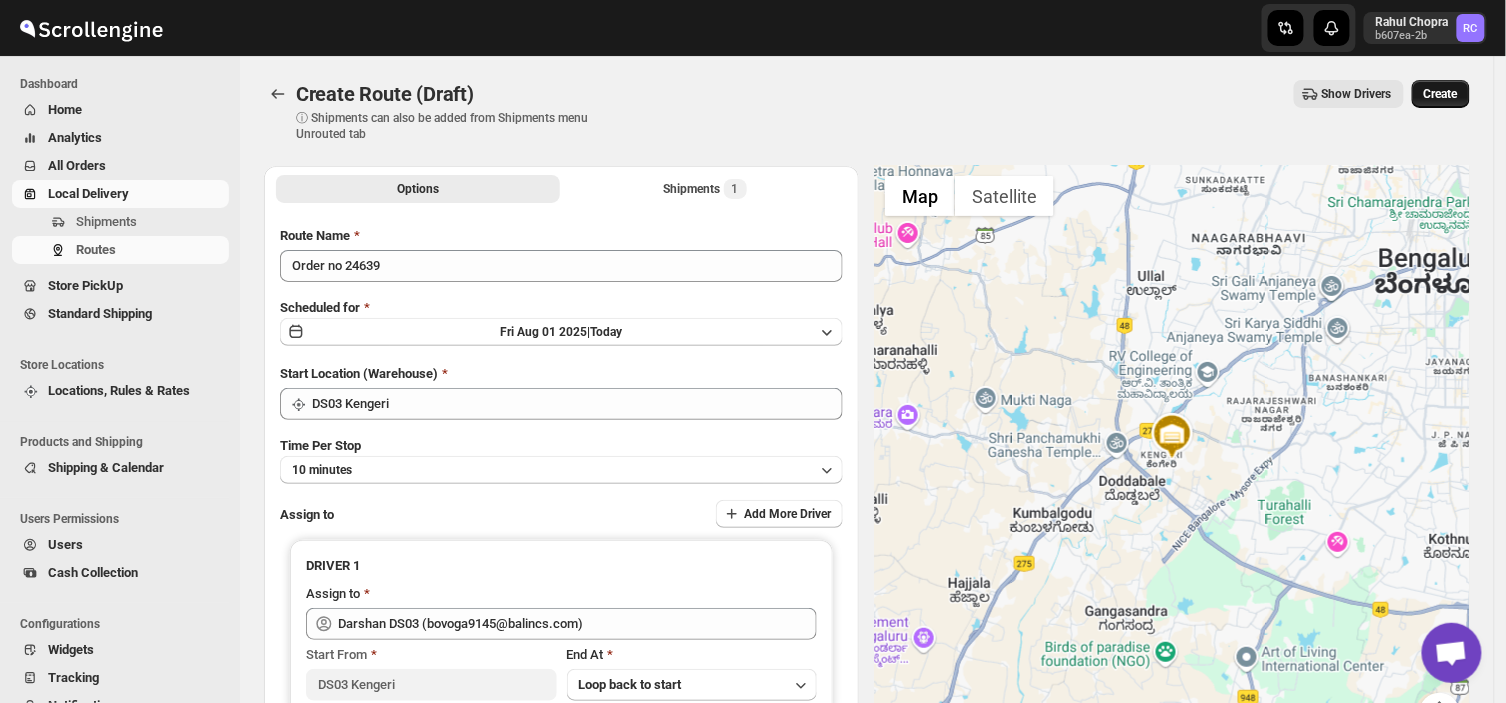 click on "Create" at bounding box center (1441, 94) 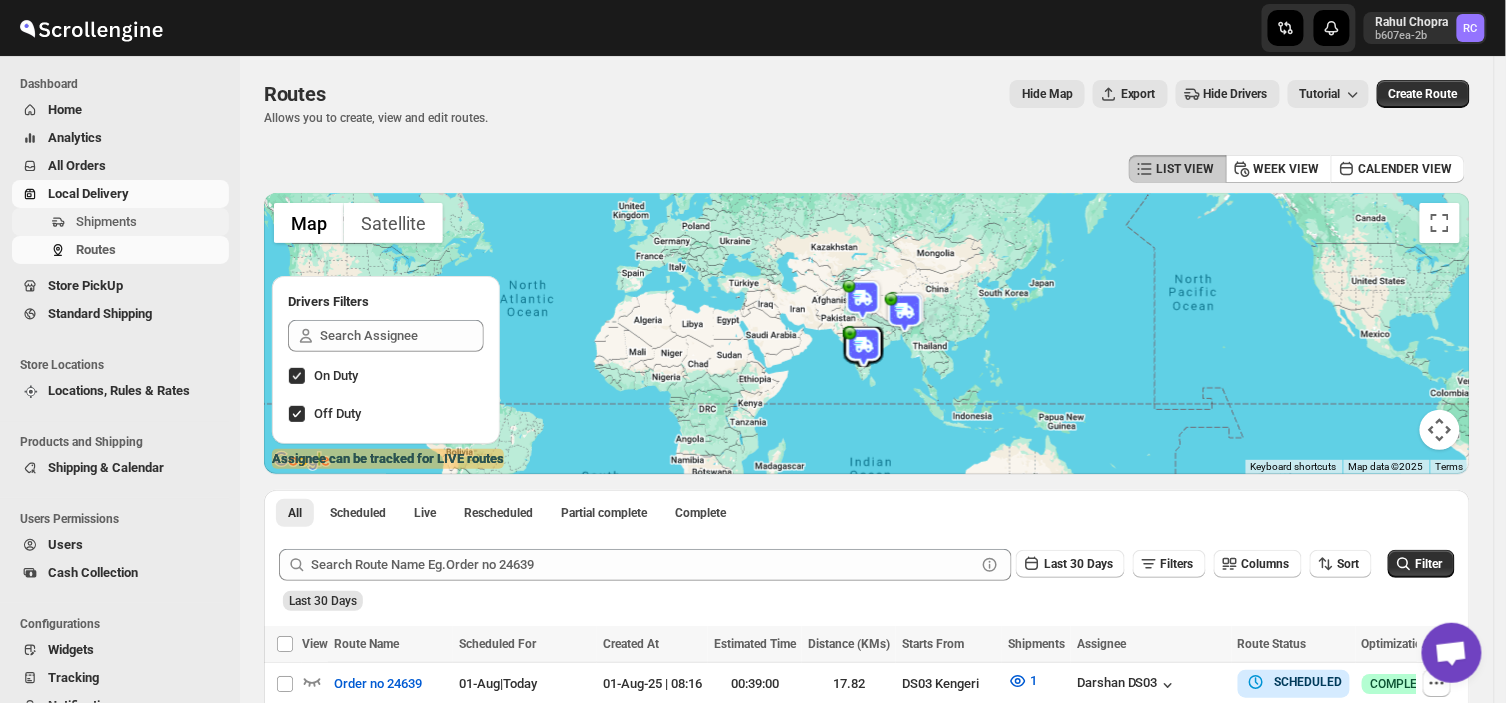 click on "Shipments" at bounding box center (150, 222) 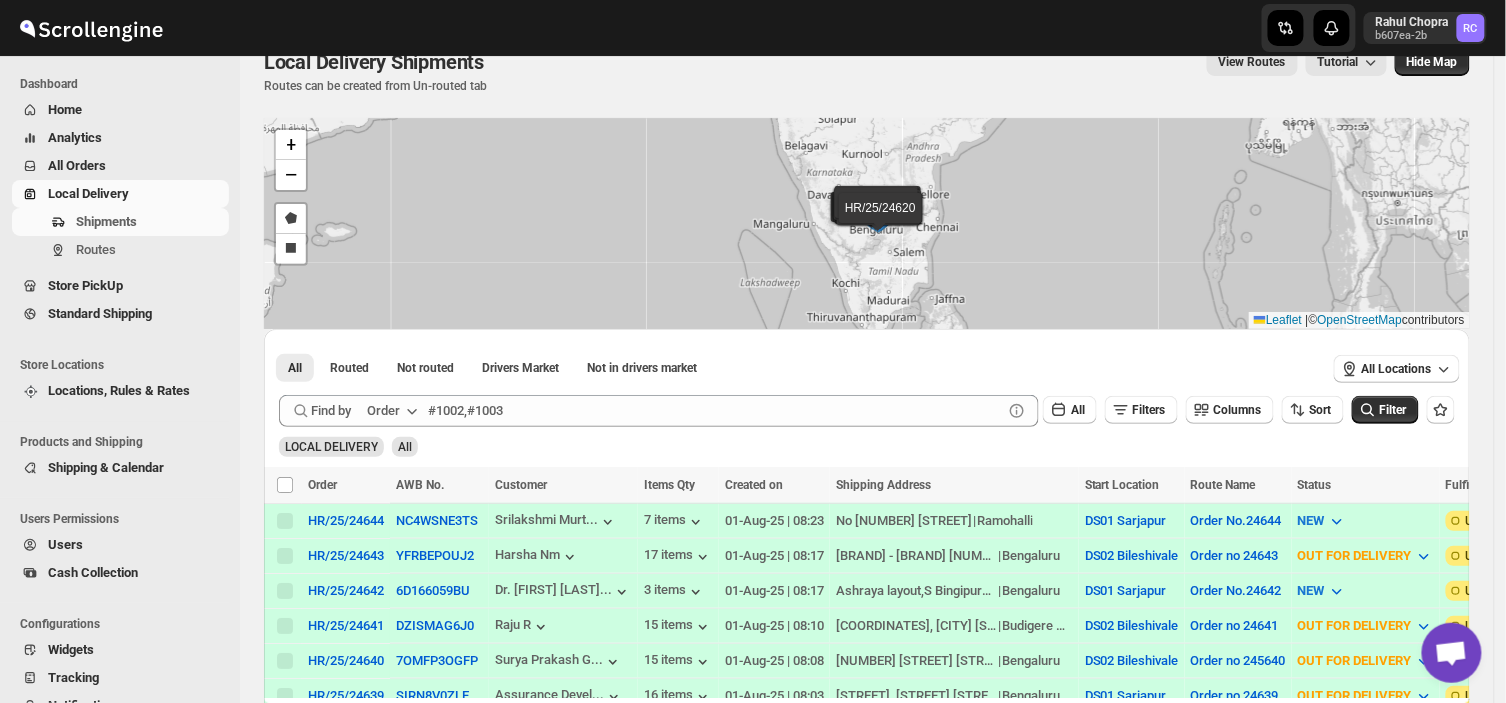 scroll, scrollTop: 38, scrollLeft: 0, axis: vertical 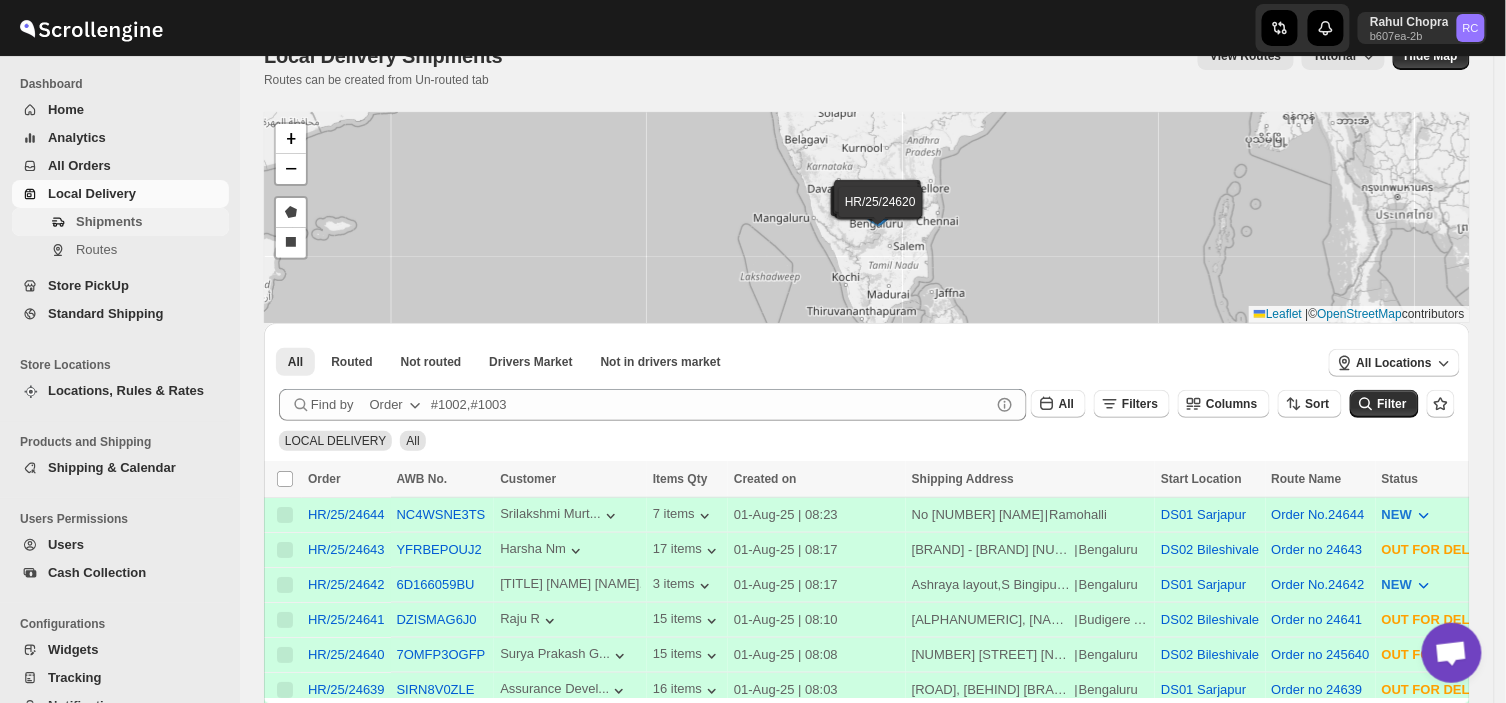 click on "Shipments" at bounding box center [150, 222] 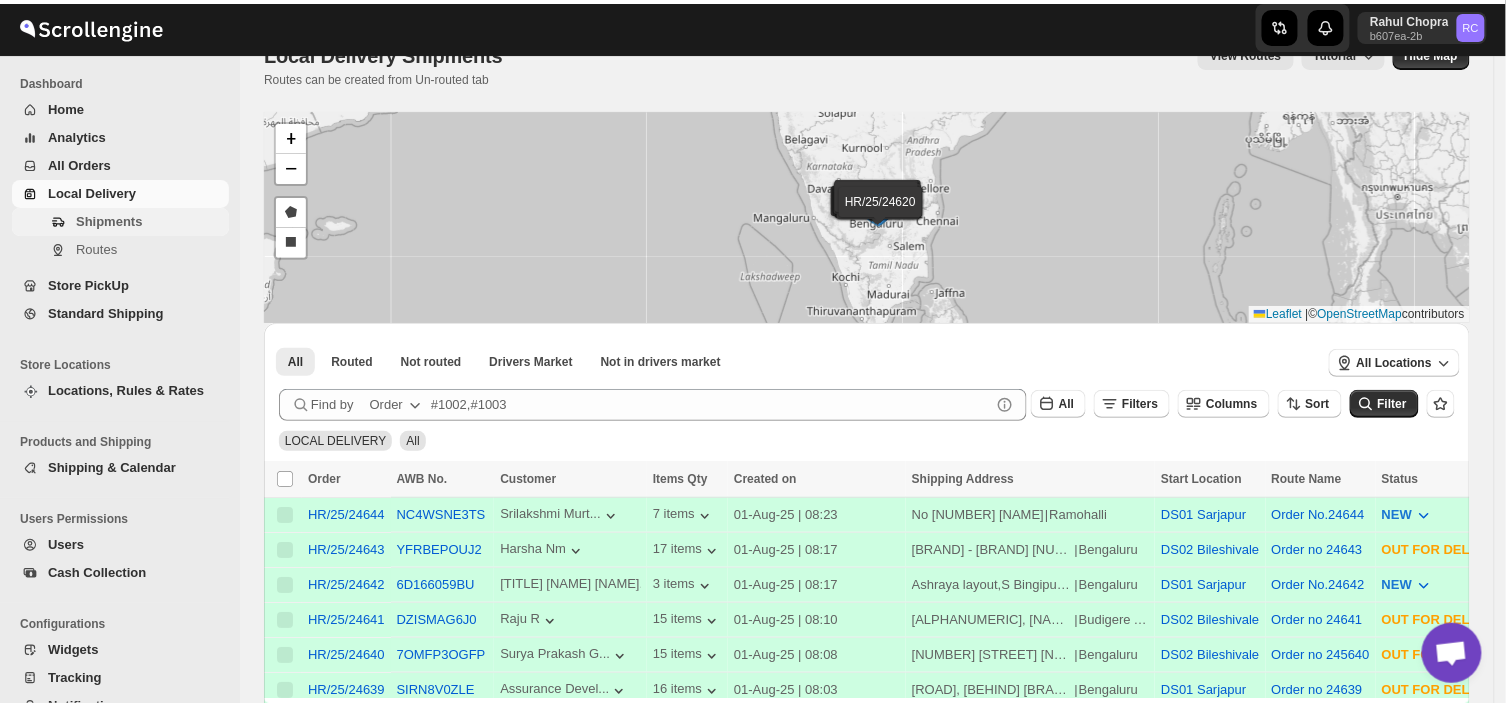 scroll, scrollTop: 0, scrollLeft: 0, axis: both 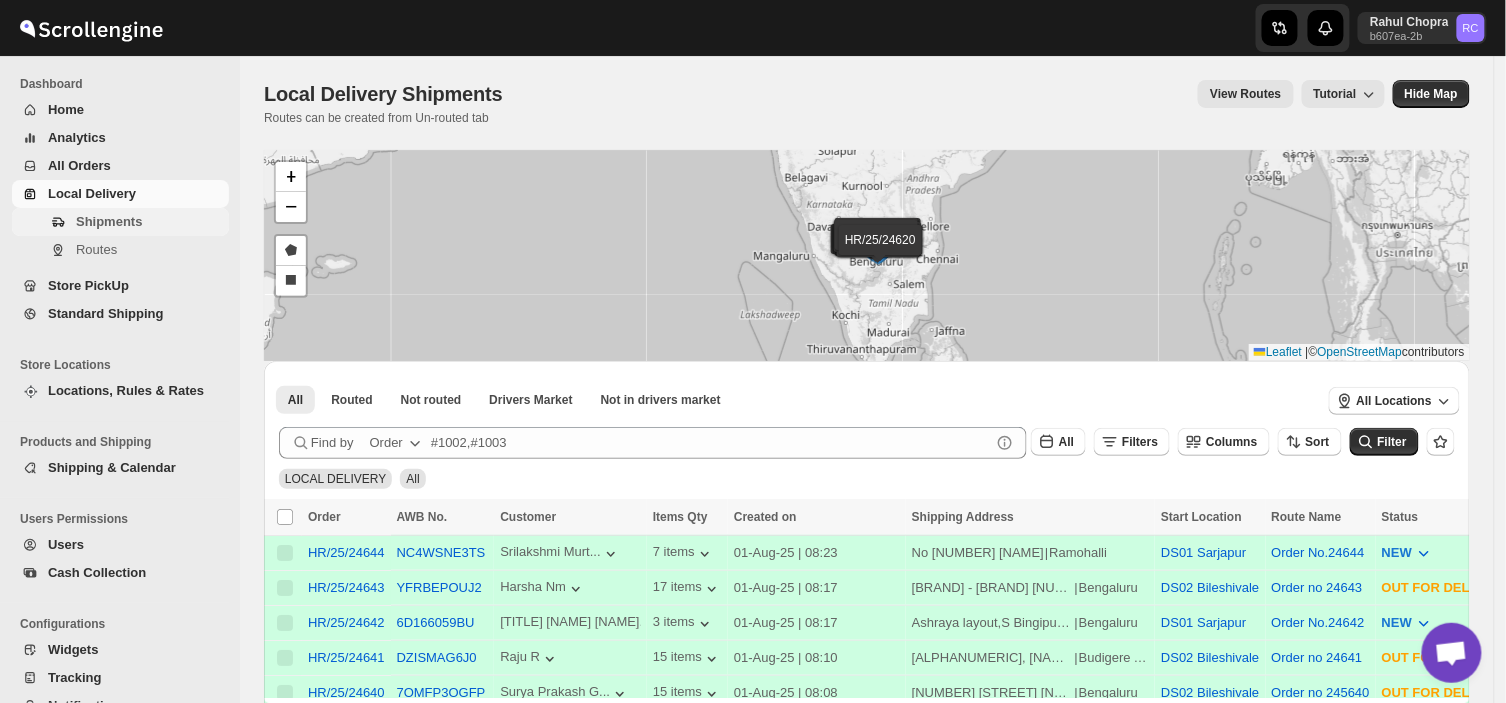 click on "Shipments" at bounding box center [150, 222] 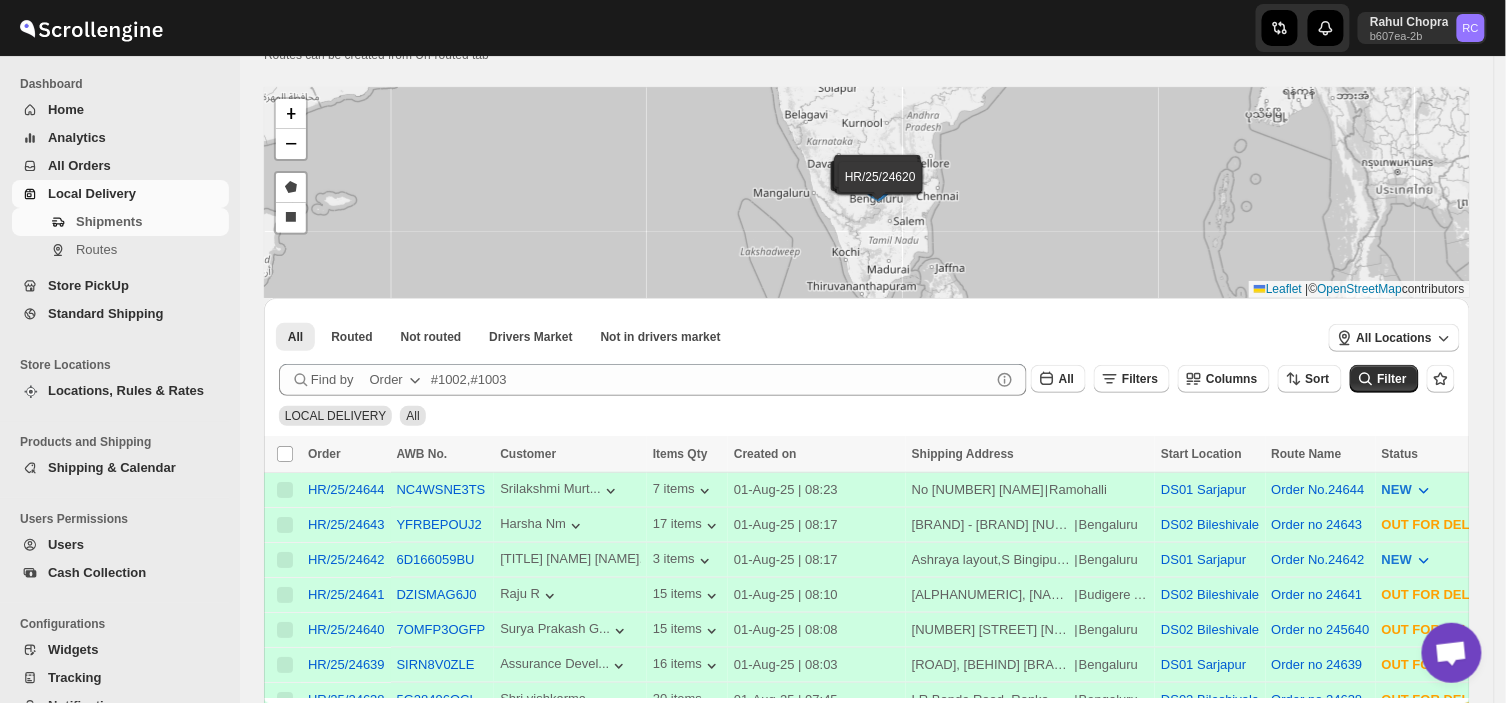 scroll, scrollTop: 64, scrollLeft: 0, axis: vertical 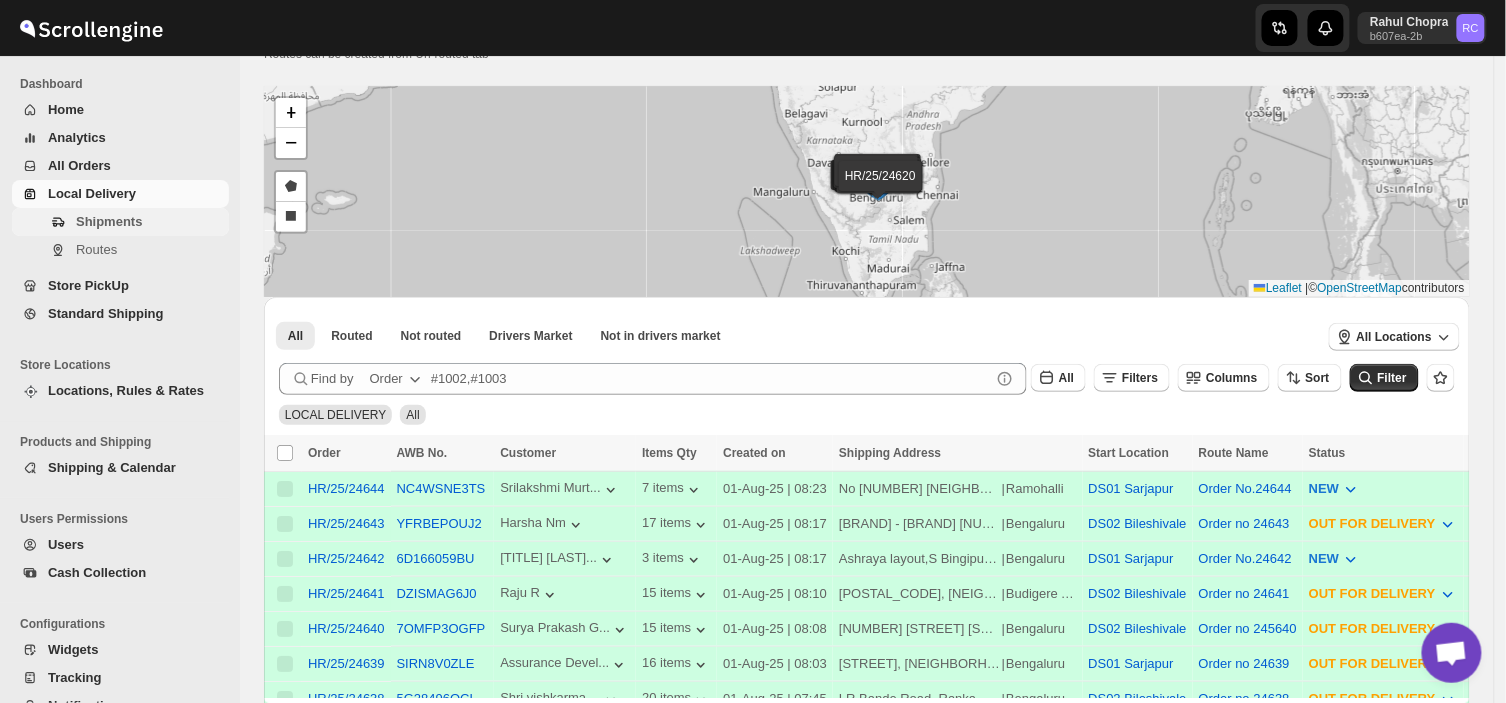click on "Shipments" at bounding box center (150, 222) 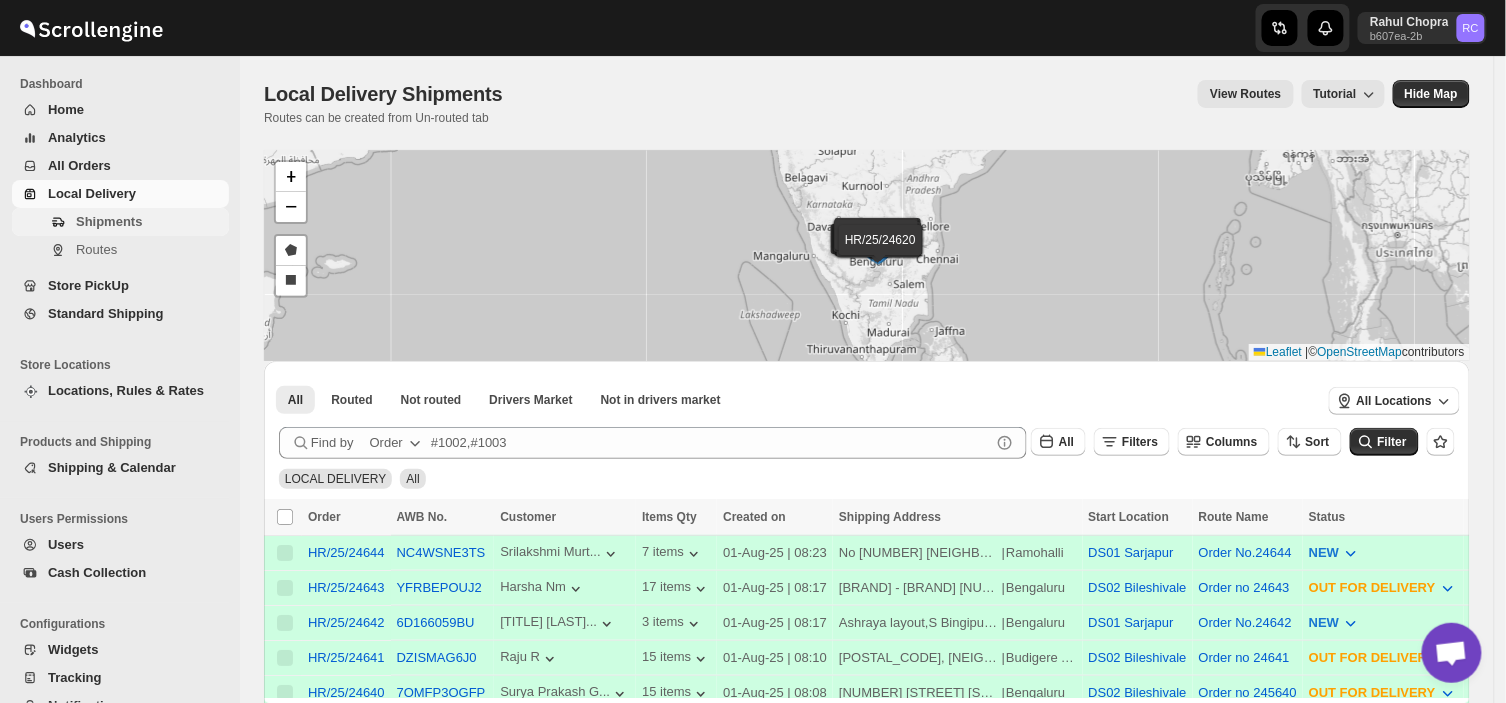 click on "Shipments" at bounding box center [150, 222] 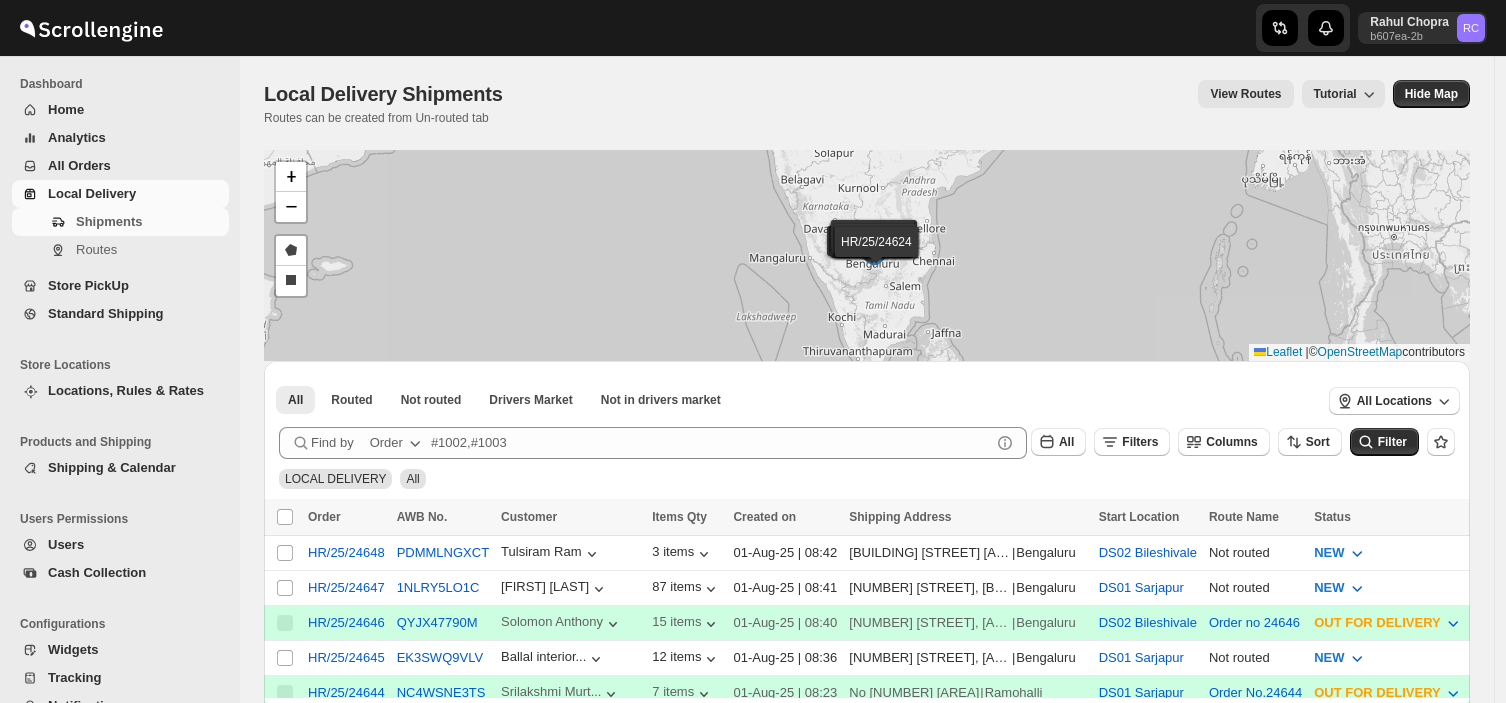 scroll, scrollTop: 0, scrollLeft: 0, axis: both 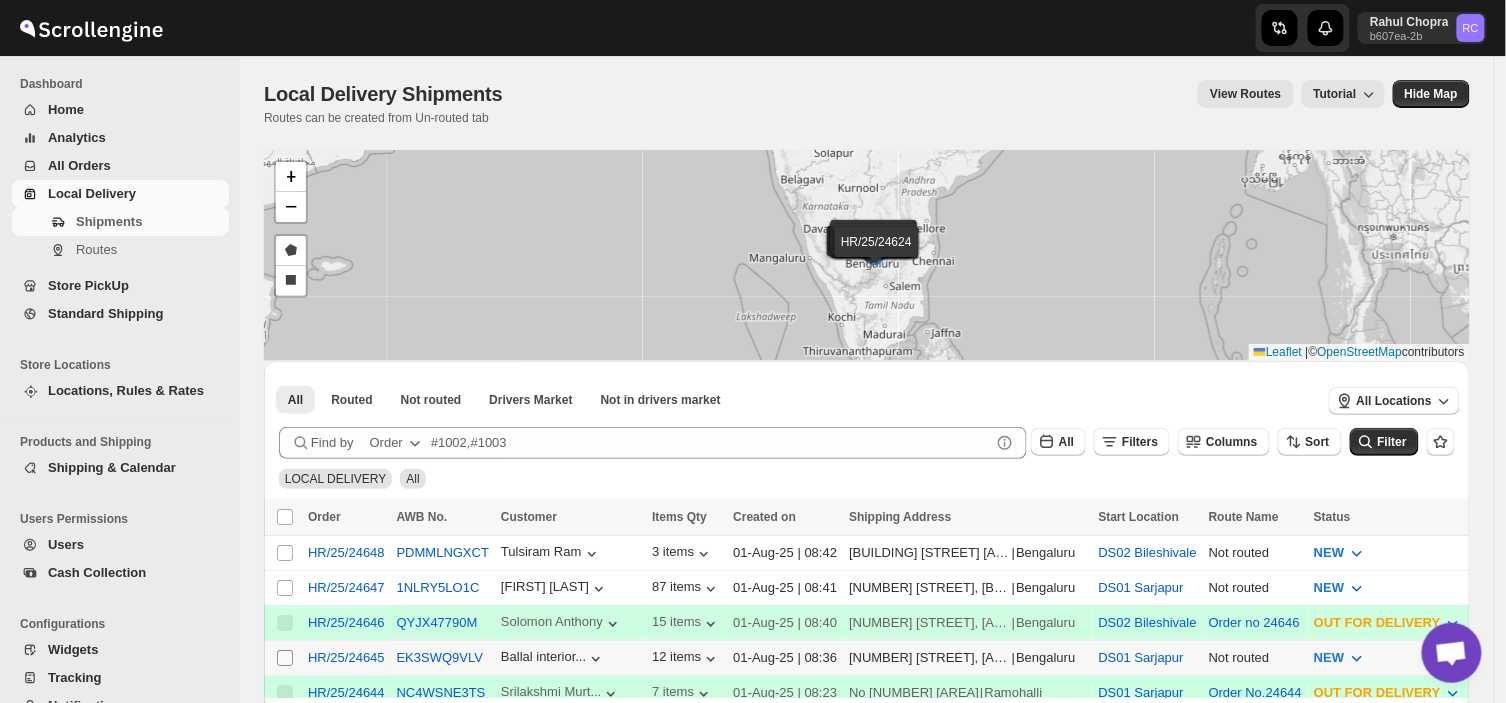 click on "Select shipment" at bounding box center (285, 658) 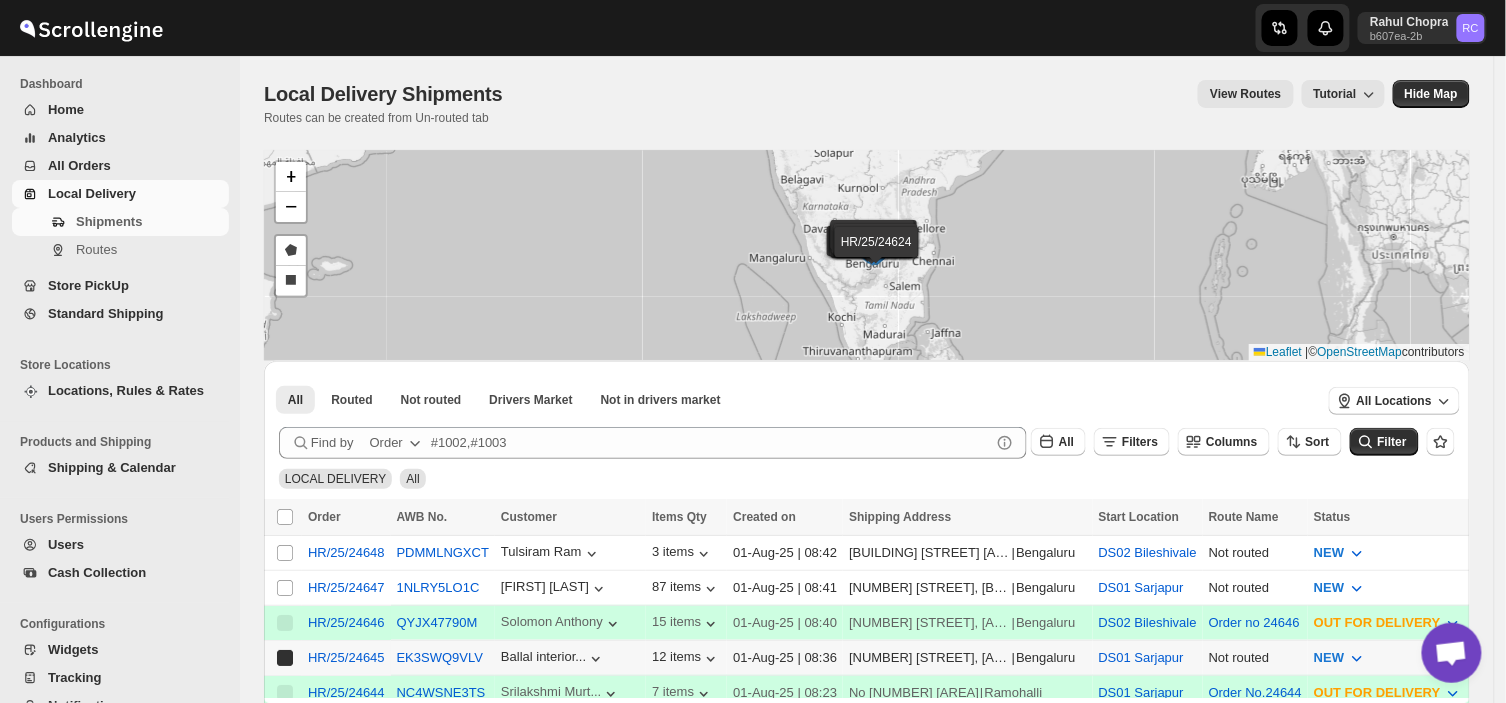 checkbox on "true" 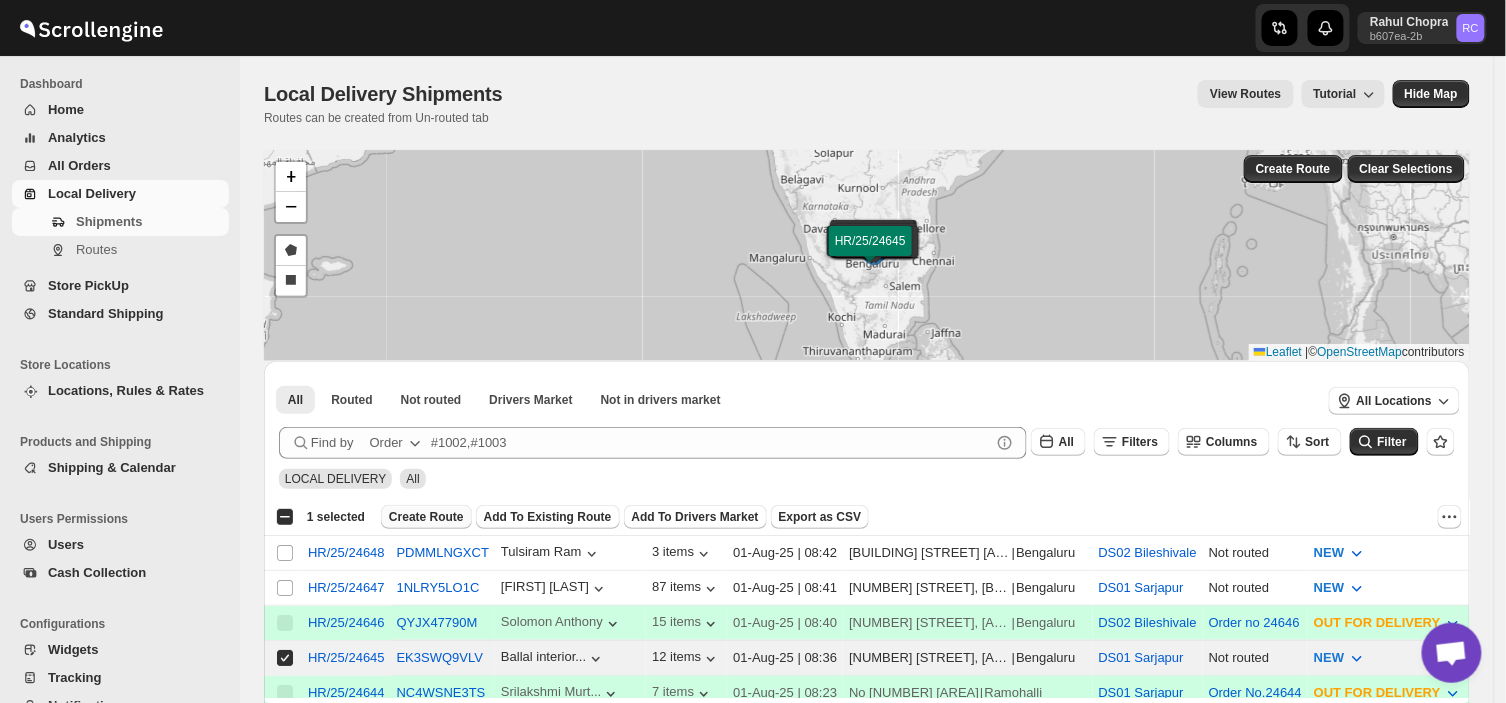 click on "Create Route" at bounding box center (426, 517) 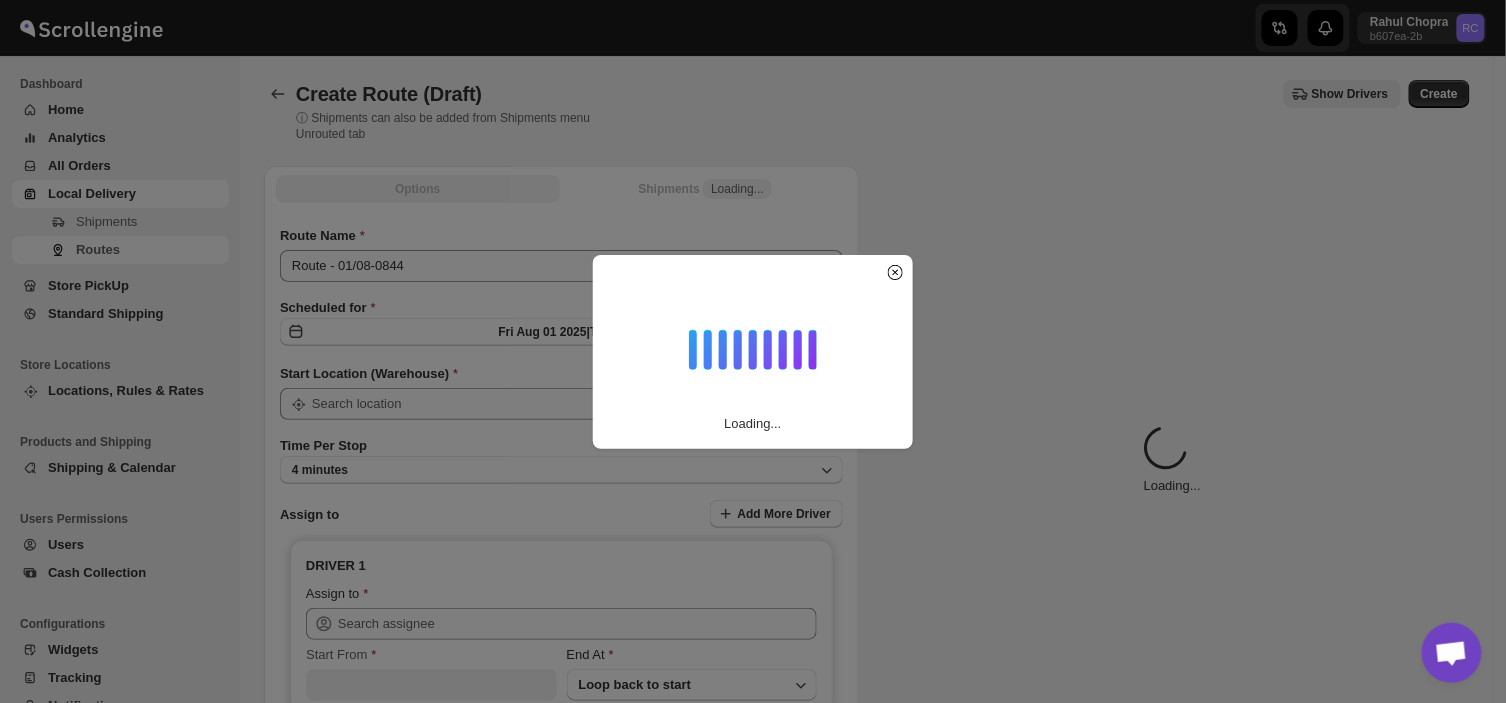 type on "DS01 Sarjapur" 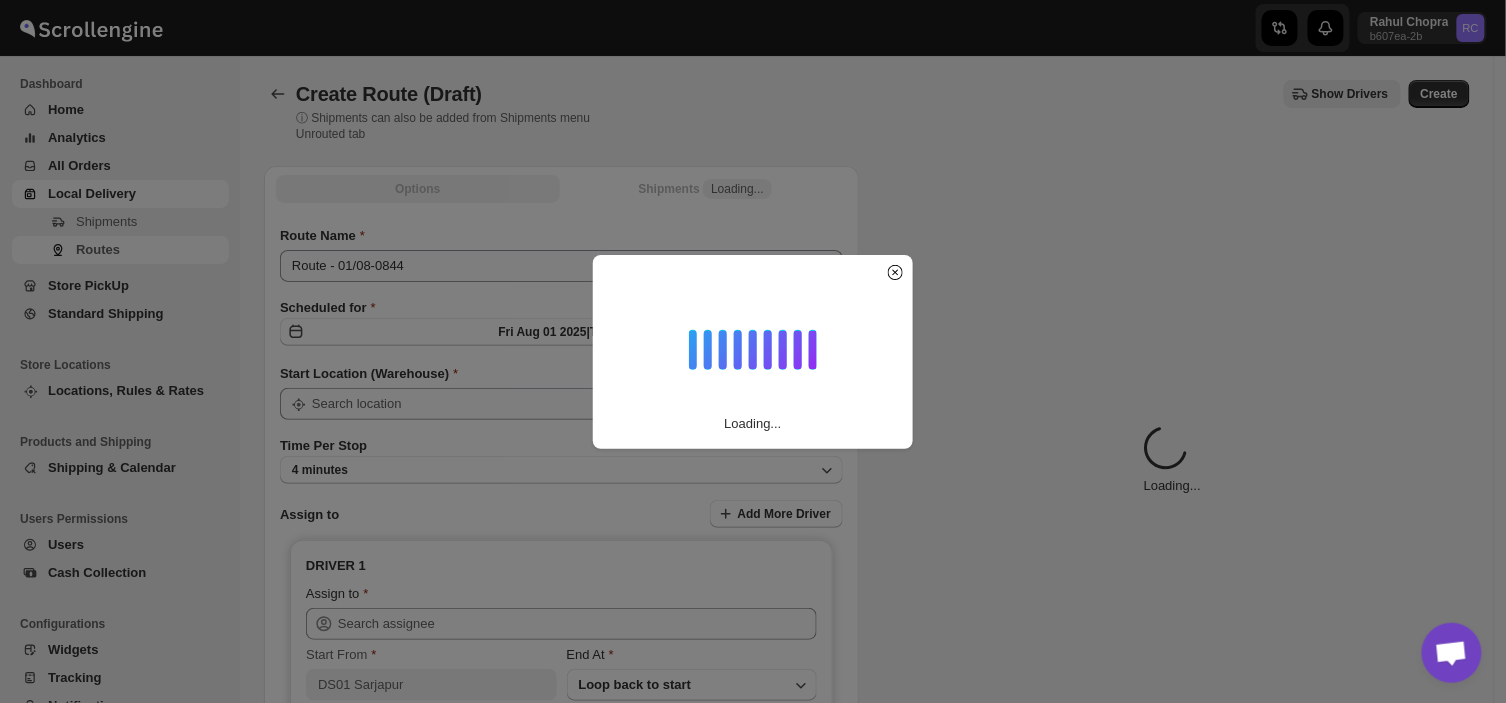 type on "DS01 Sarjapur" 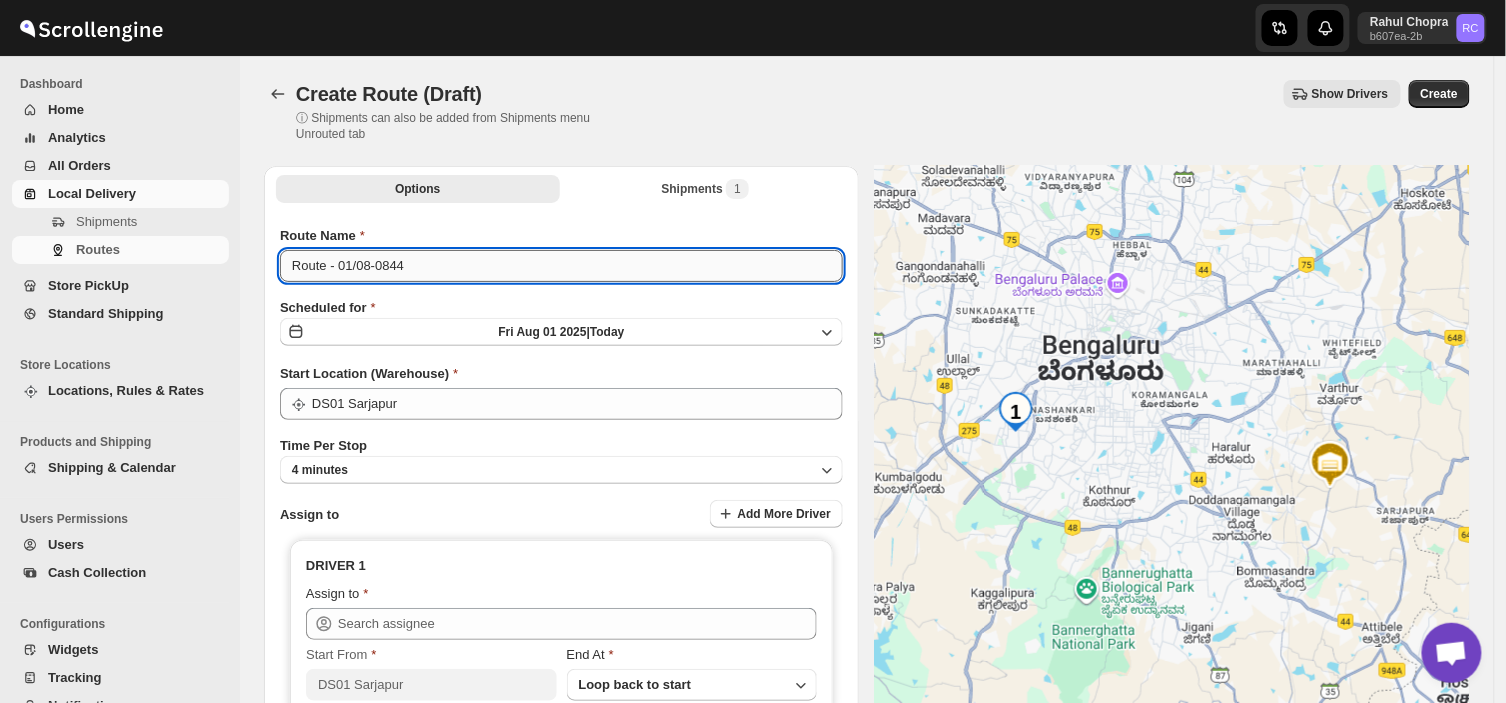 click on "Route - 01/08-0844" at bounding box center (561, 266) 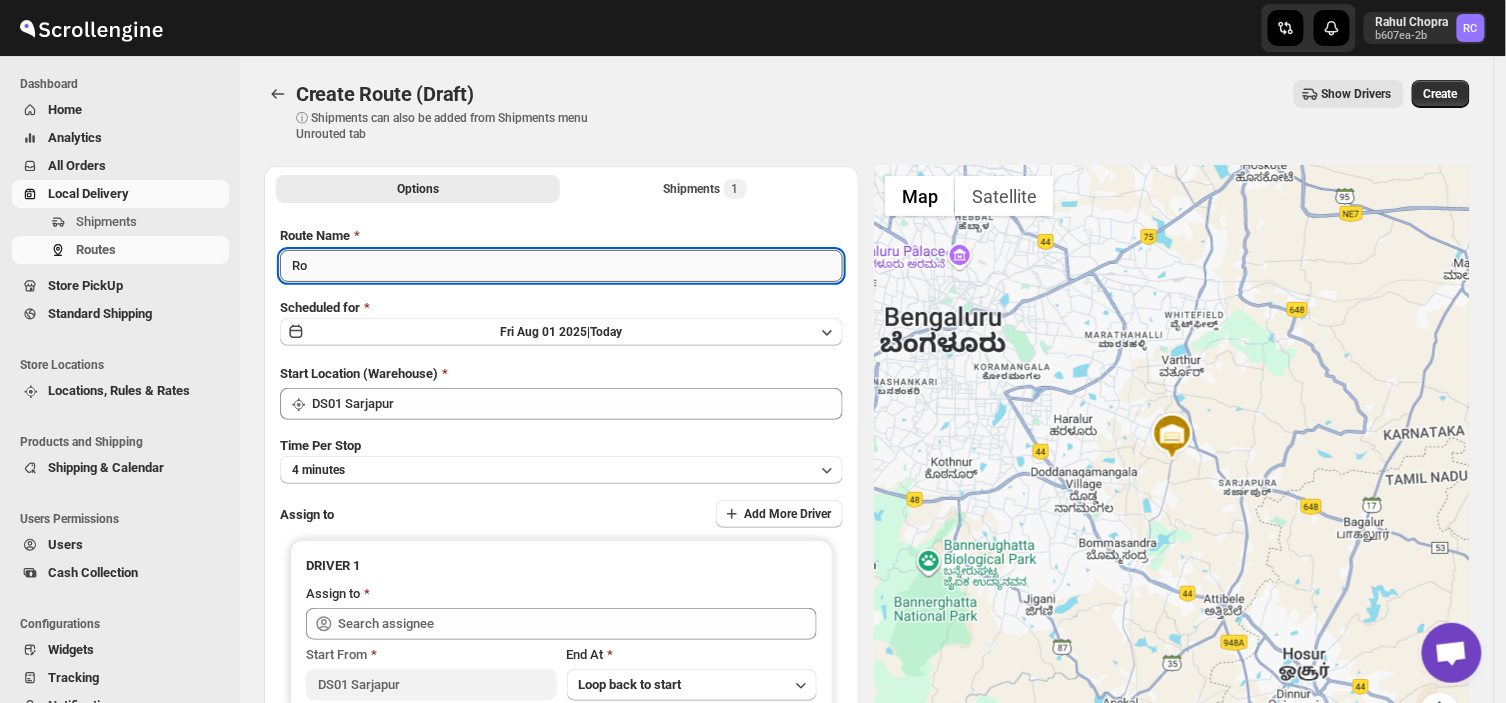 type on "R" 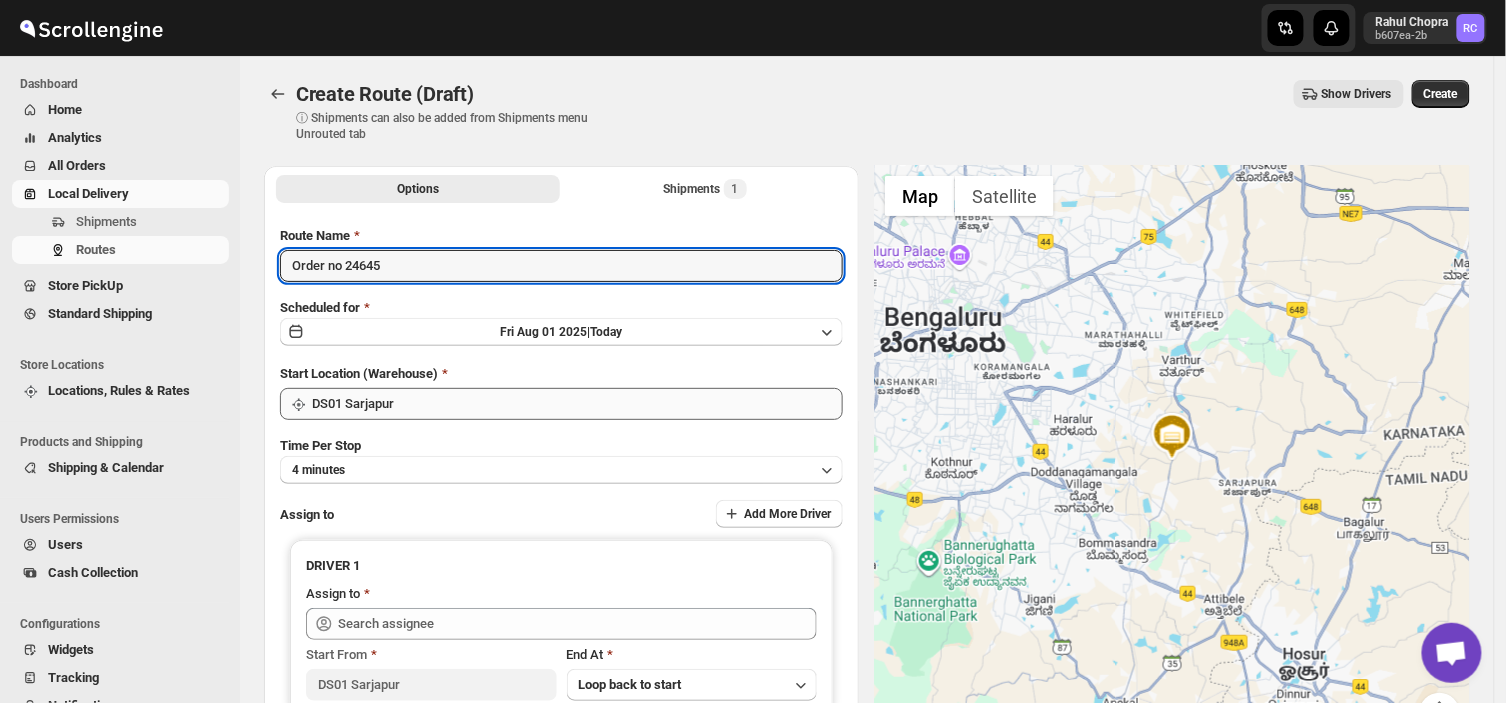 type on "Order no 24645" 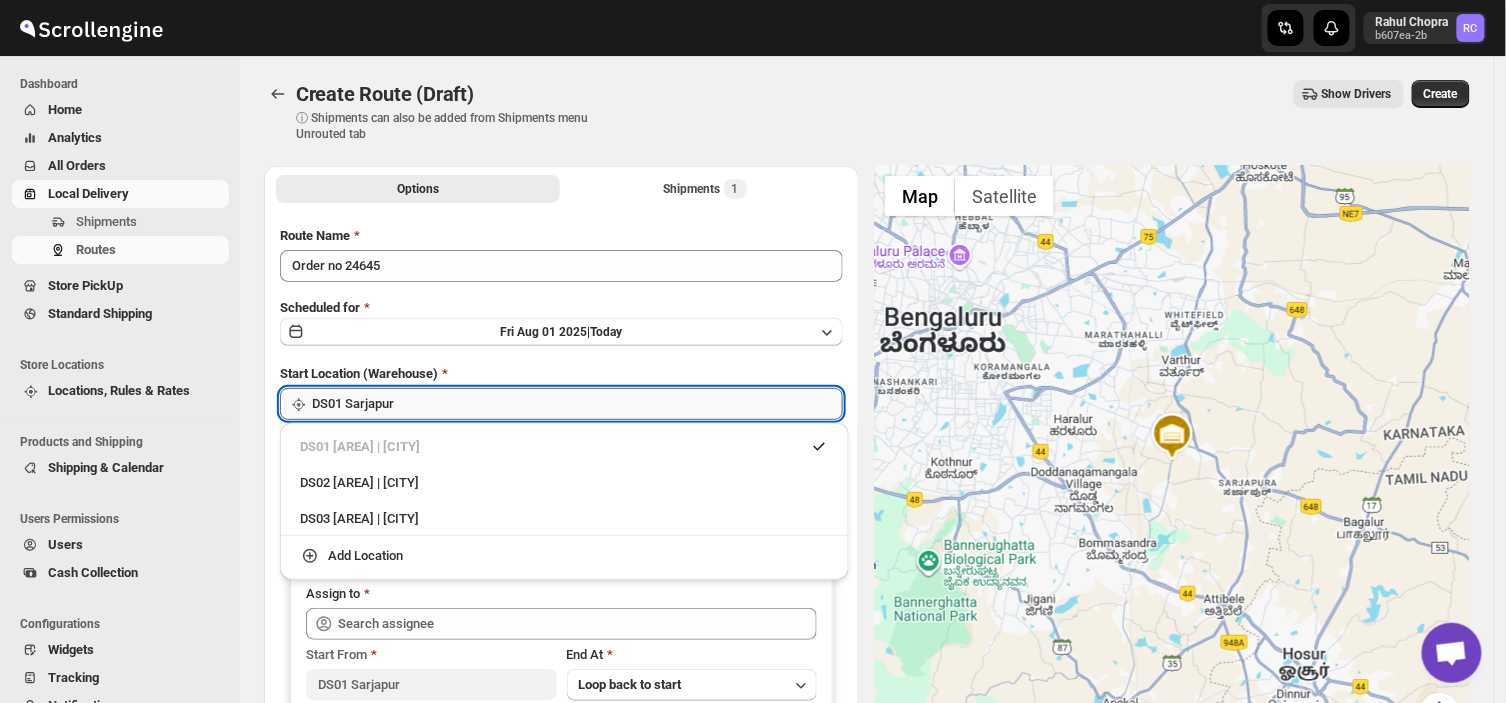 click on "DS01 Sarjapur" at bounding box center [577, 404] 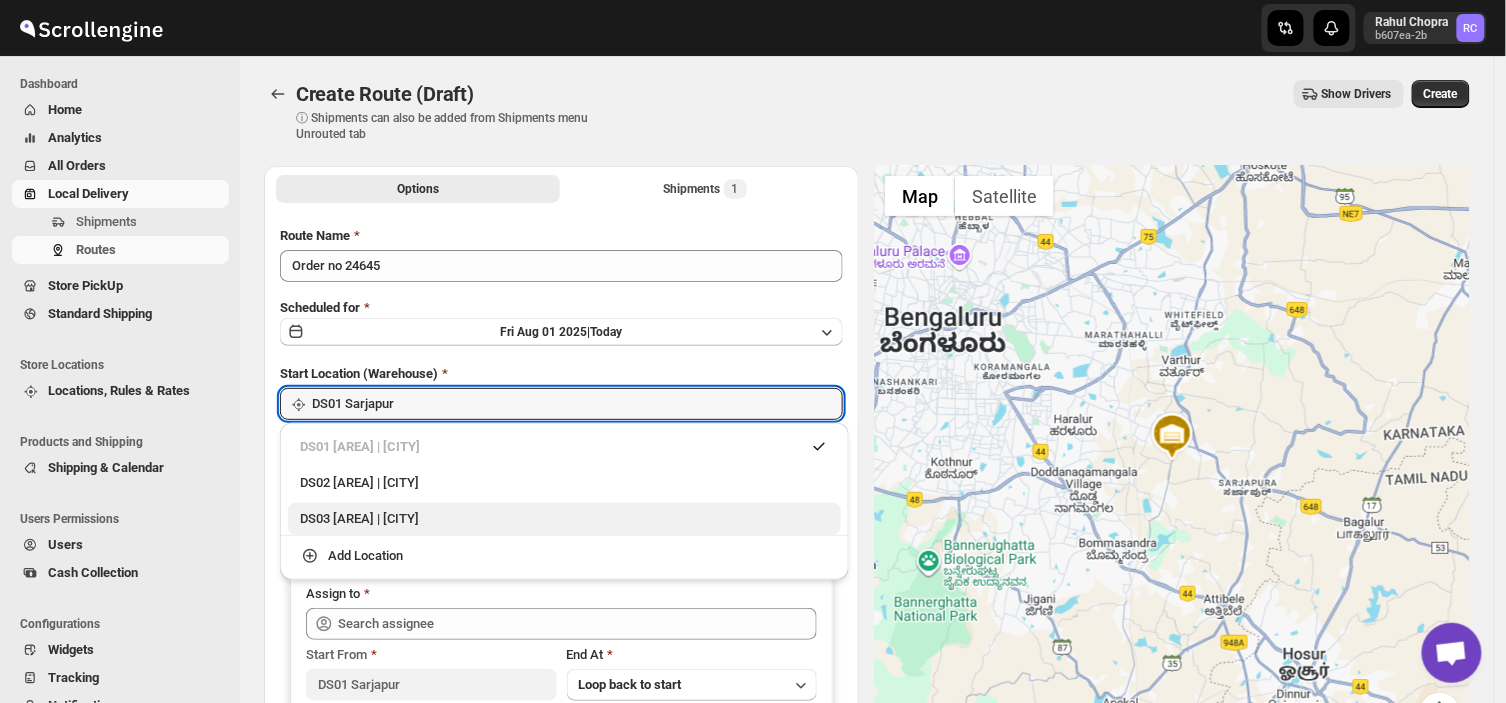 click on "DS03 [AREA] | [CITY]" at bounding box center [564, 519] 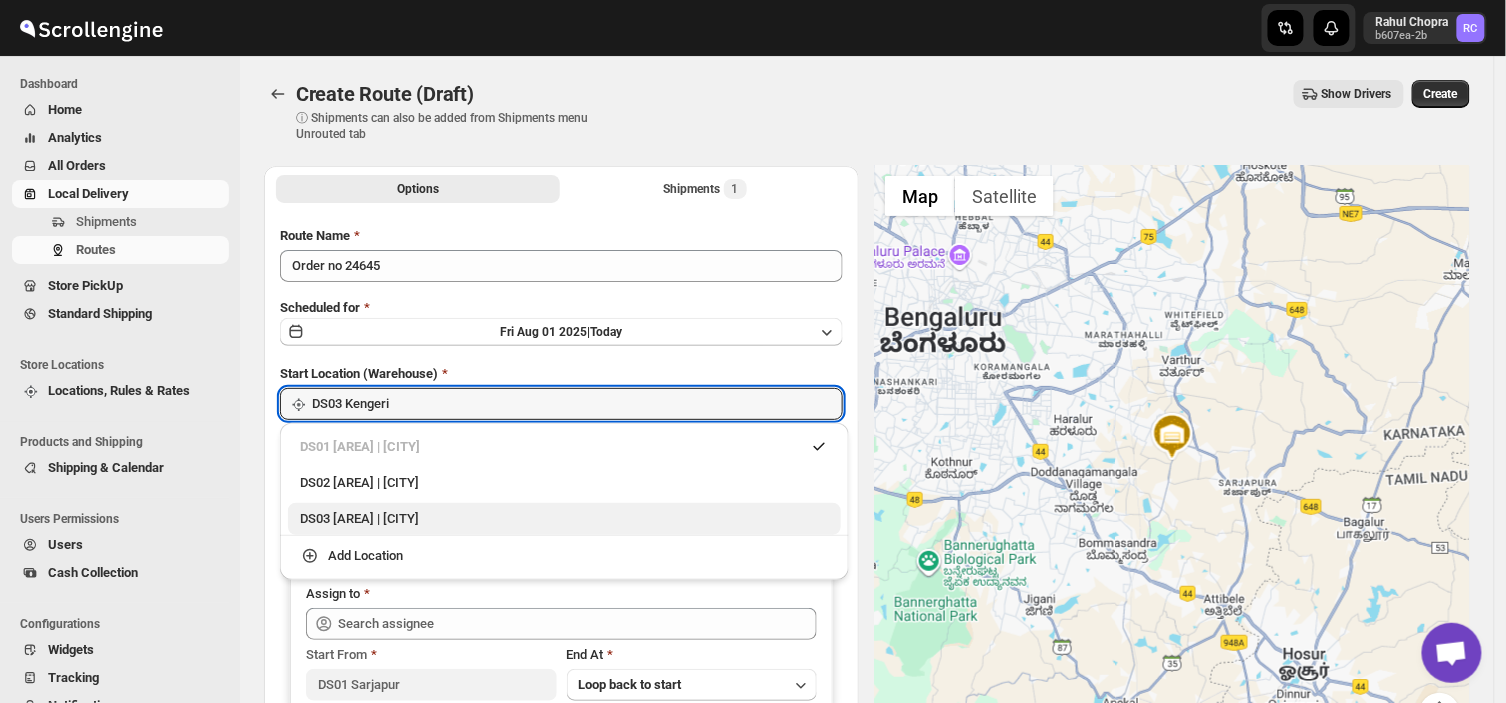 type on "DS03 Kengeri" 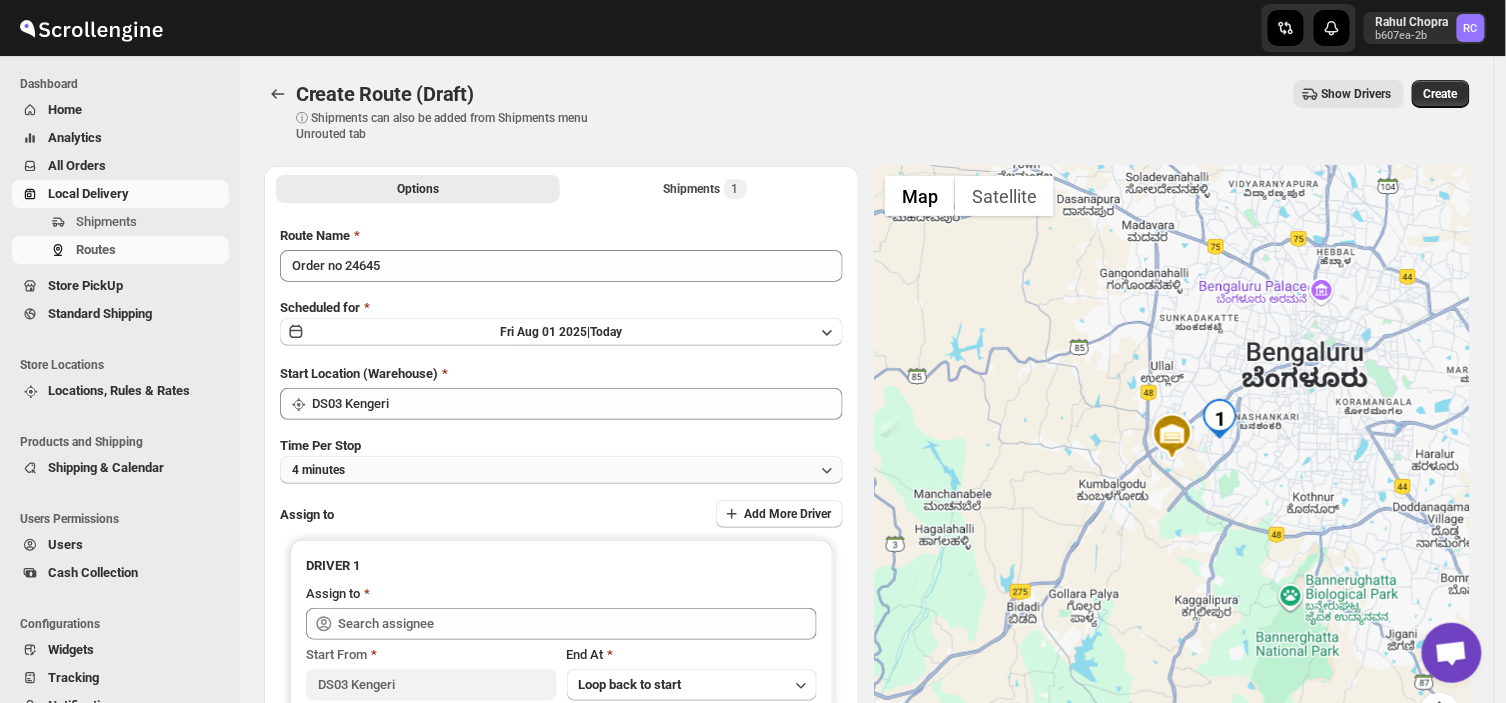 click on "4 minutes" at bounding box center (561, 470) 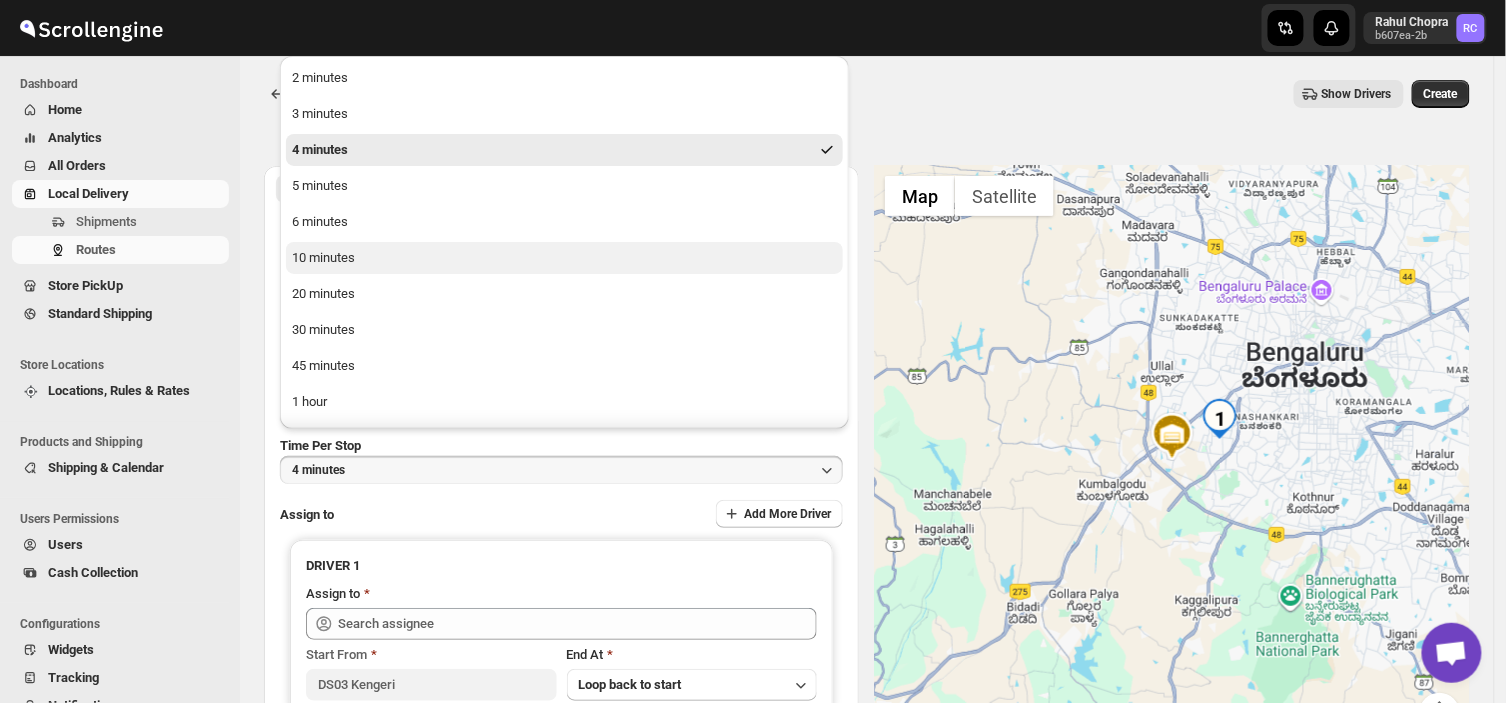 click on "10 minutes" at bounding box center (564, 258) 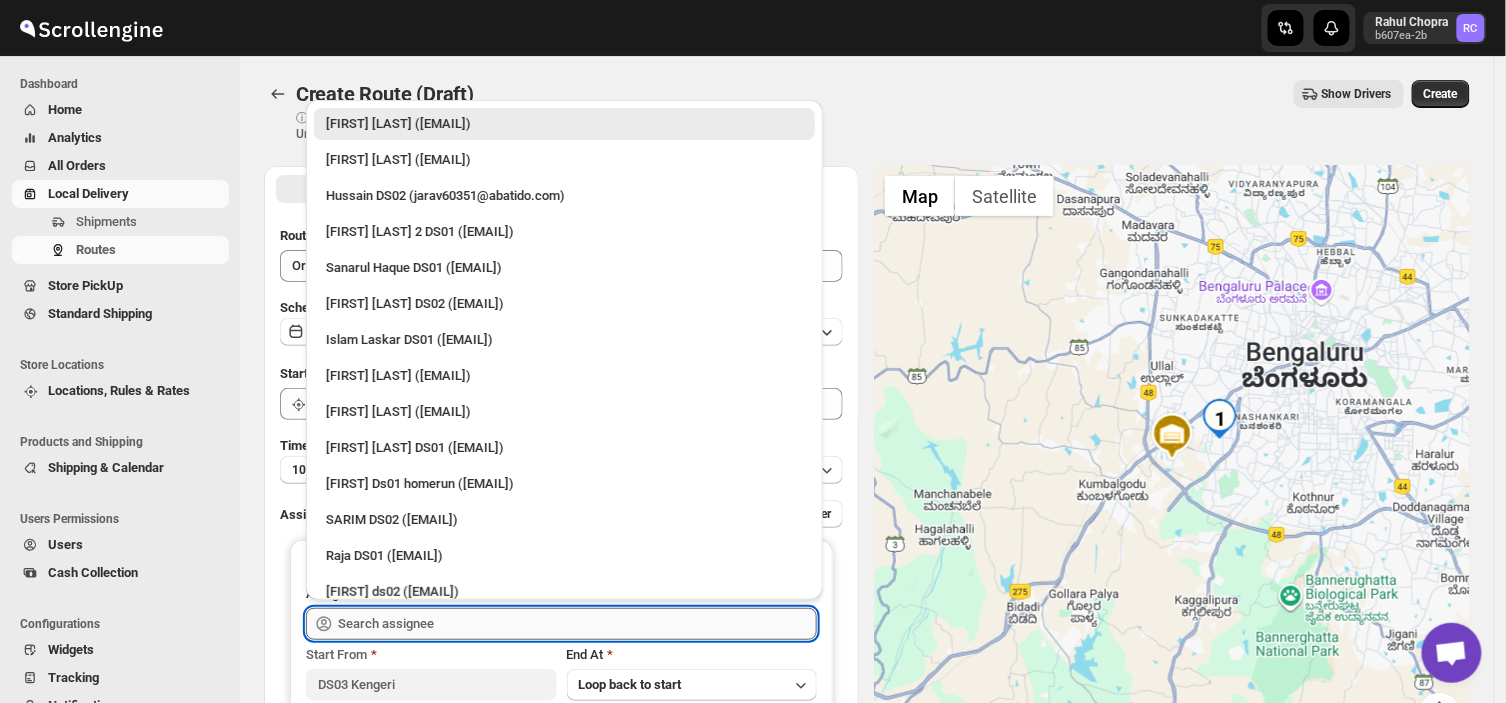 click at bounding box center (577, 624) 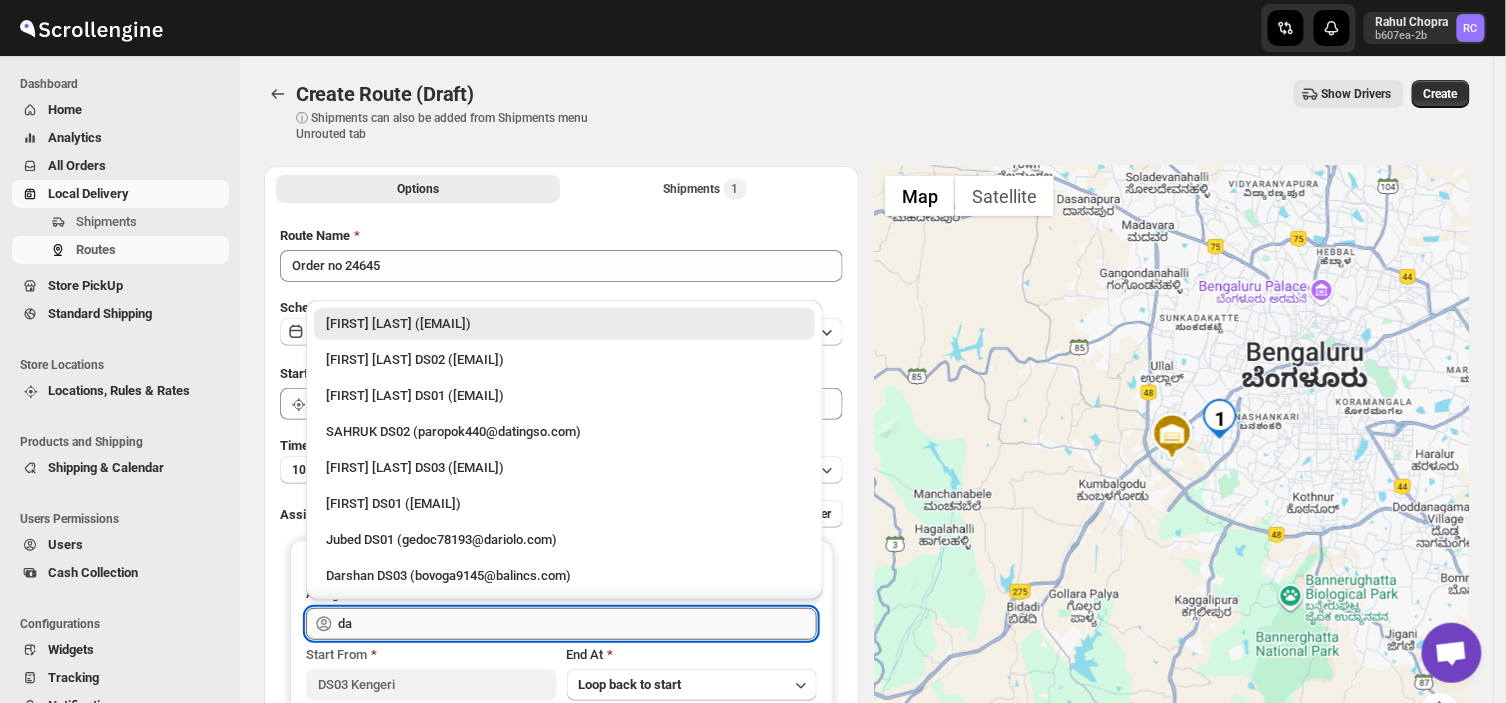 type on "d" 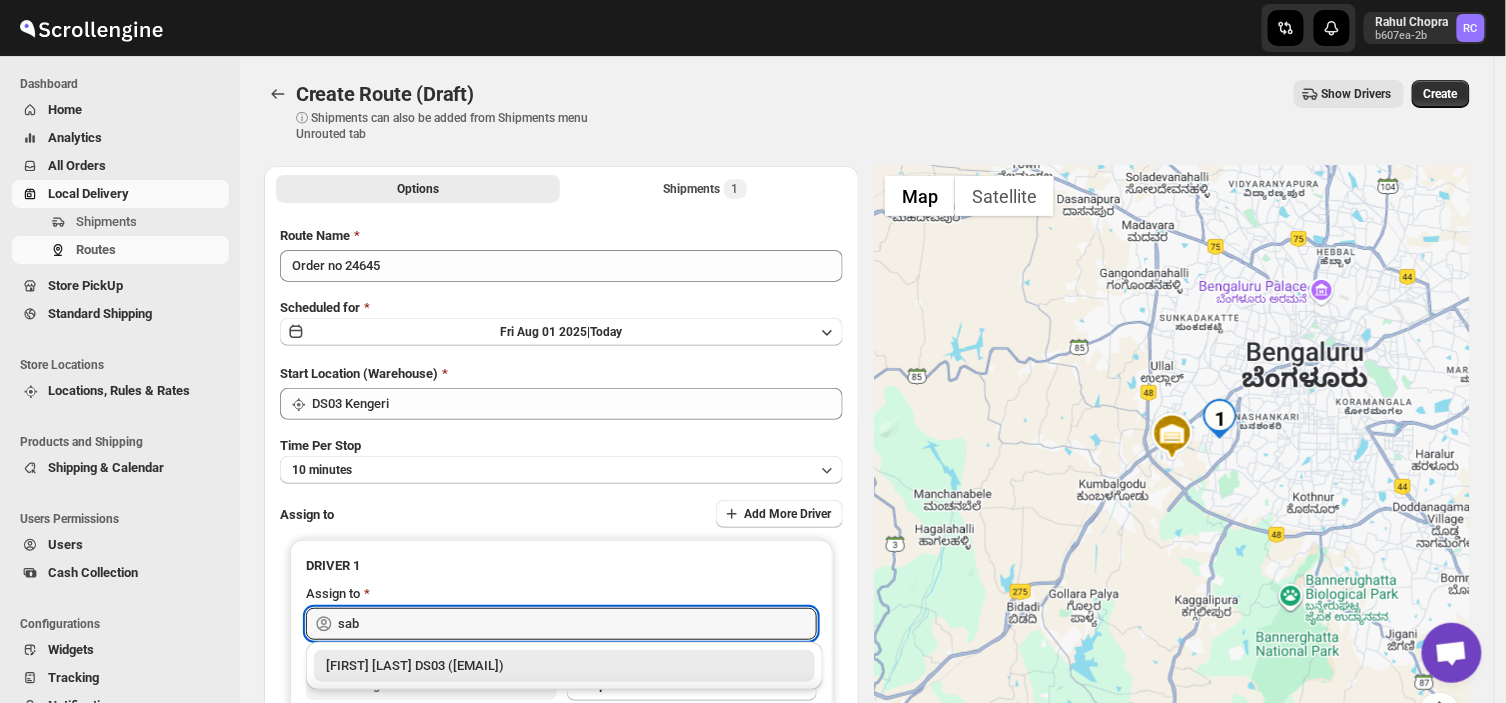 click on "[FIRST] [LAST] DS03 ([EMAIL])" at bounding box center (564, 666) 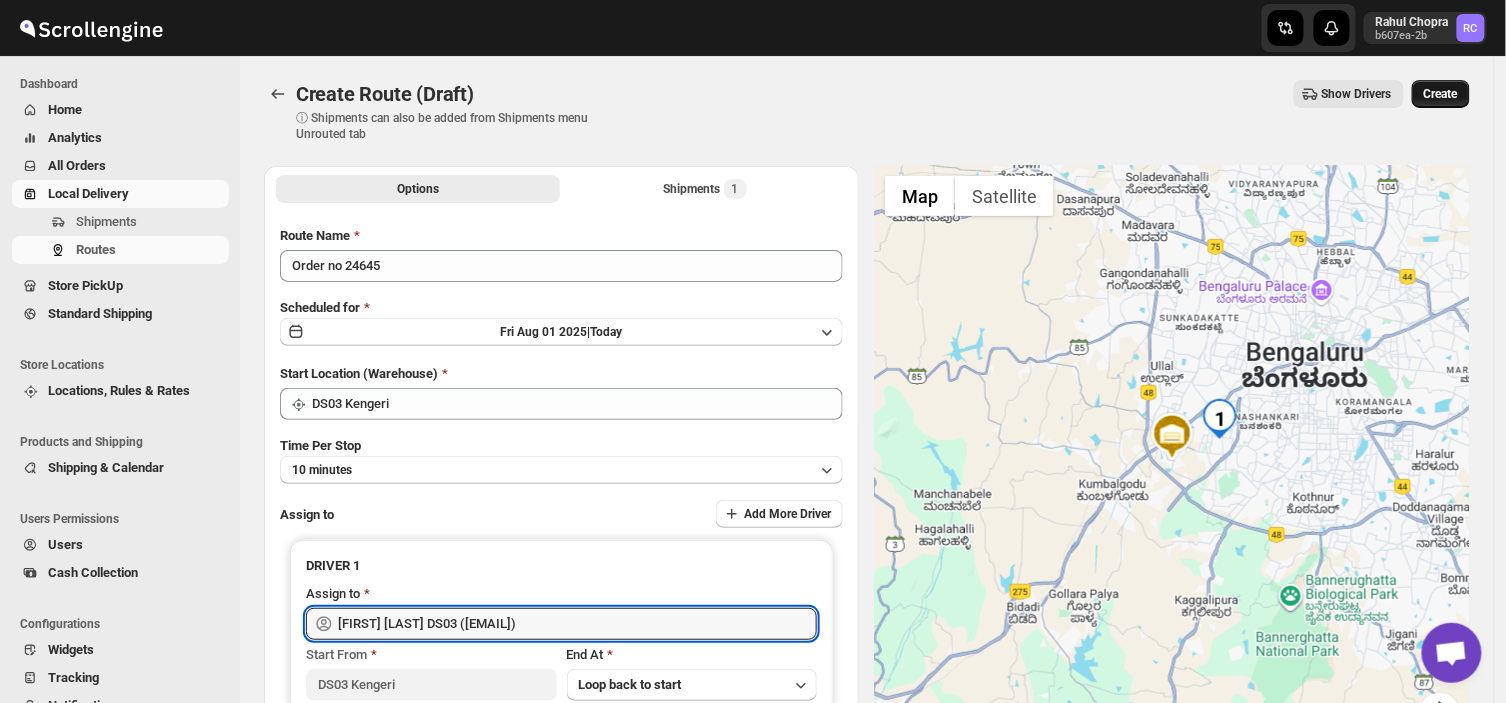 type on "[FIRST] [LAST] DS03 ([EMAIL])" 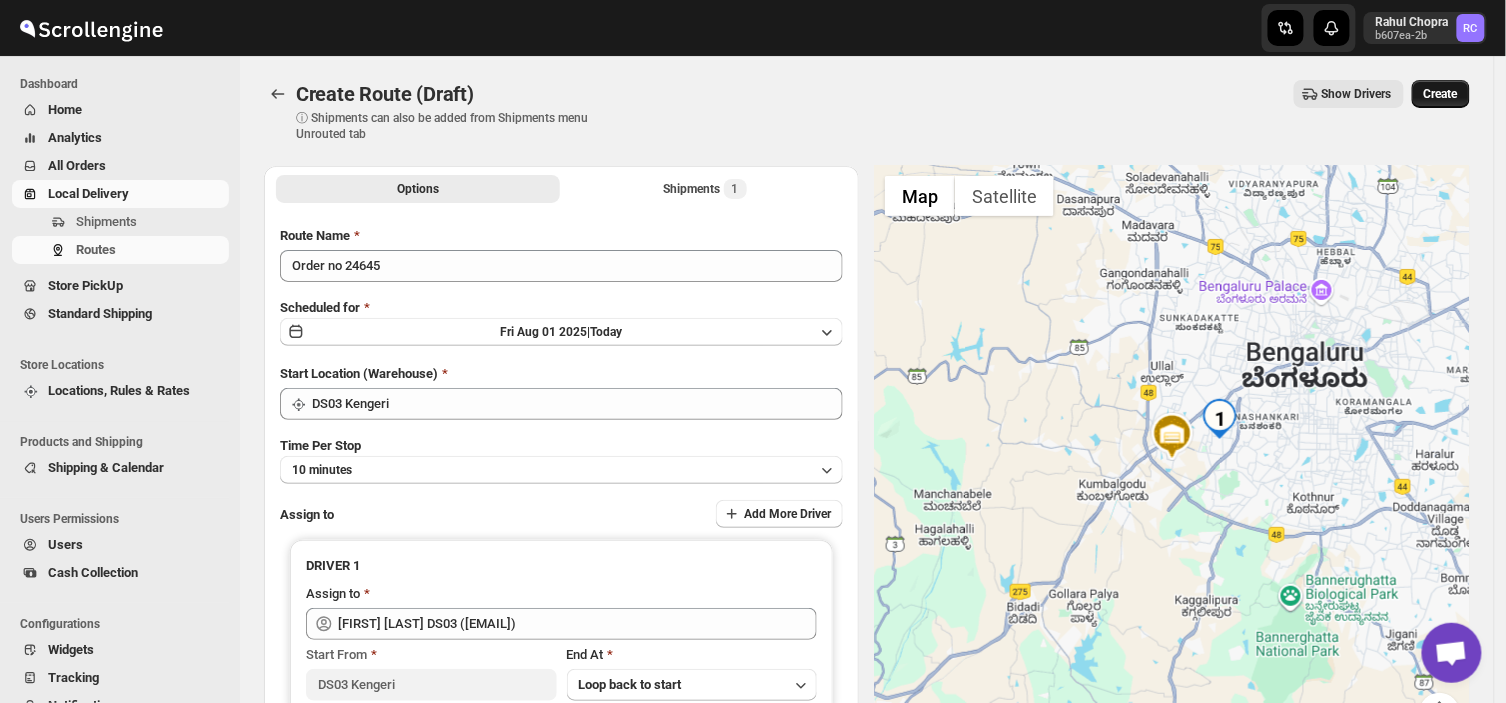 click on "Create" at bounding box center [1441, 94] 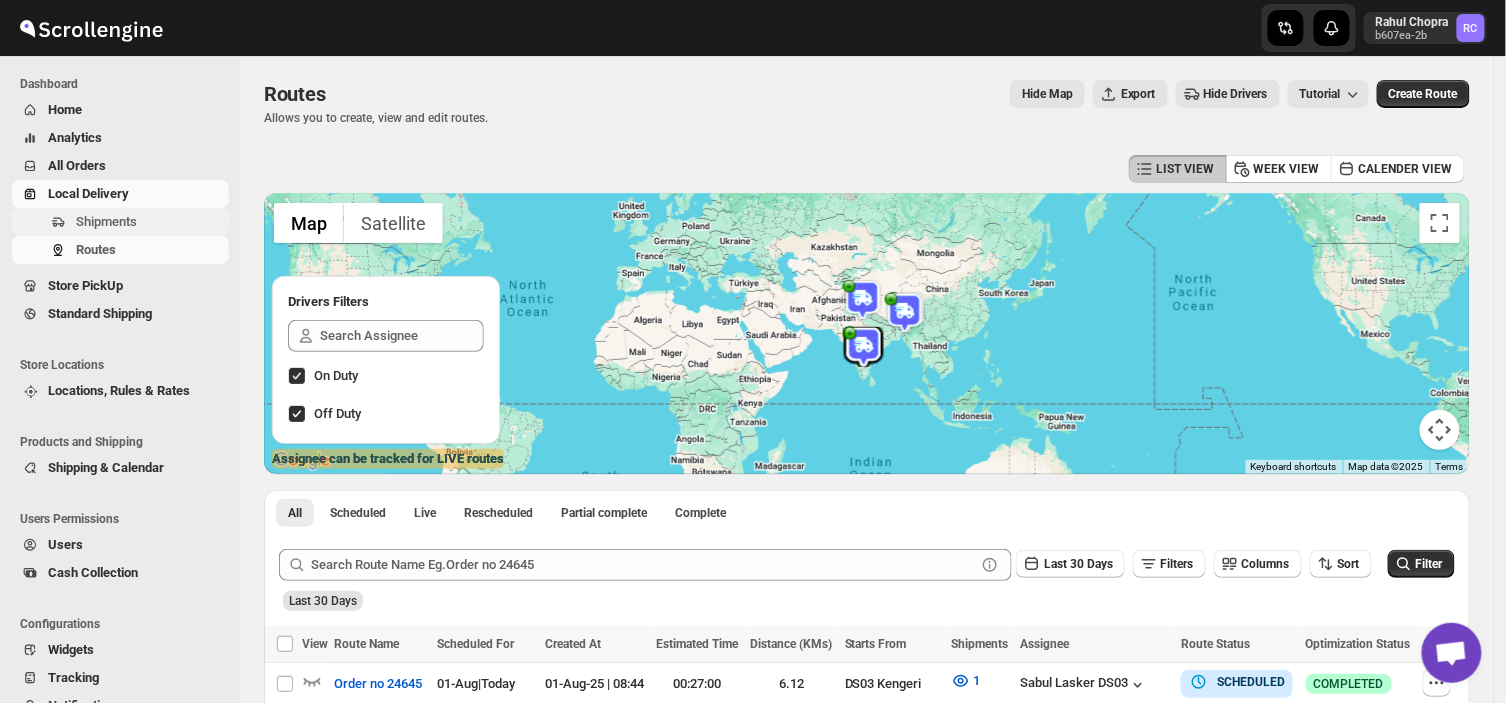 click on "Shipments" at bounding box center [106, 221] 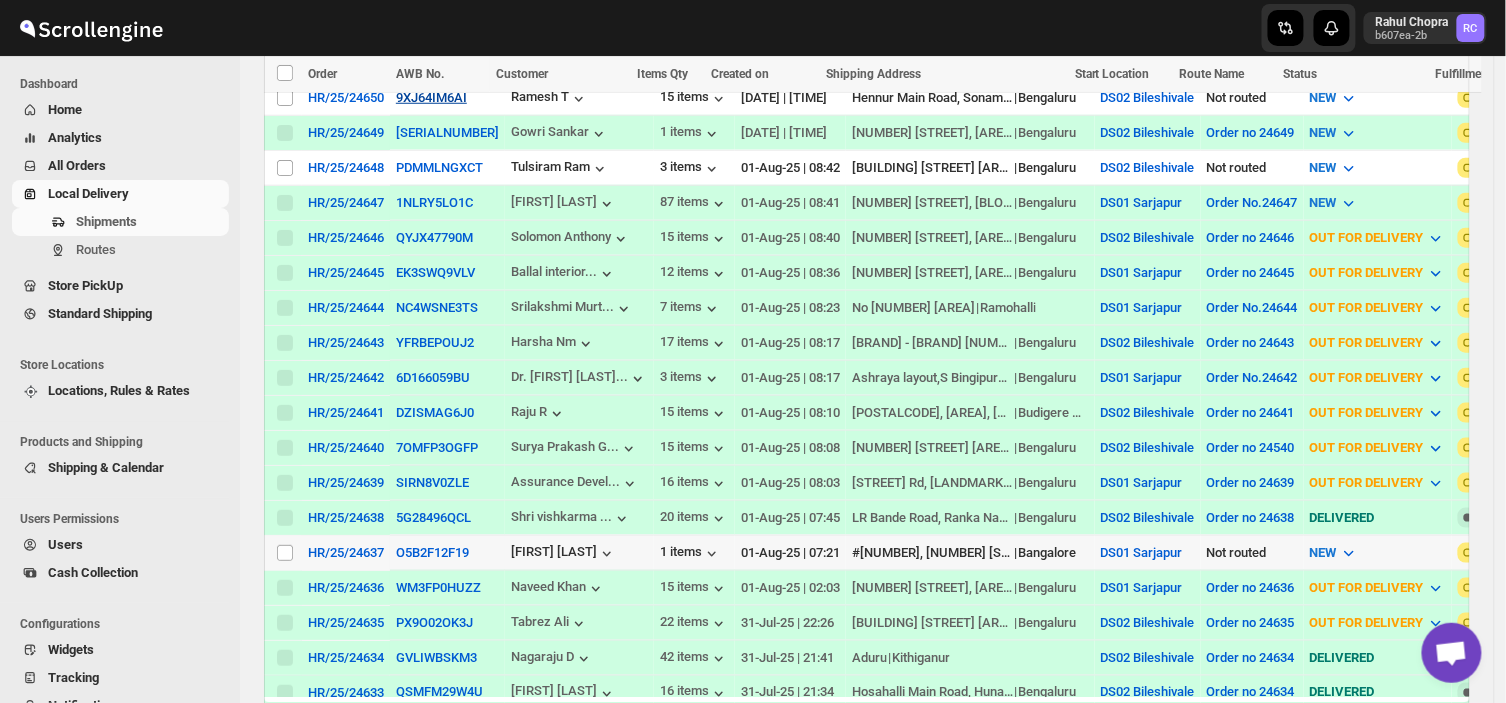 scroll, scrollTop: 458, scrollLeft: 0, axis: vertical 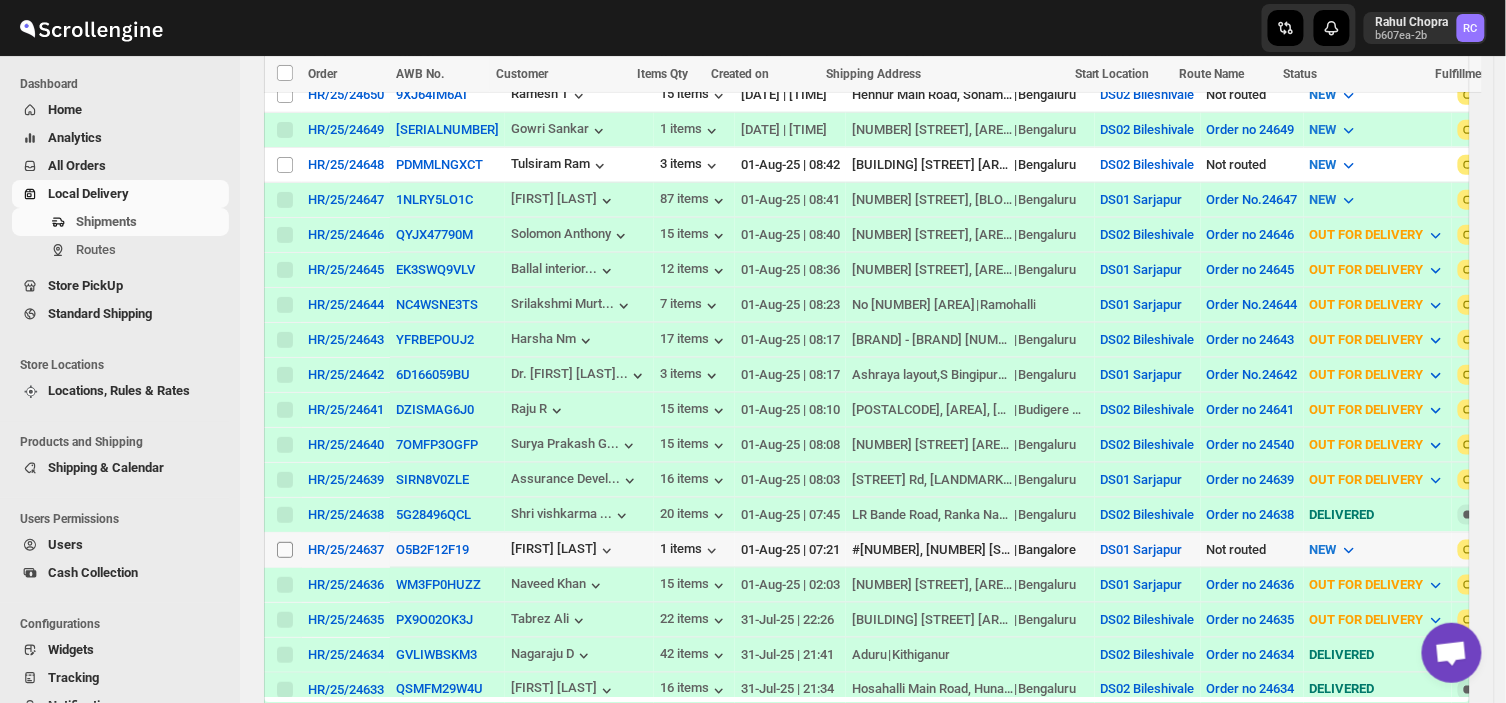click on "Select shipment" at bounding box center [285, 550] 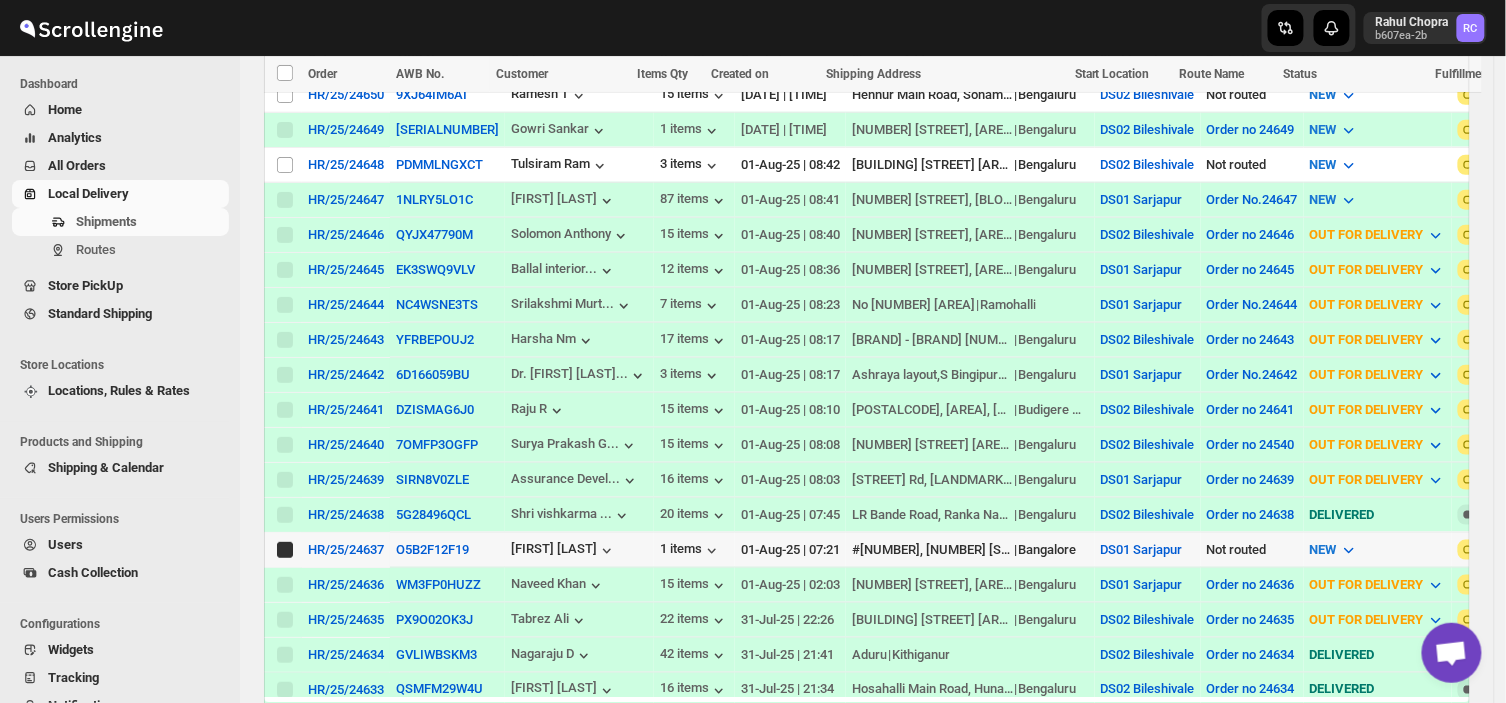 checkbox on "true" 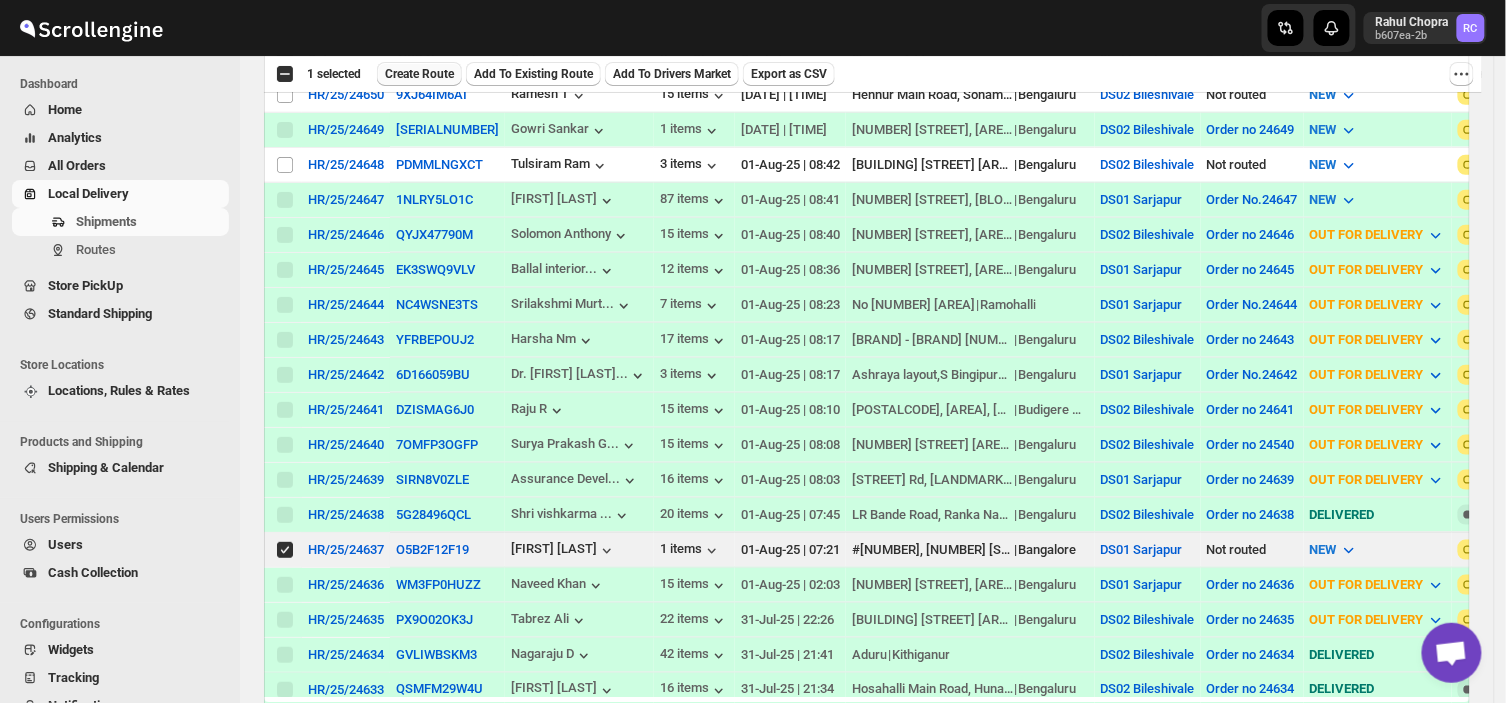 click on "Create Route" at bounding box center (419, 74) 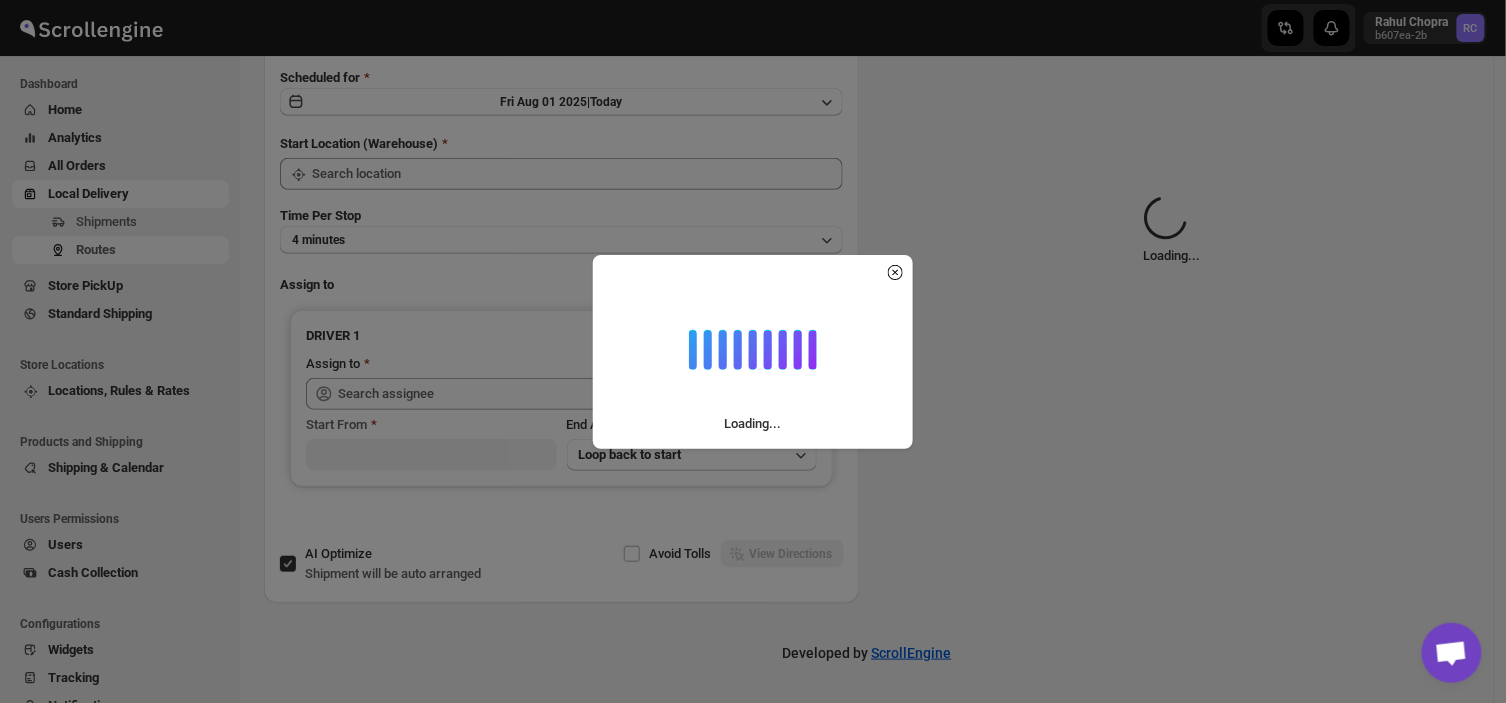 scroll, scrollTop: 0, scrollLeft: 0, axis: both 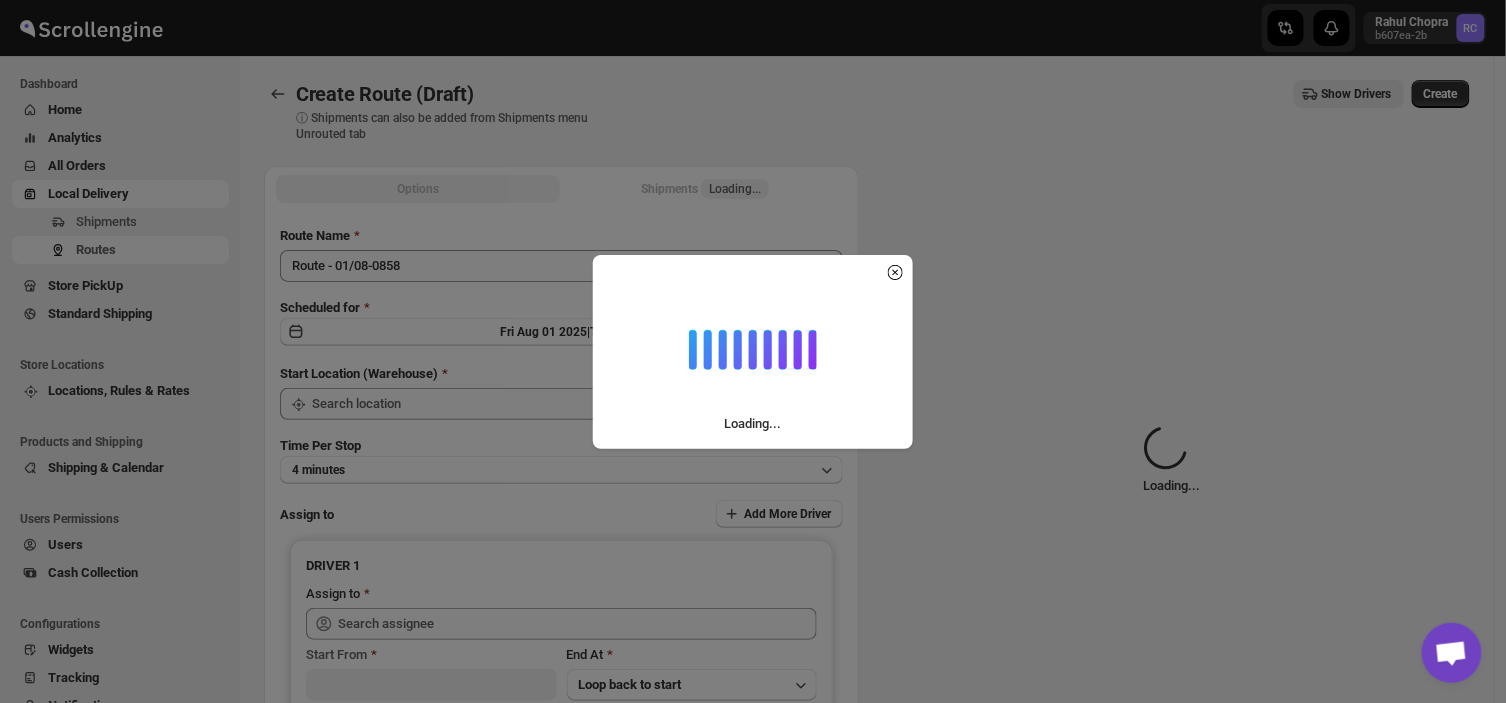 type on "DS01 Sarjapur" 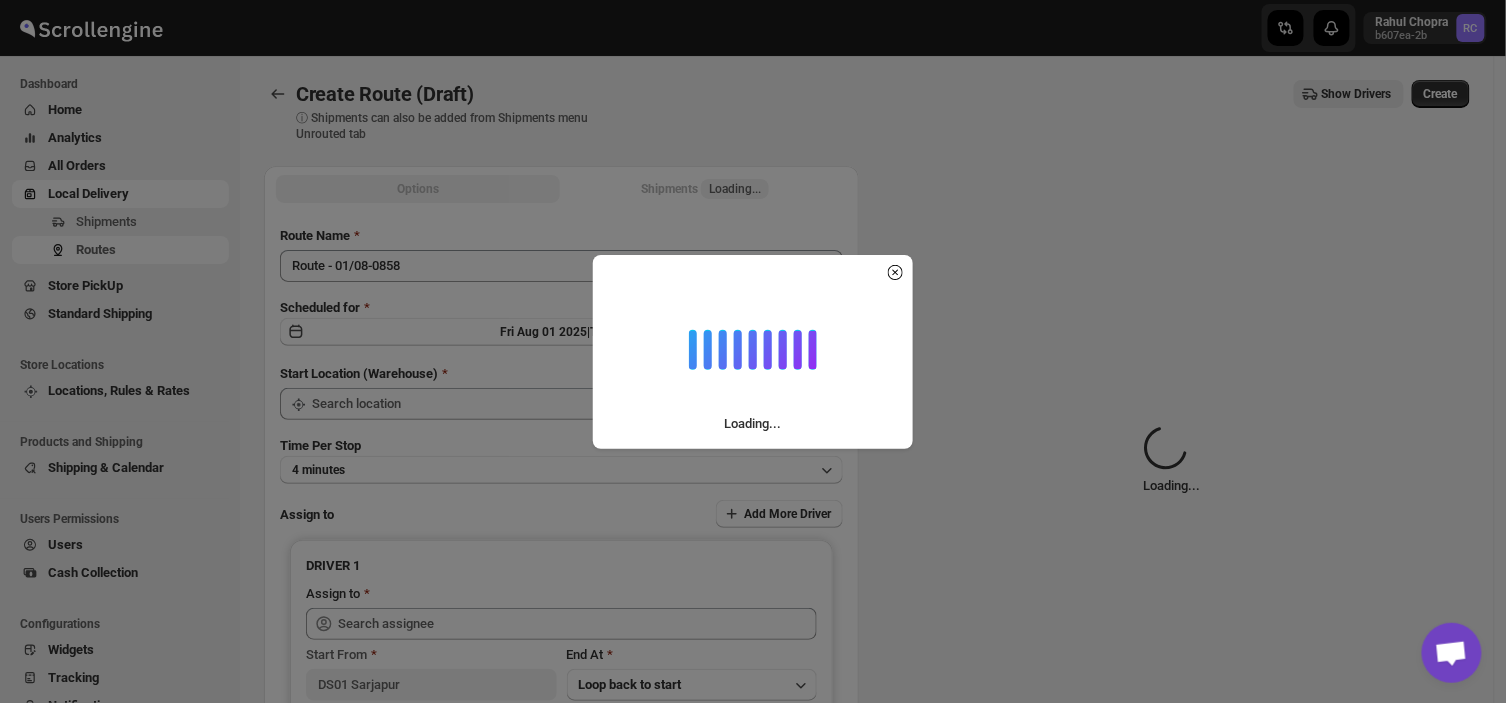 type on "DS01 Sarjapur" 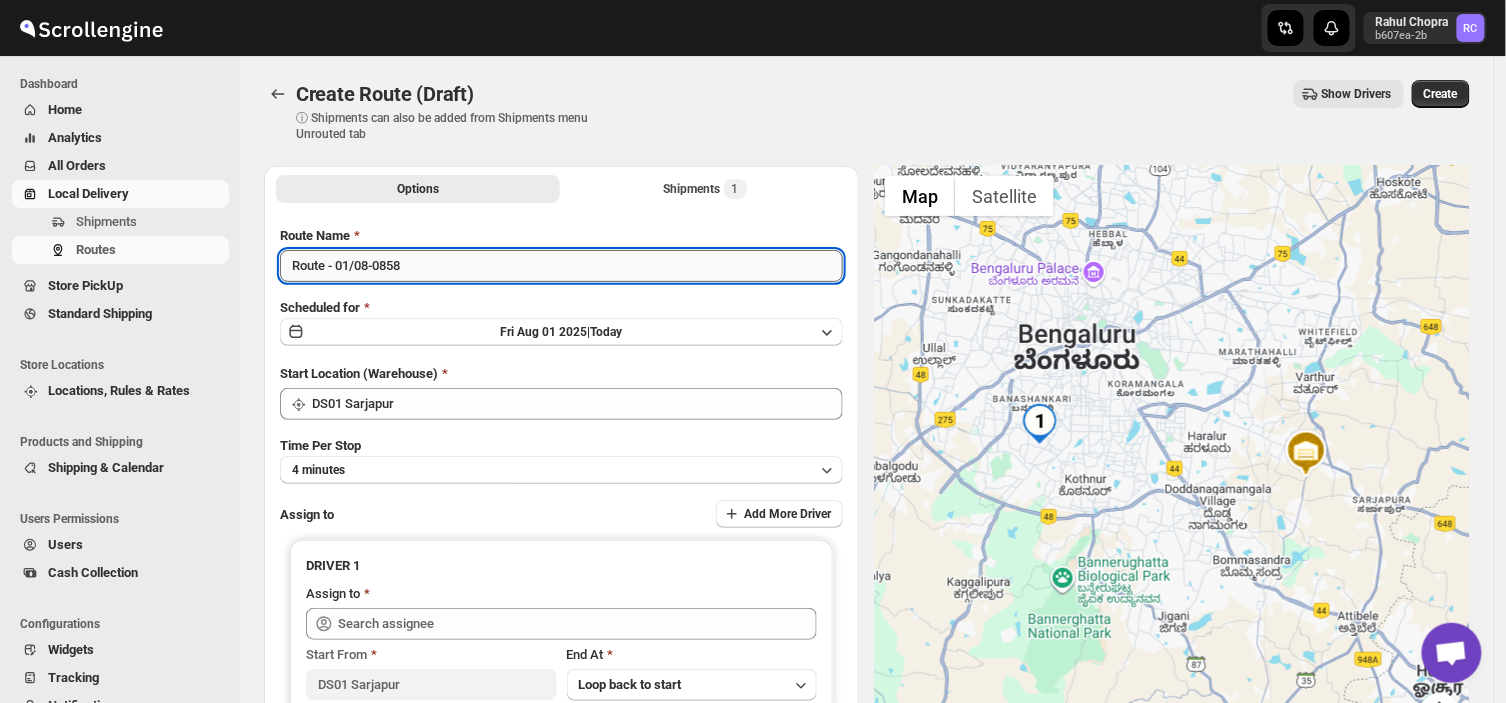 click on "Route - 01/08-0858" at bounding box center [561, 266] 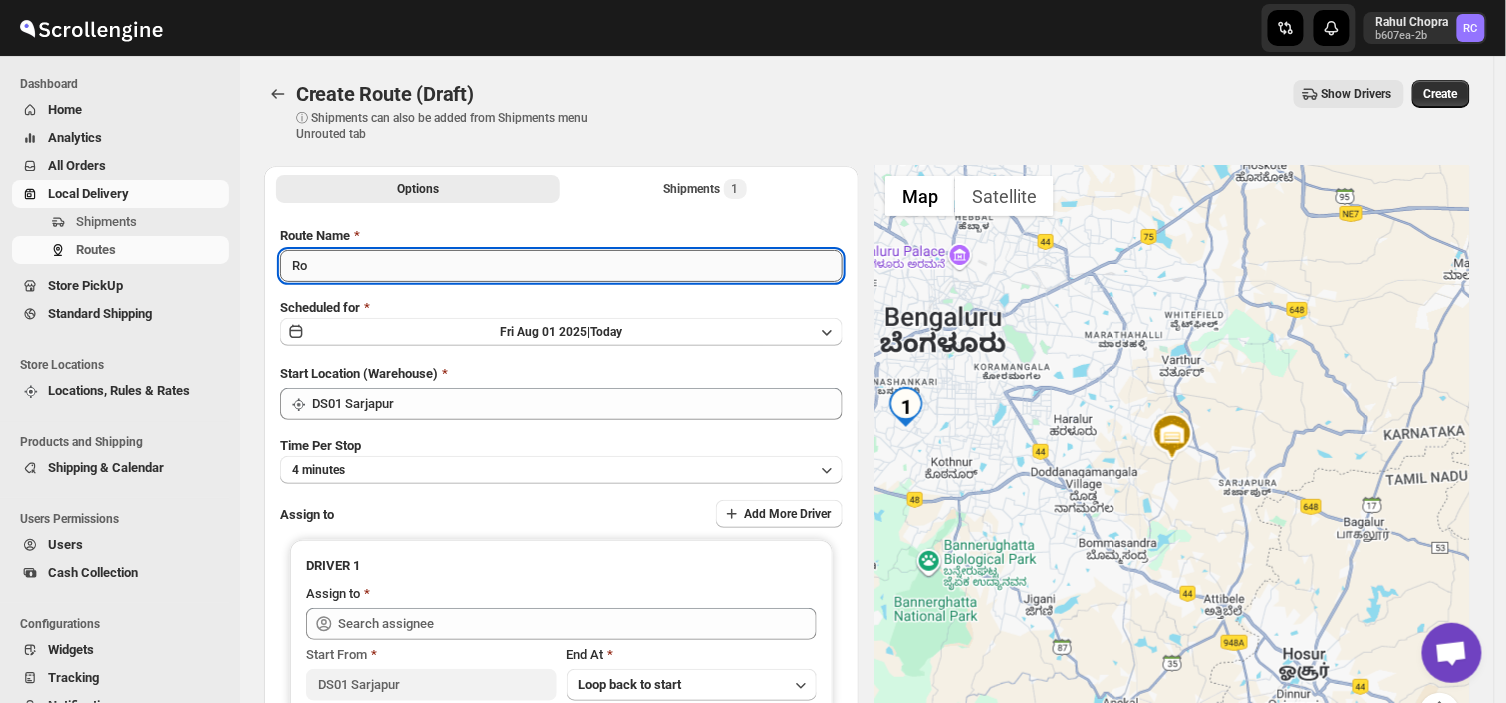 type on "R" 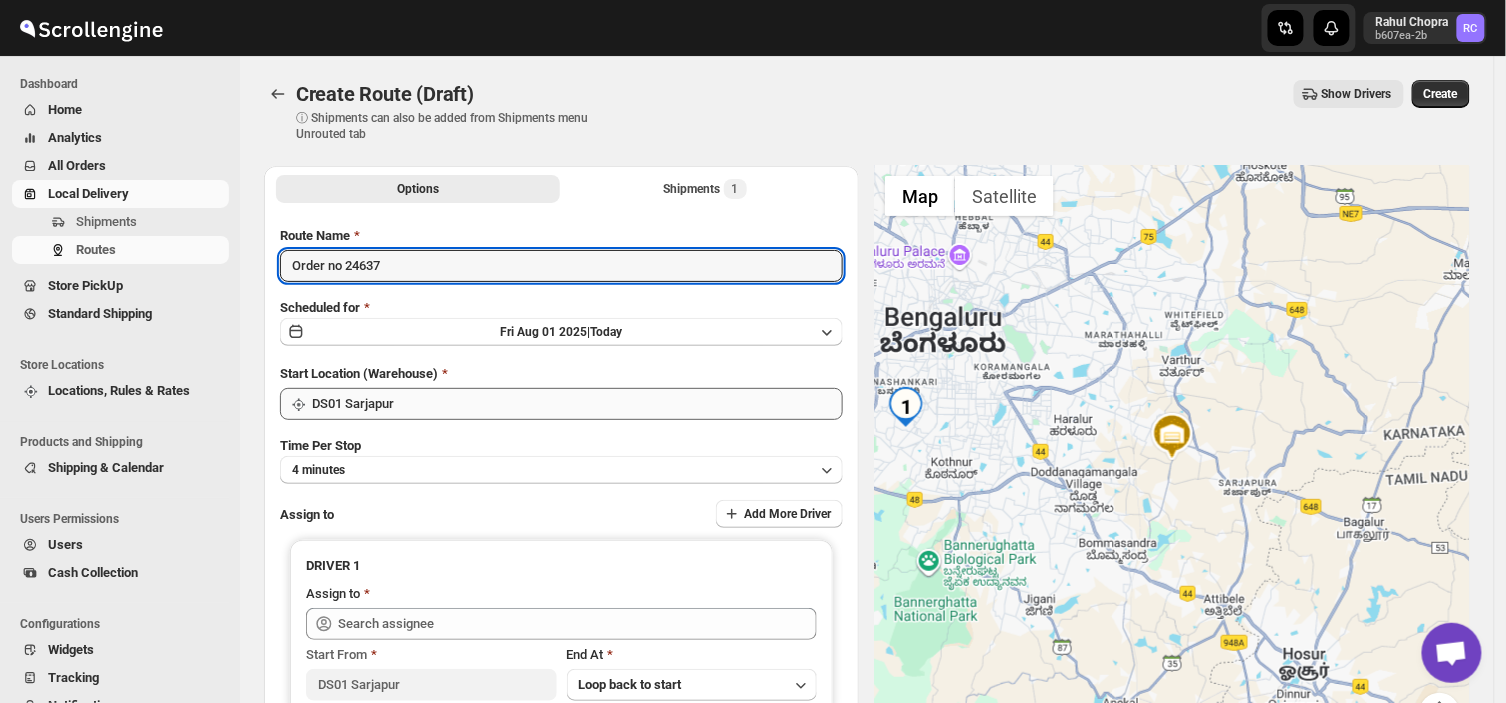 type on "Order no 24637" 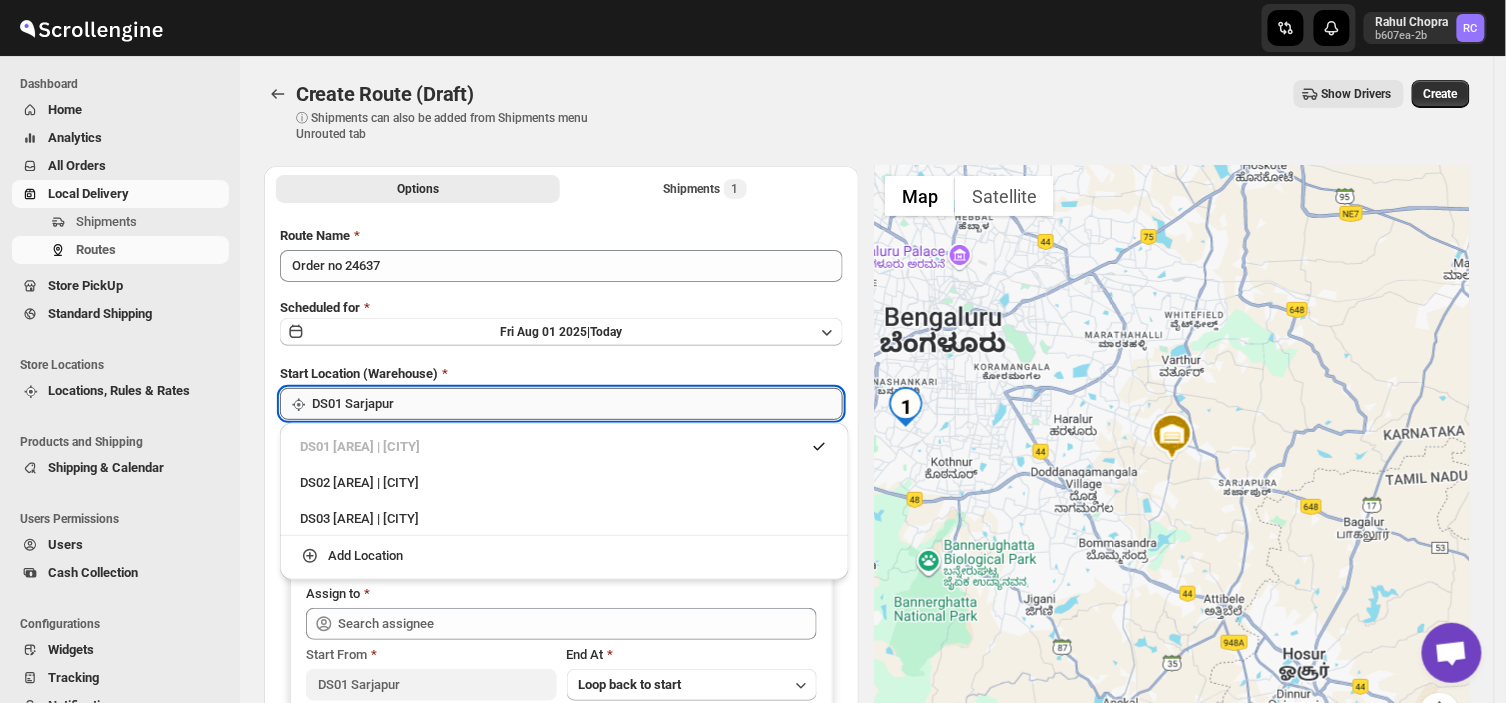 click on "DS01 Sarjapur" at bounding box center [577, 404] 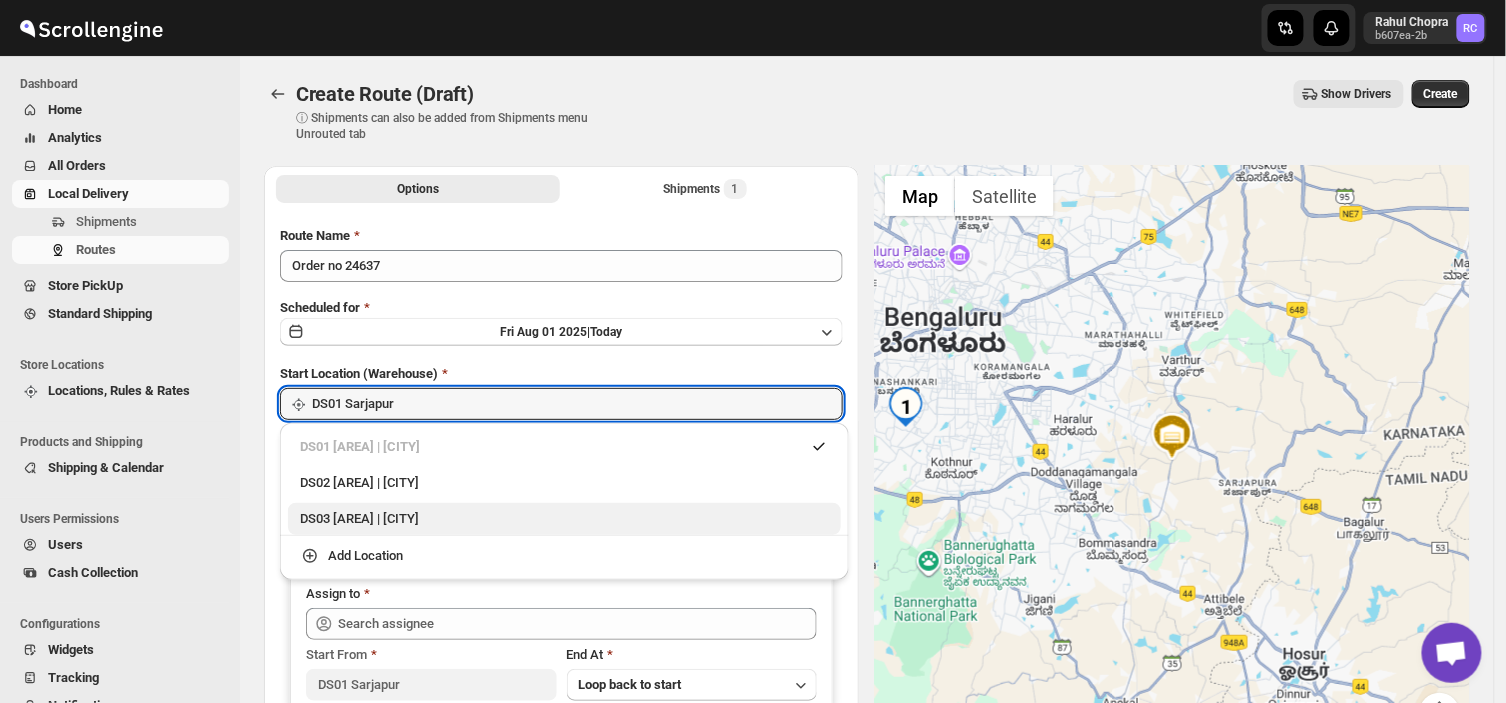 click on "DS03 [AREA] | [CITY]" at bounding box center (564, 519) 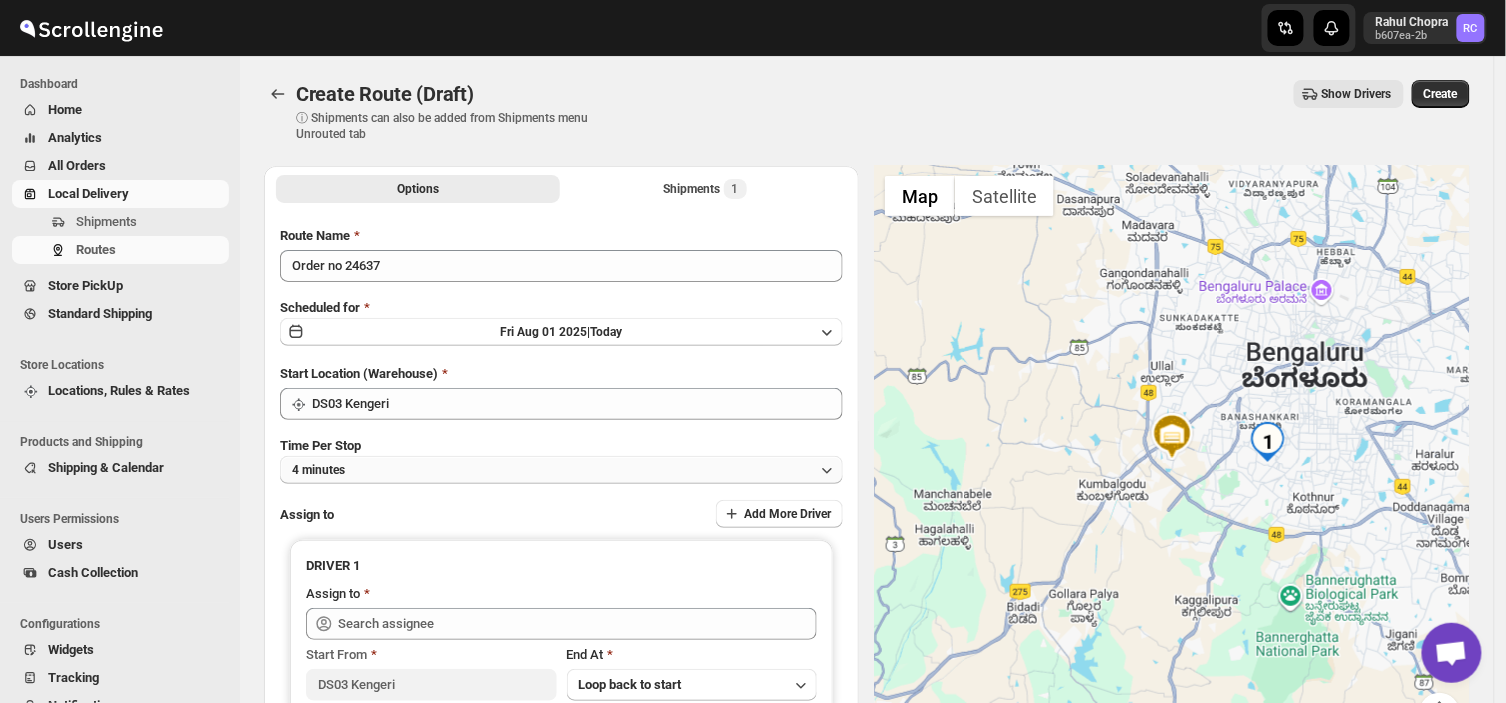 click on "4 minutes" at bounding box center (561, 470) 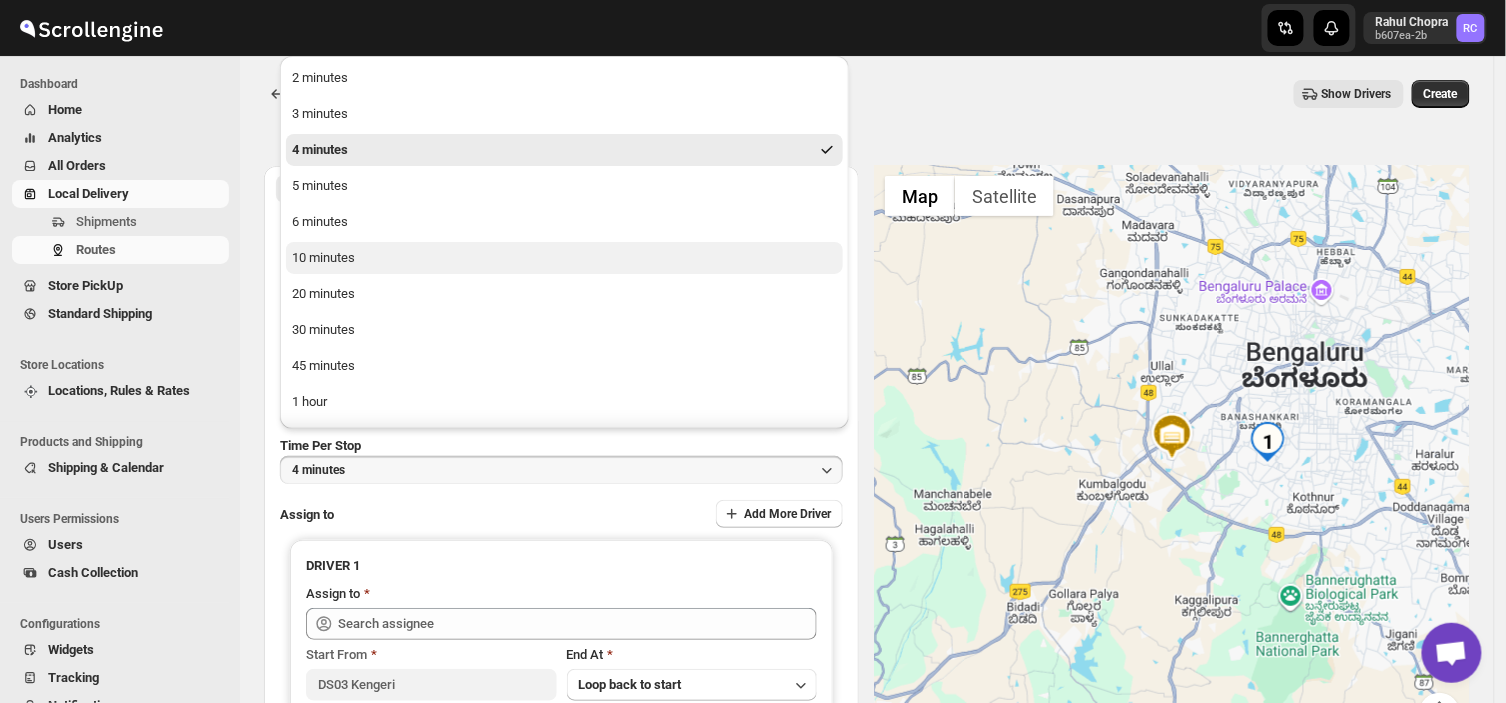 click on "10 minutes" at bounding box center [564, 258] 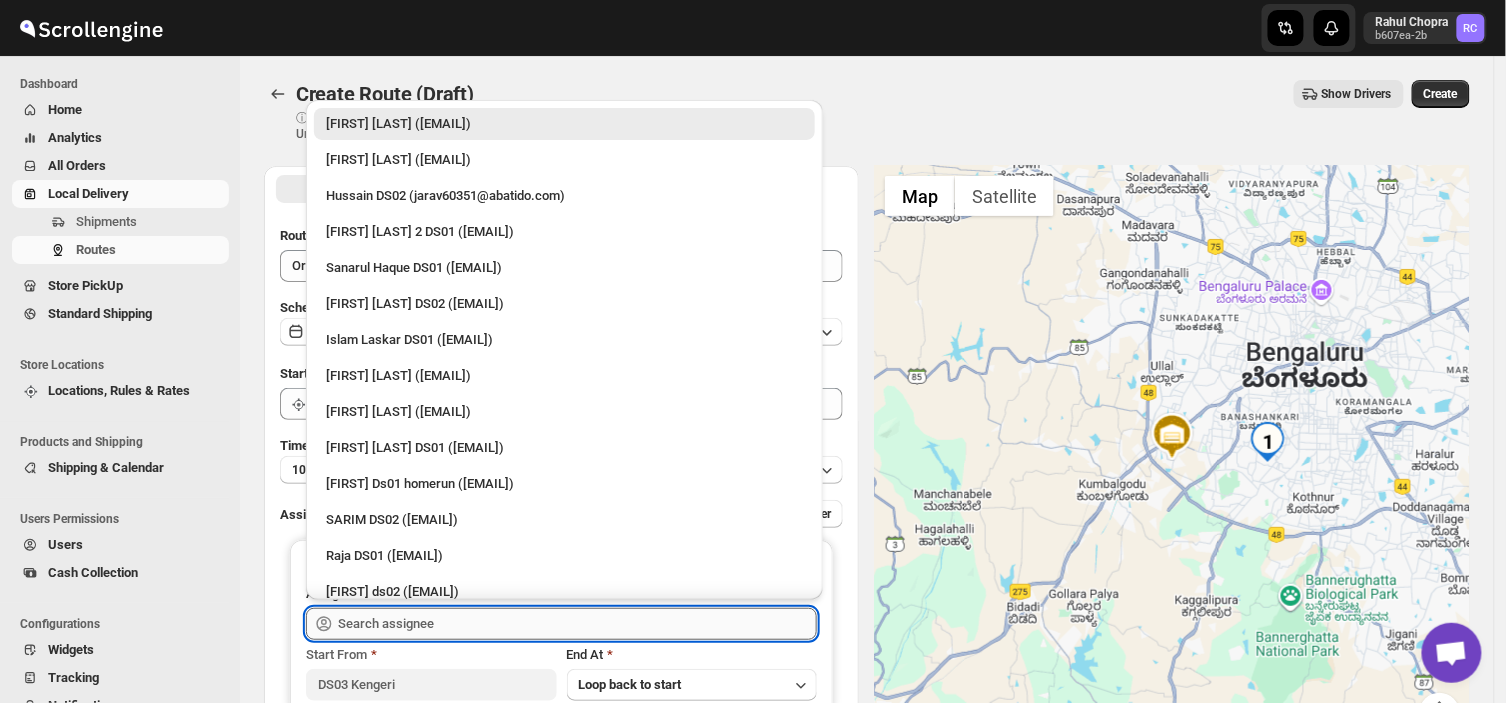 click at bounding box center (577, 624) 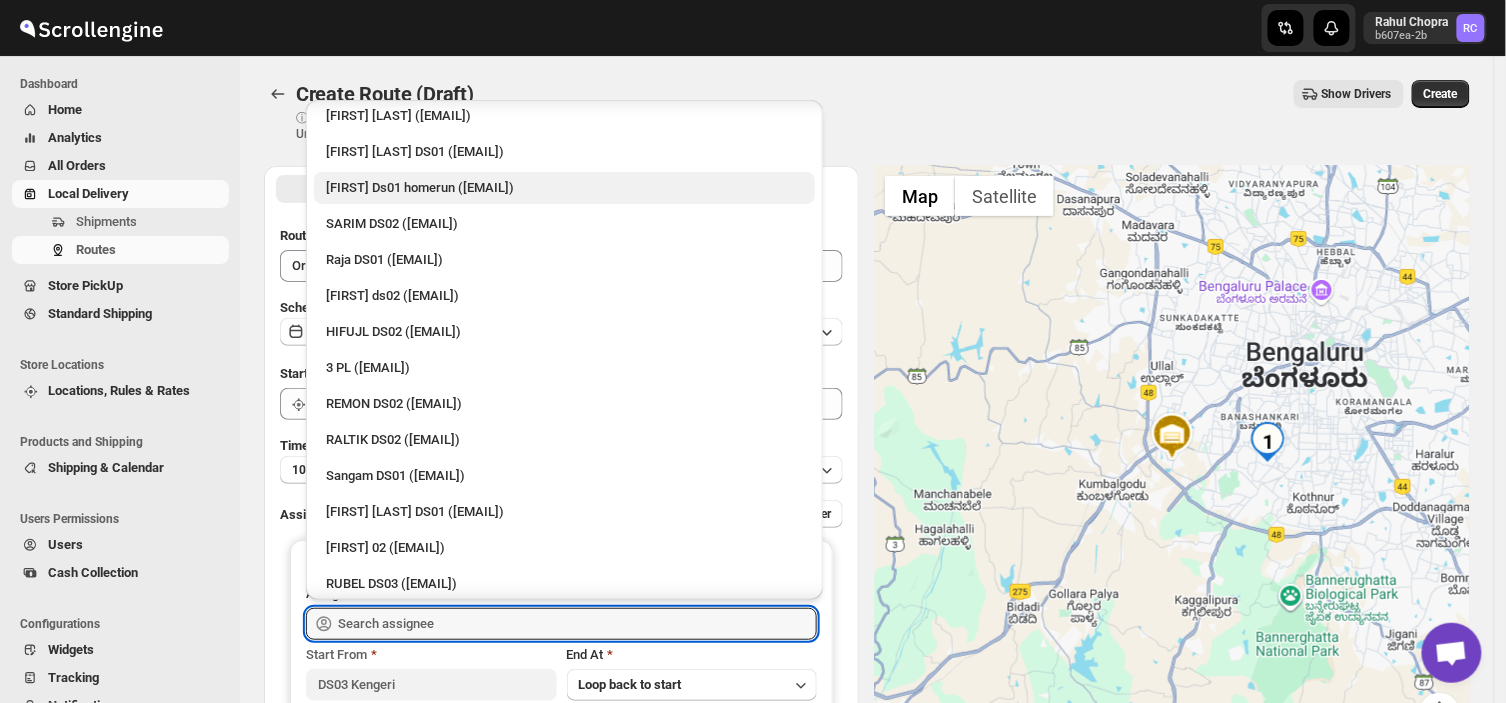 scroll, scrollTop: 298, scrollLeft: 0, axis: vertical 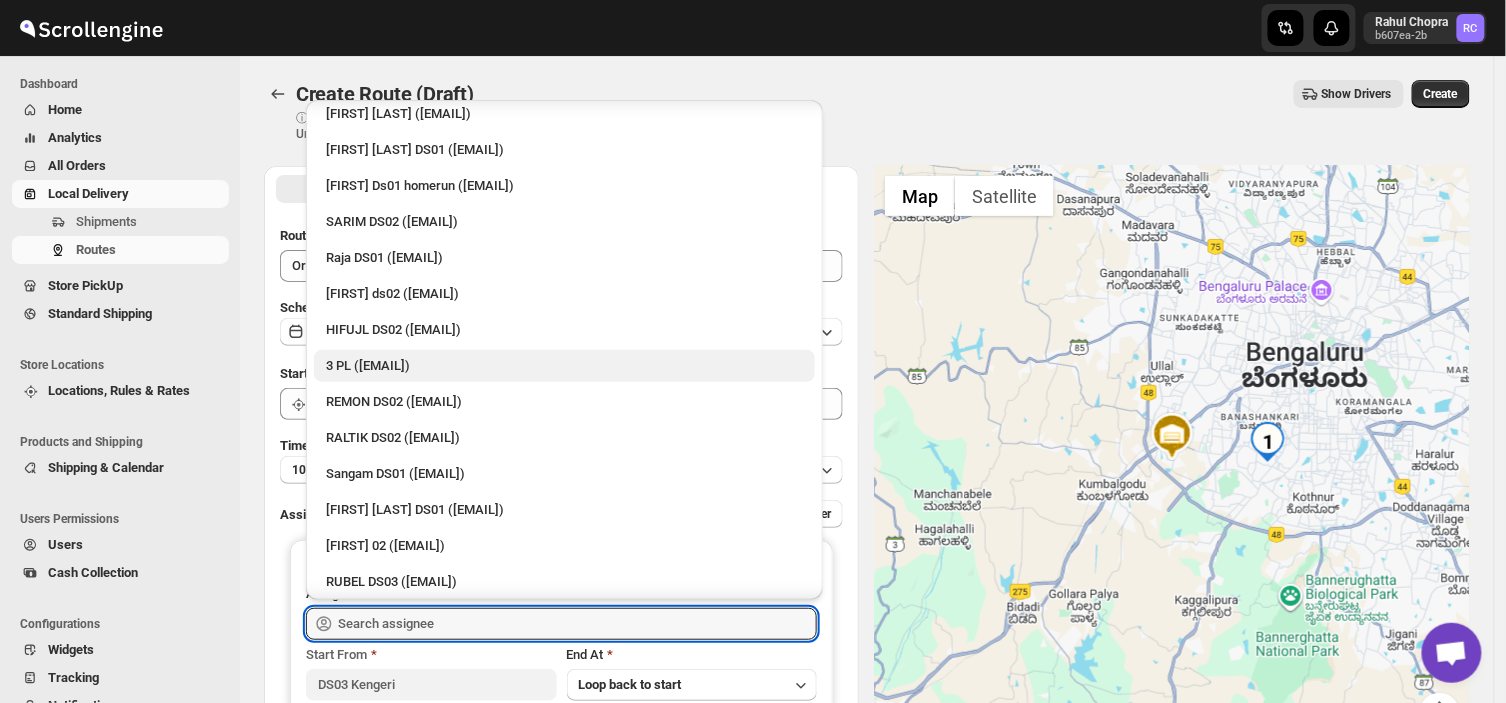 click on "3 PL ([EMAIL])" at bounding box center (564, 366) 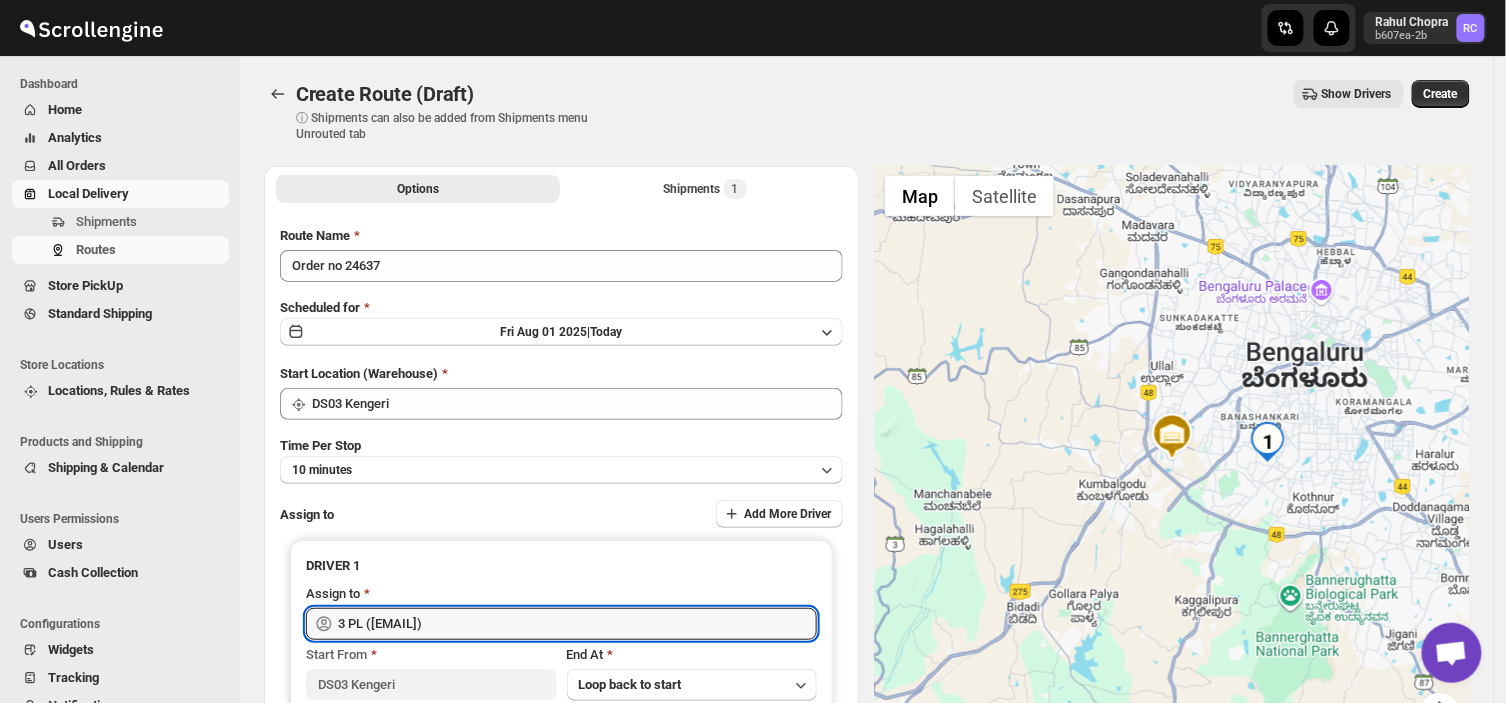 type on "3 PL ([EMAIL])" 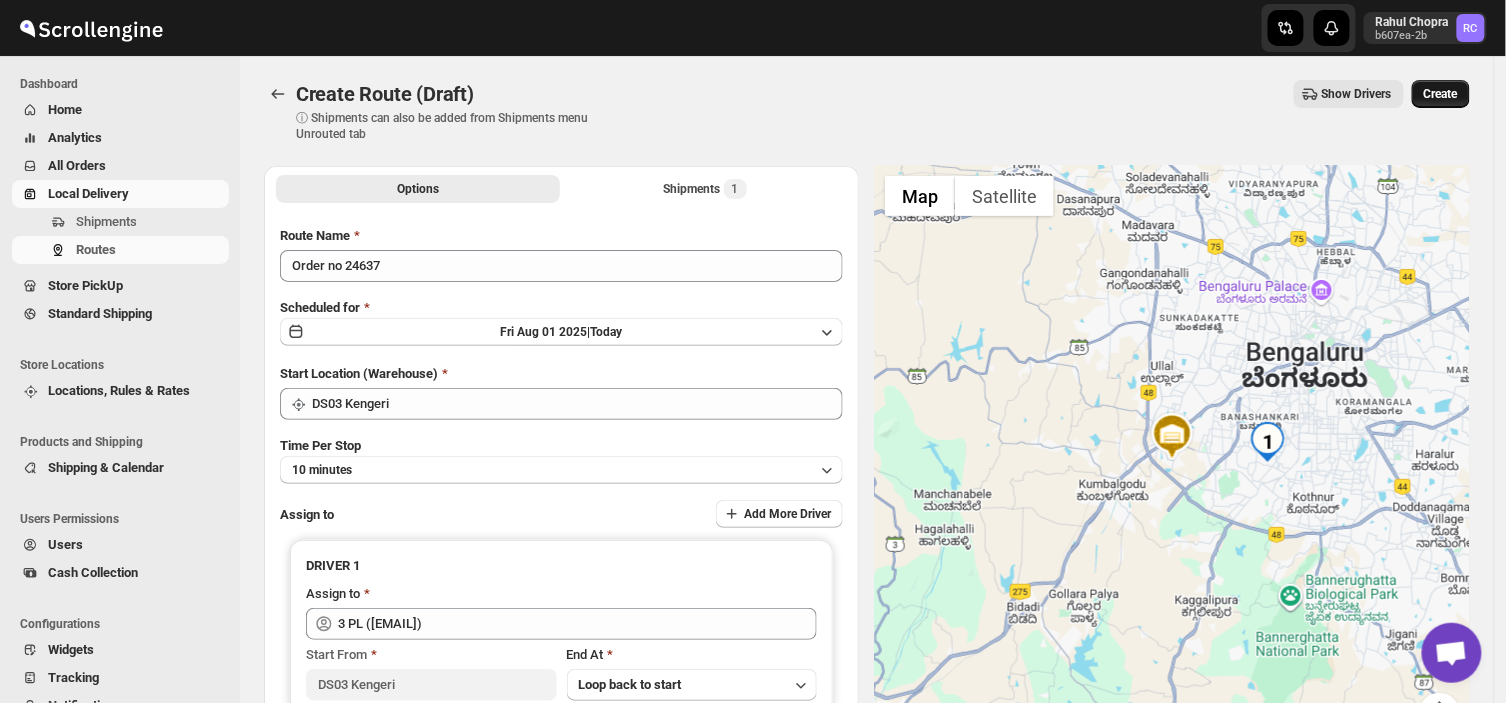 click on "Create" at bounding box center (1441, 94) 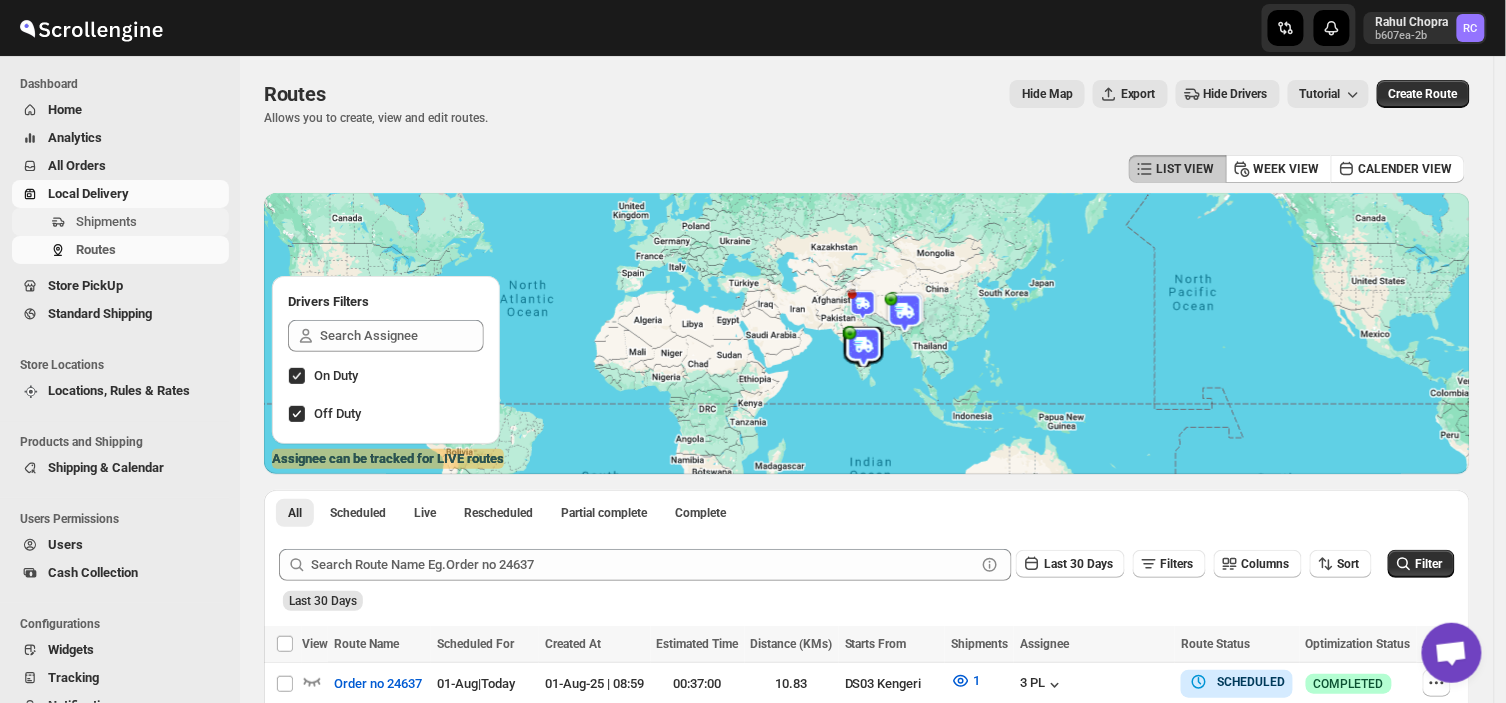 click on "Shipments" at bounding box center (106, 221) 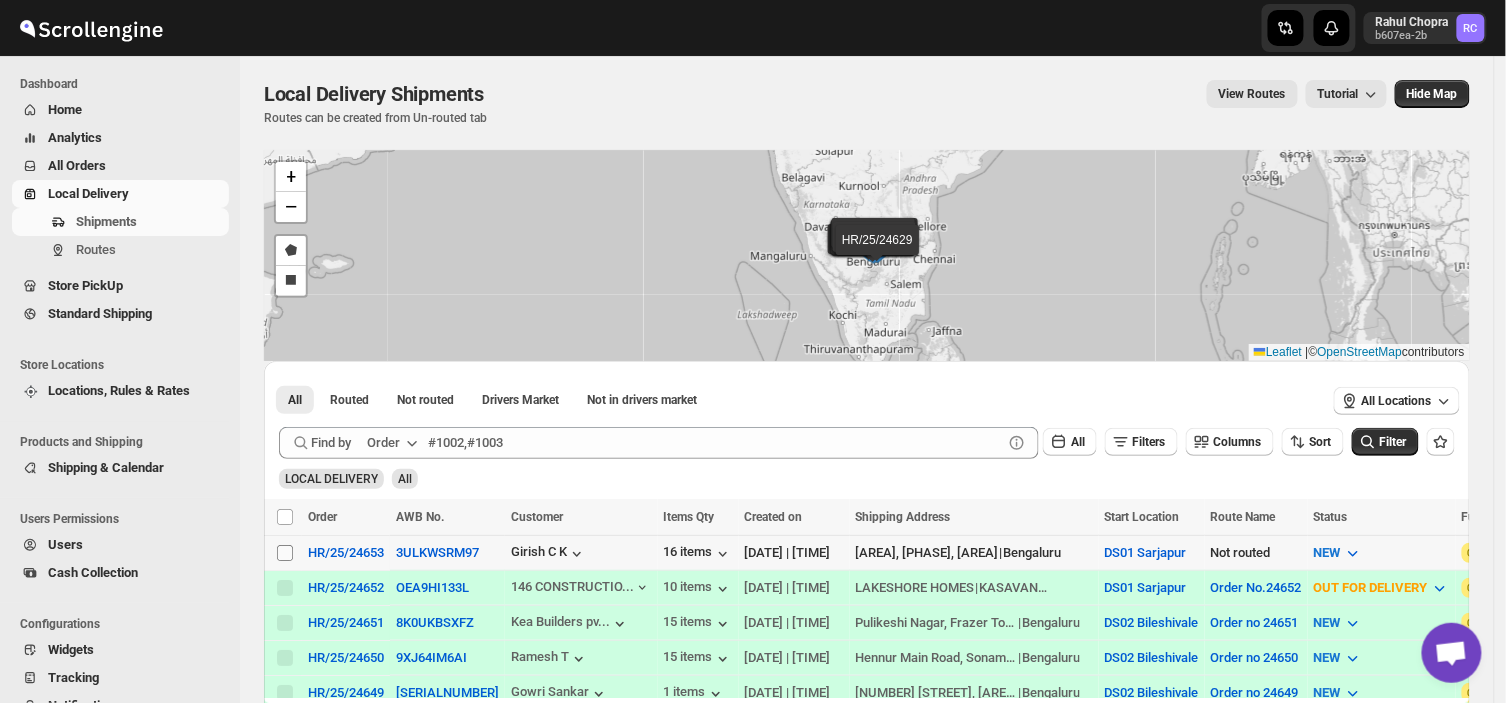 click on "Select shipment" at bounding box center (285, 553) 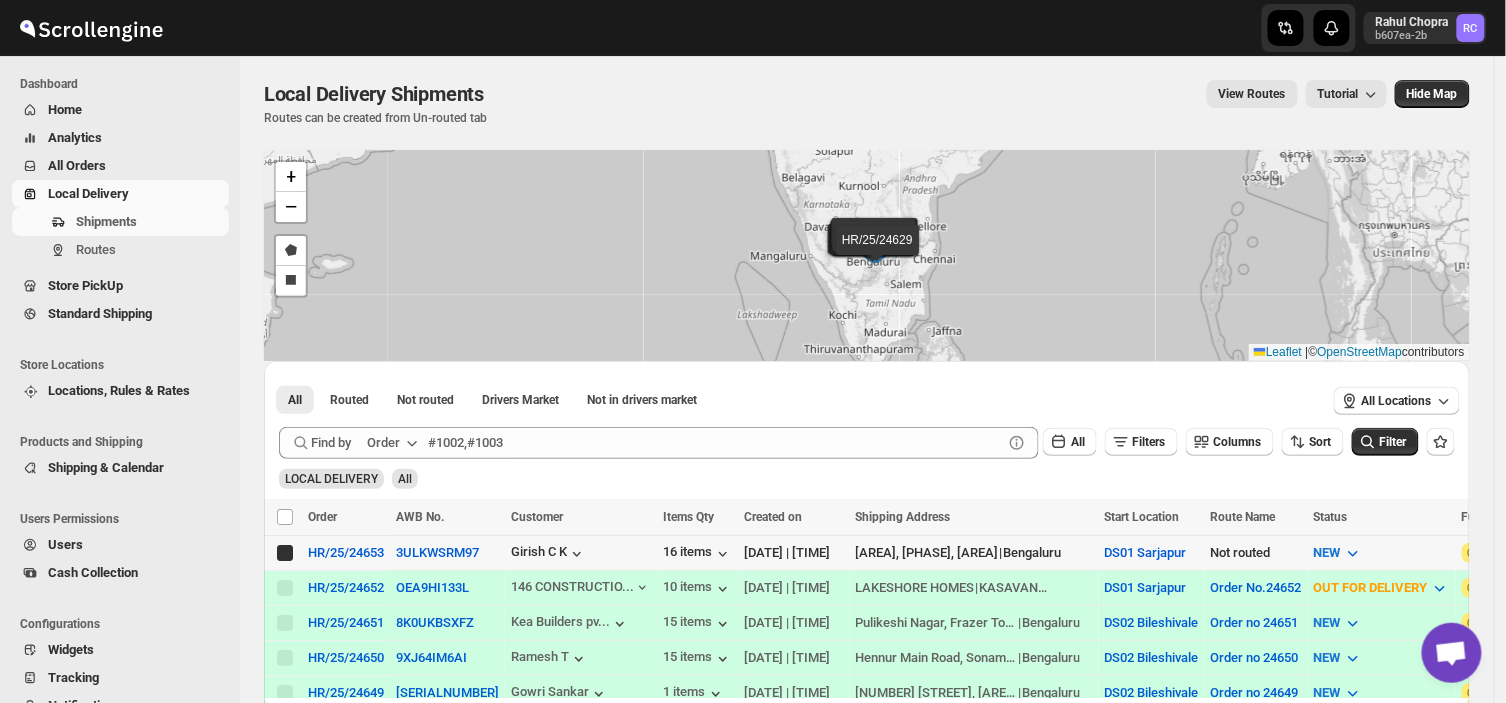 checkbox on "true" 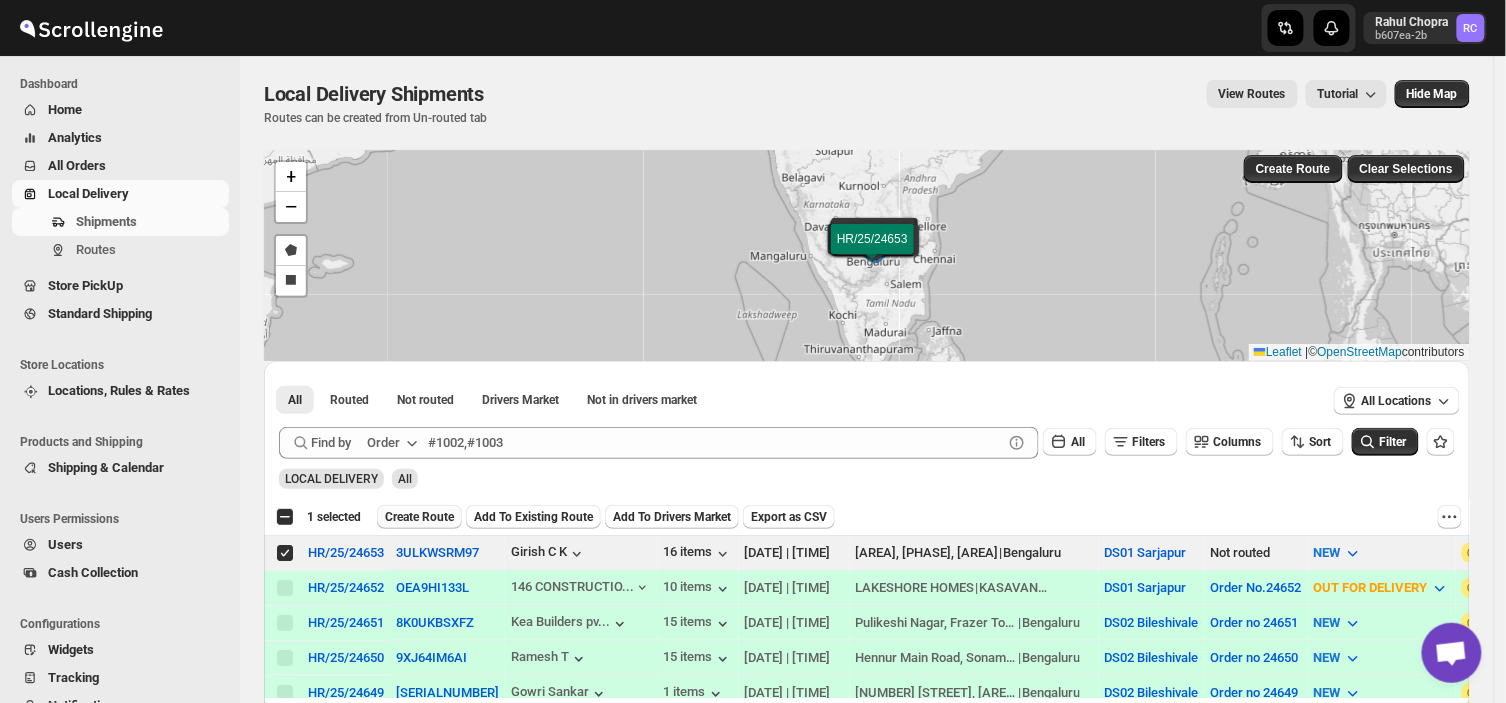 click on "Create Route" at bounding box center [419, 517] 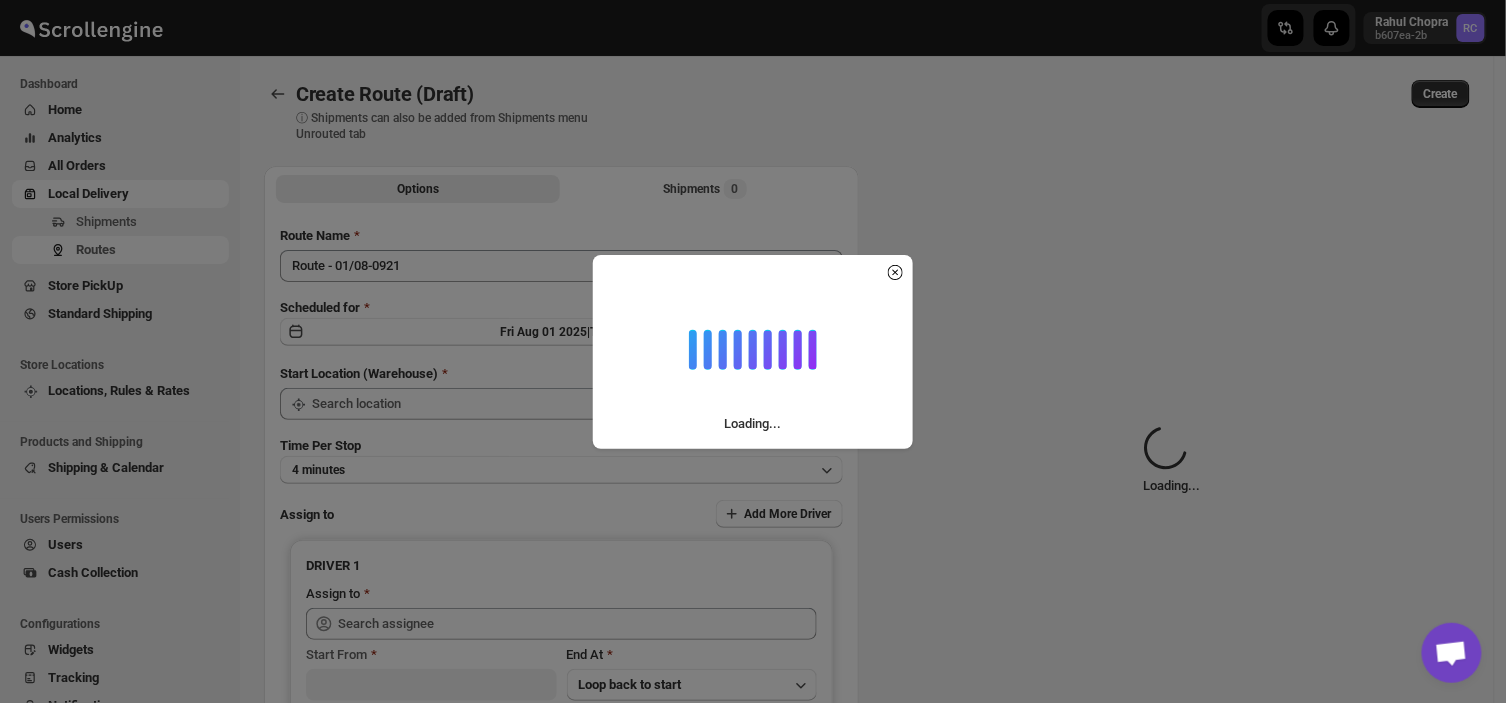 type on "Route - 01/08-0921" 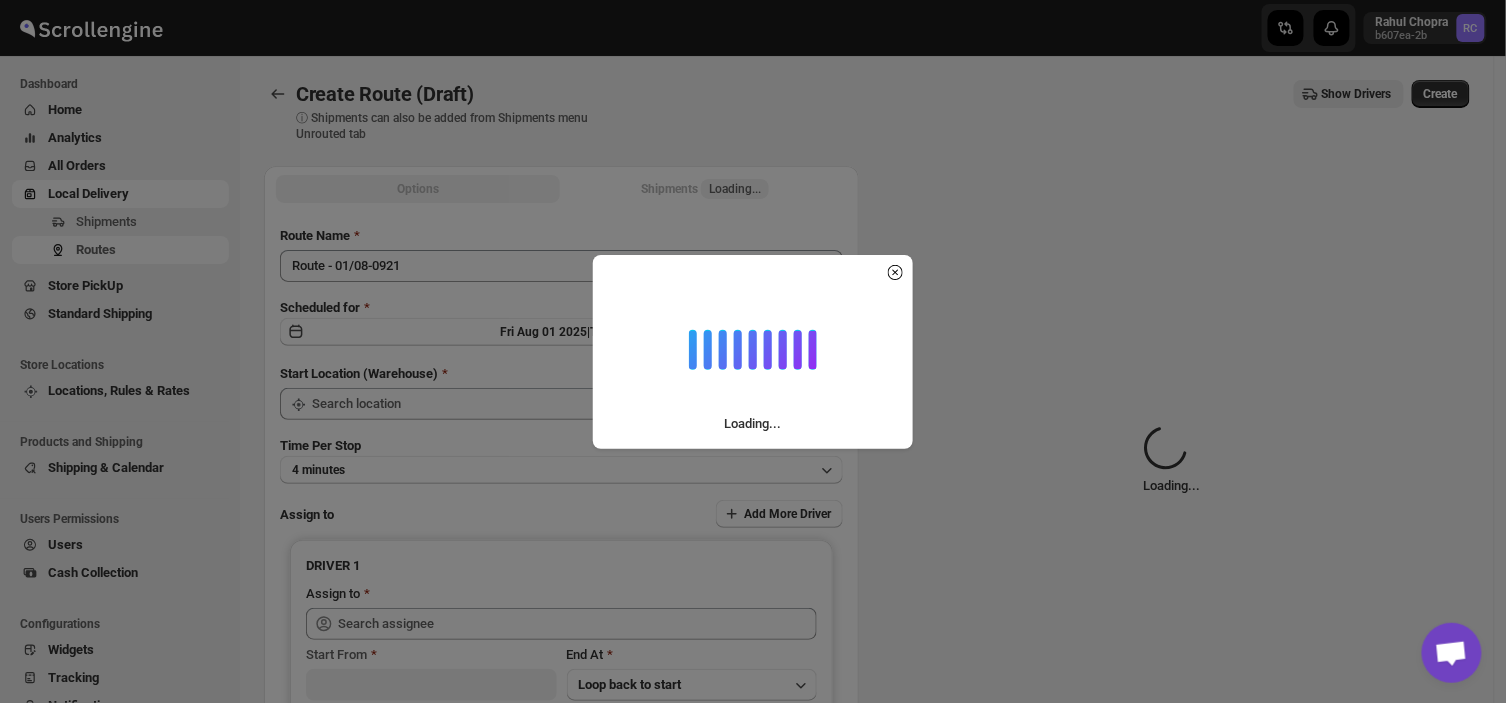 type on "DS01 Sarjapur" 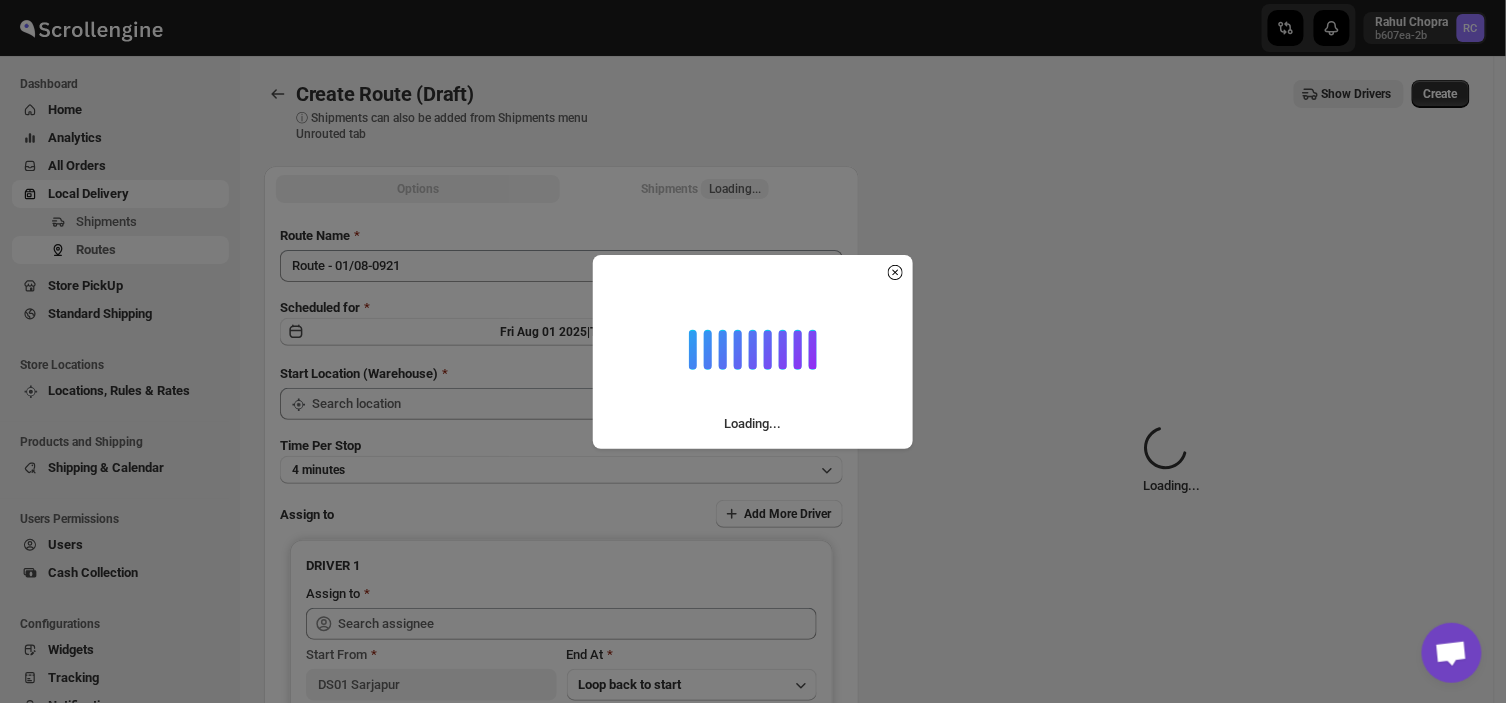 type on "DS01 Sarjapur" 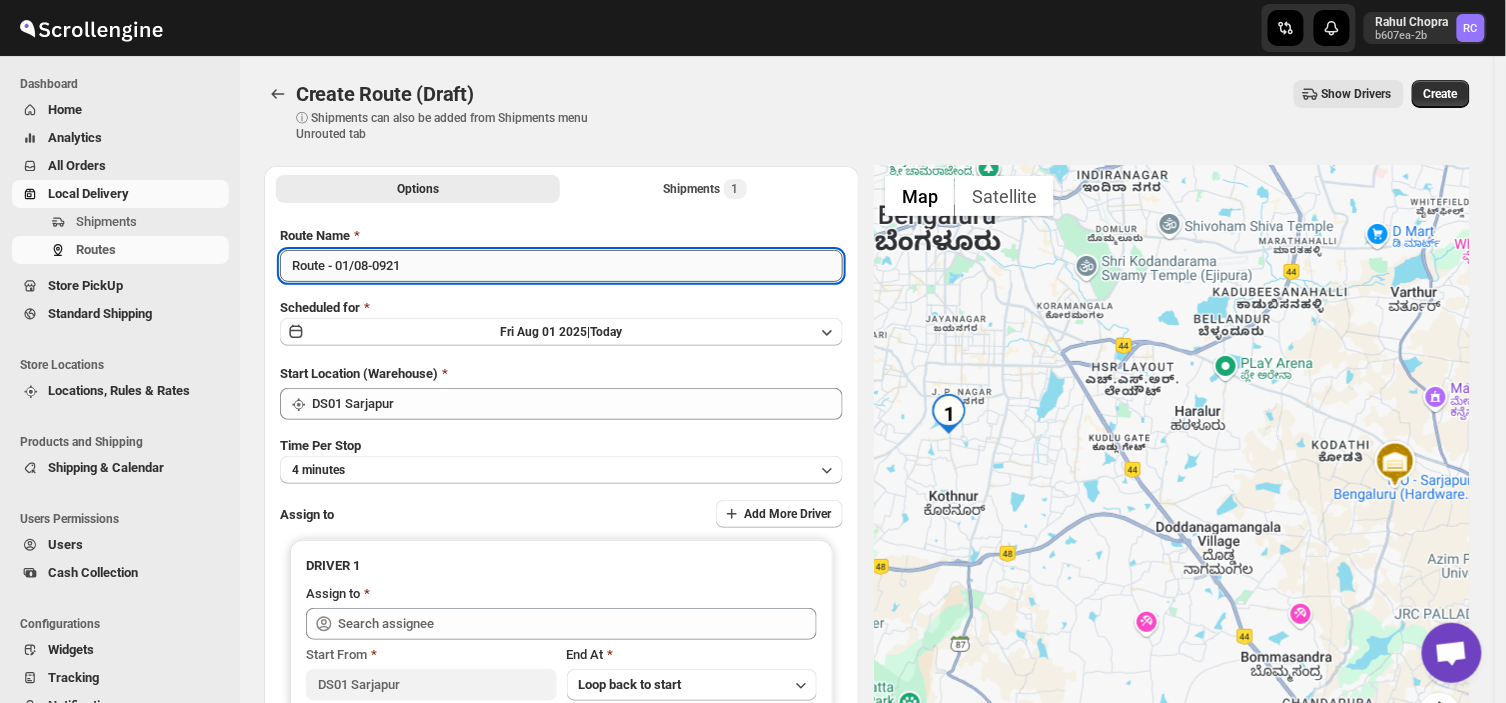 click on "Route - 01/08-0921" at bounding box center (561, 266) 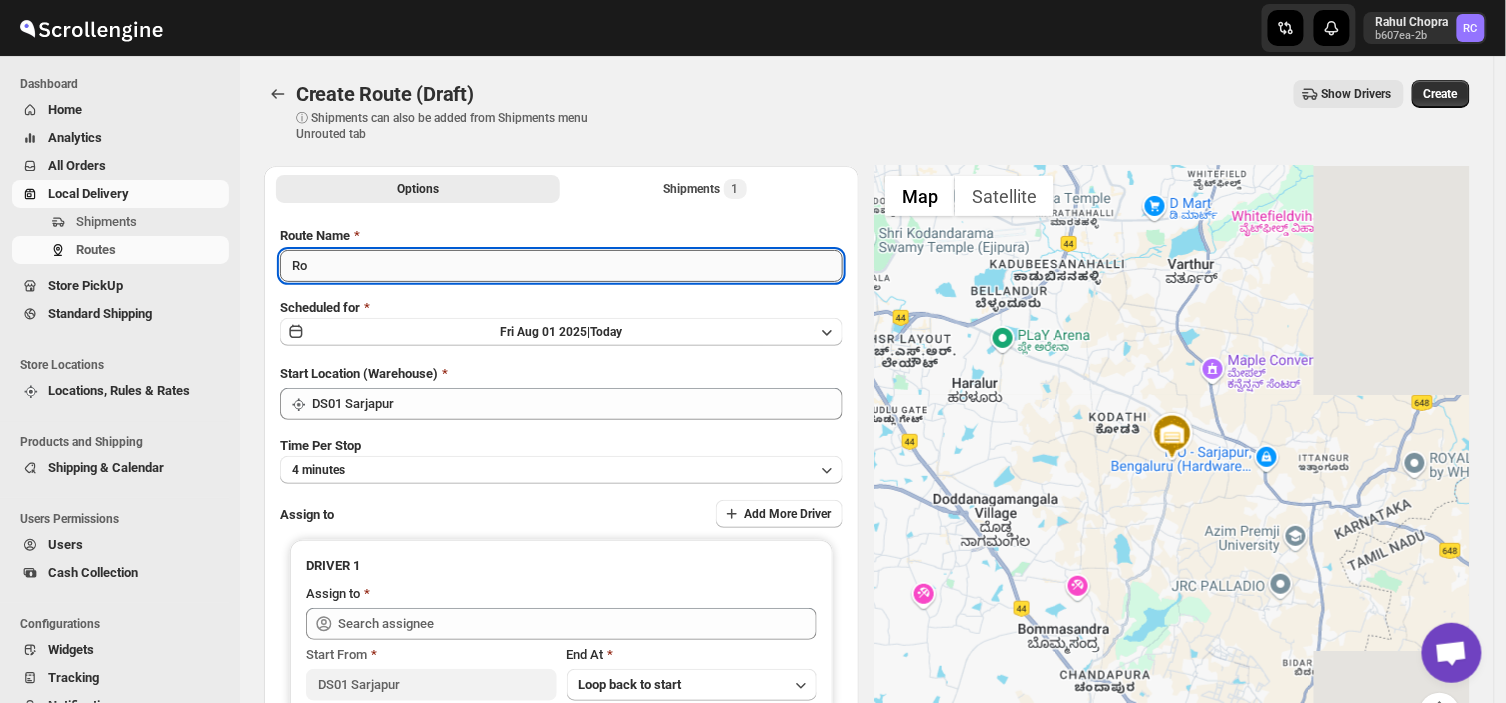 type on "R" 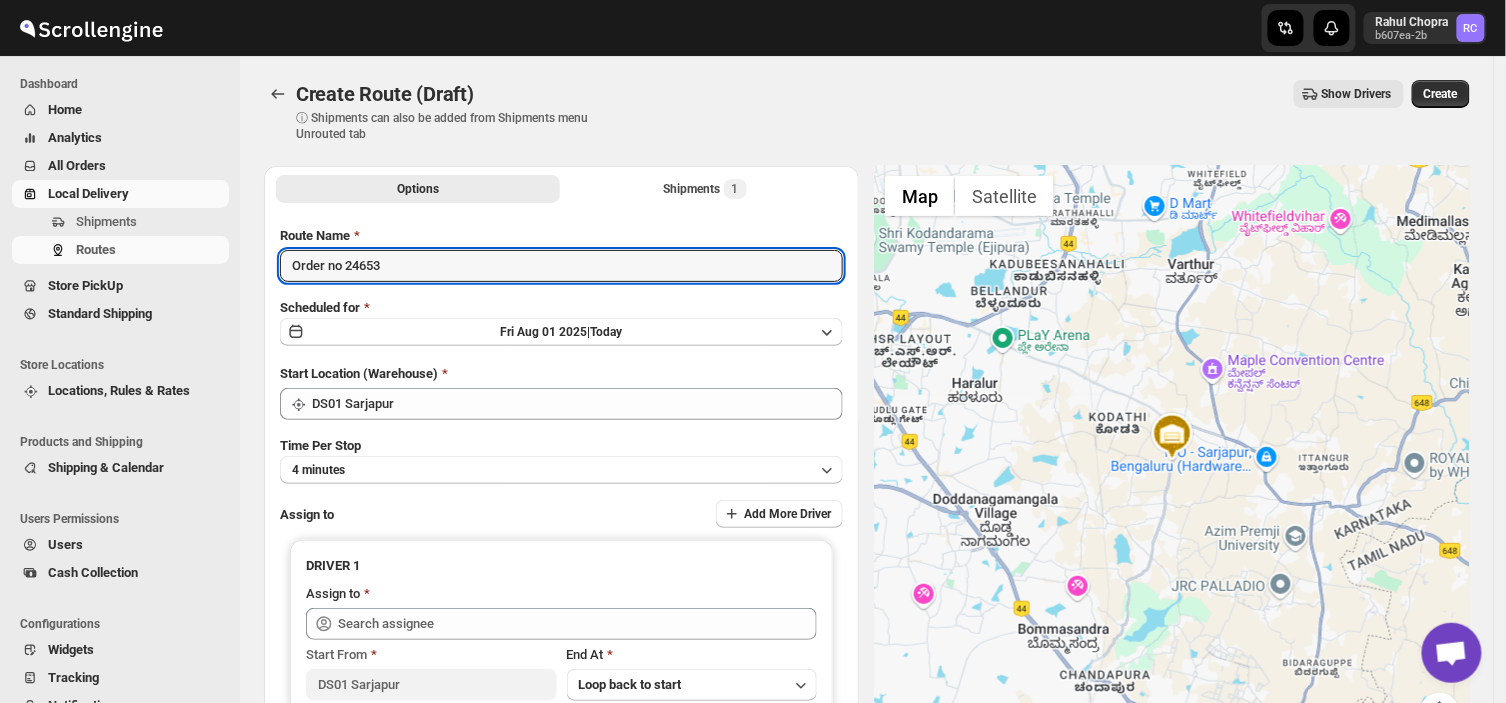 type on "Order no 24653" 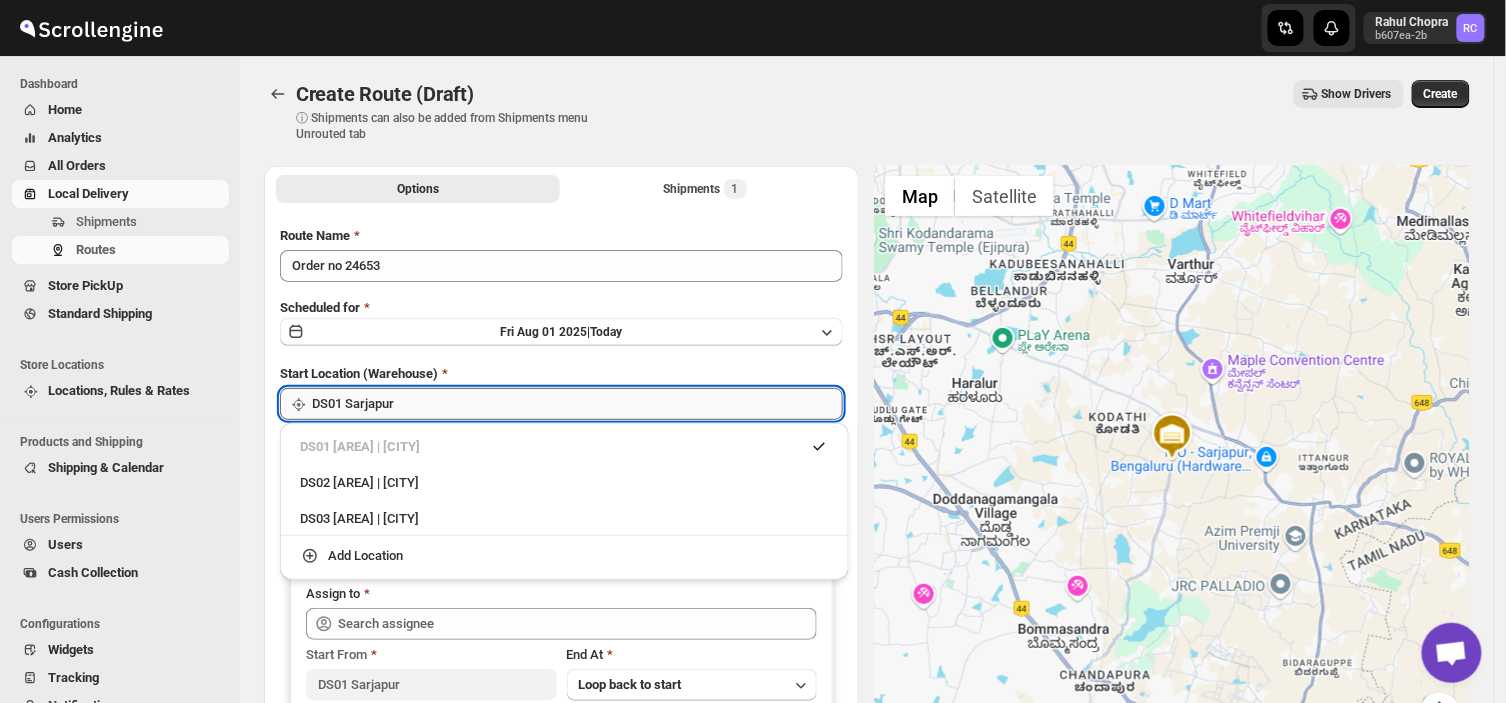 click on "DS01 Sarjapur" at bounding box center [577, 404] 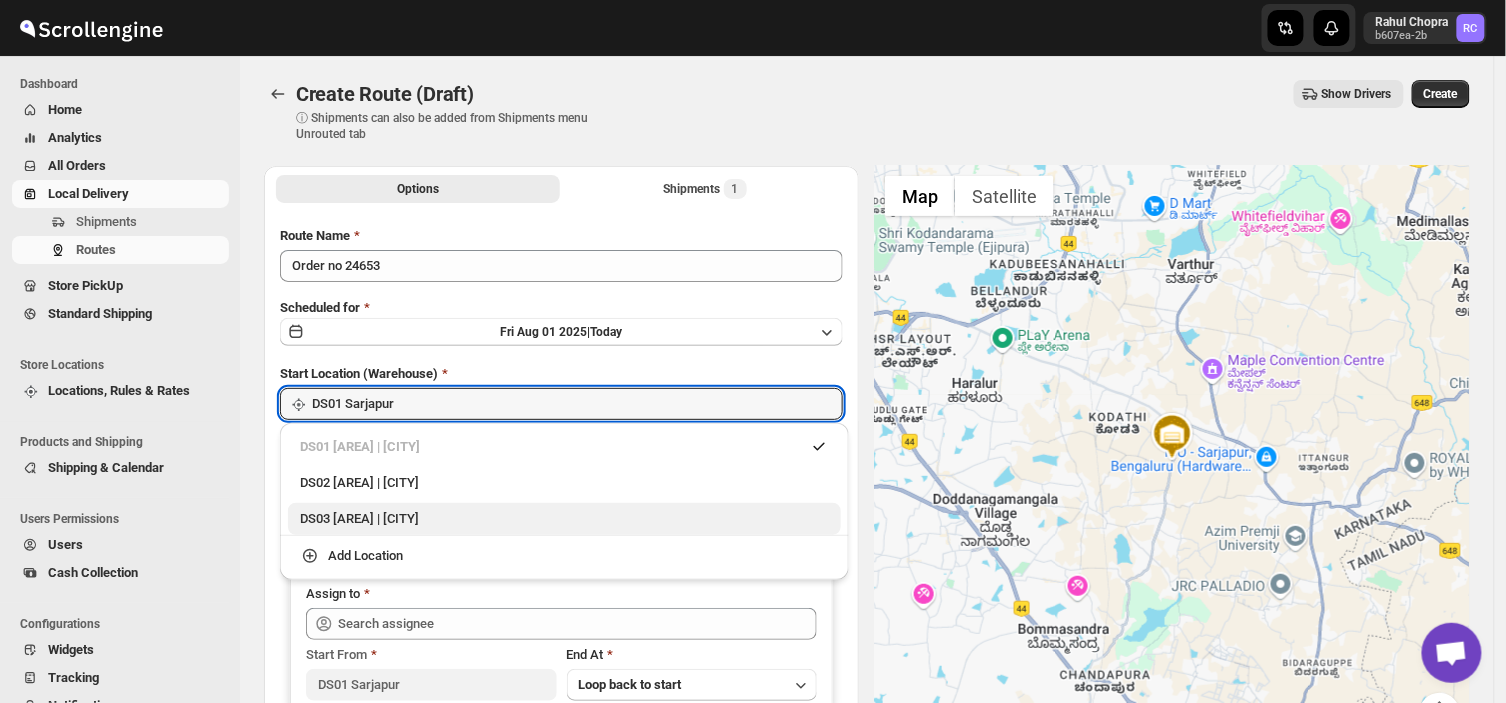 click on "DS03 [AREA] | [CITY]" at bounding box center [564, 519] 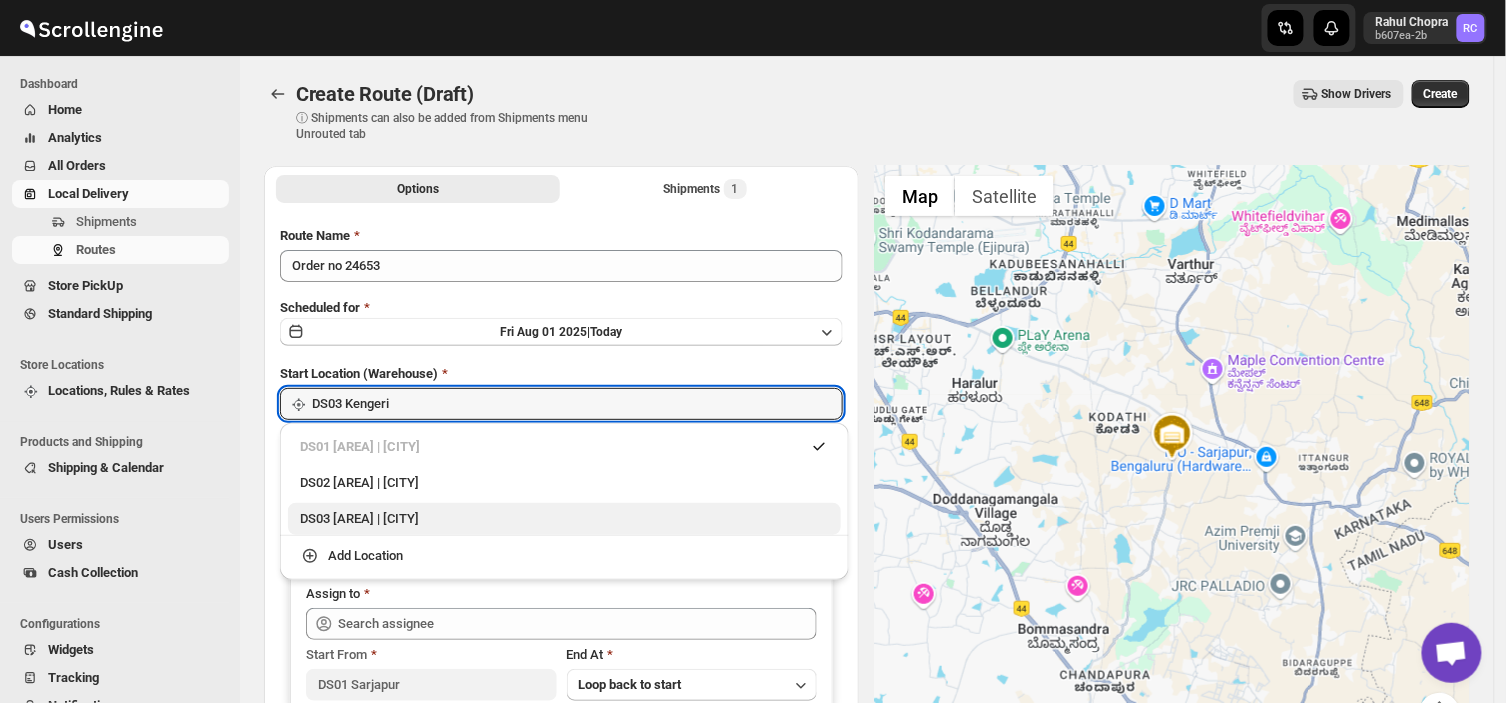 type on "DS03 Kengeri" 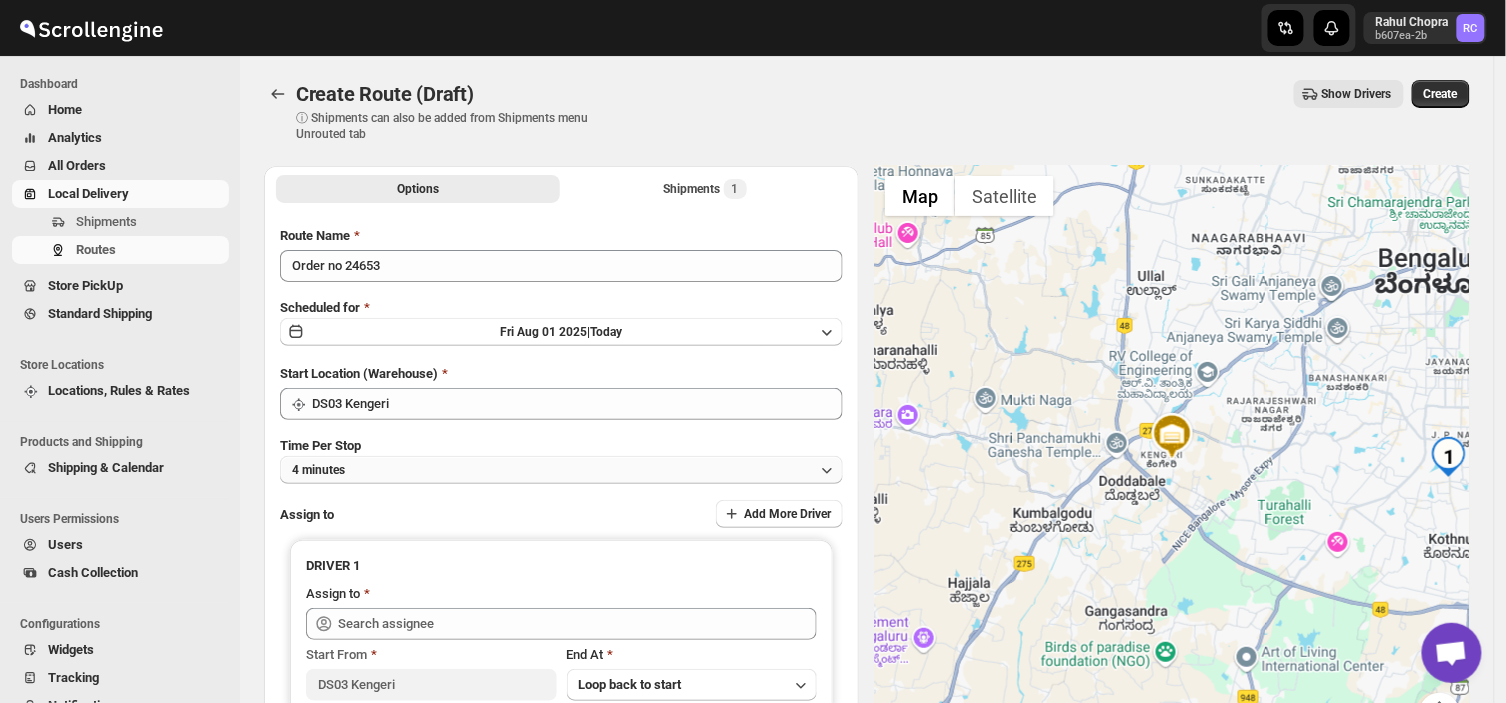 click on "4 minutes" at bounding box center [561, 470] 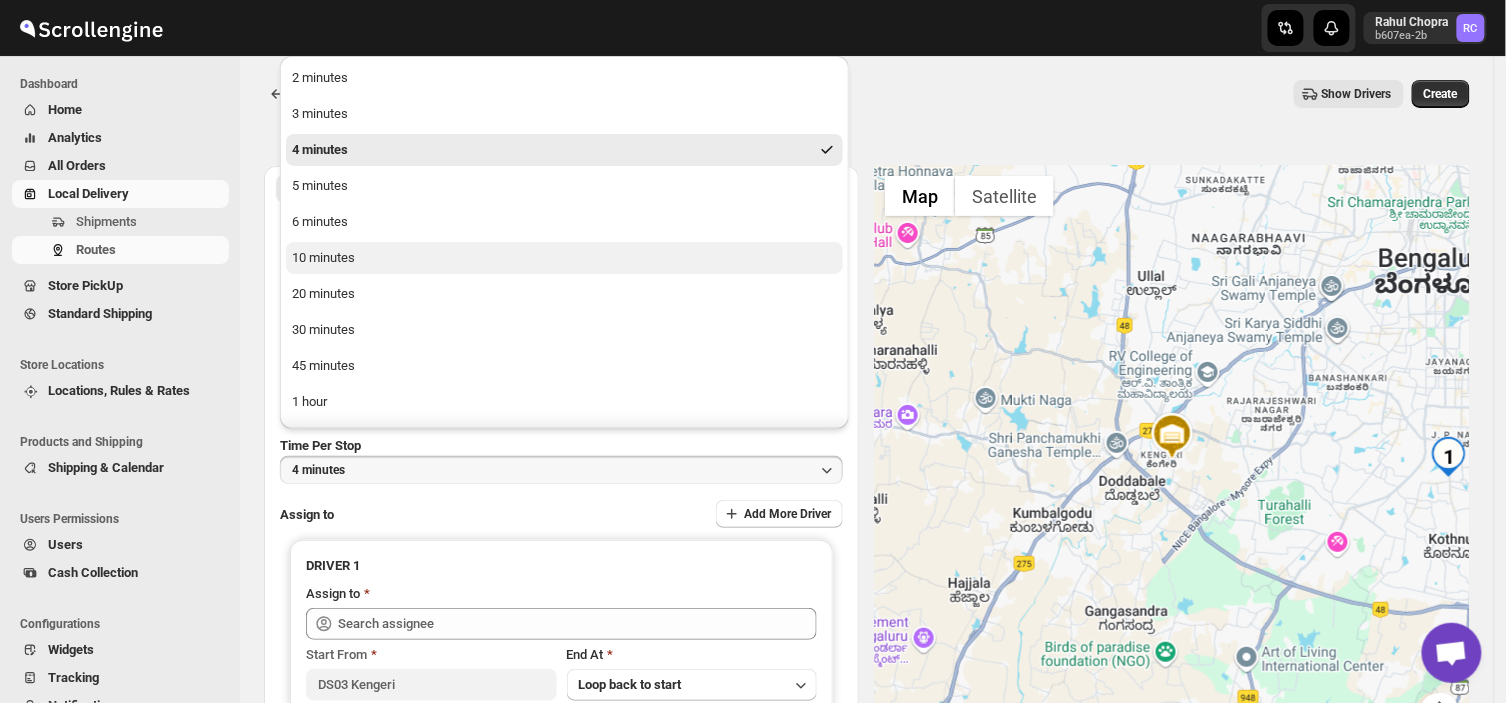 click on "10 minutes" at bounding box center (564, 258) 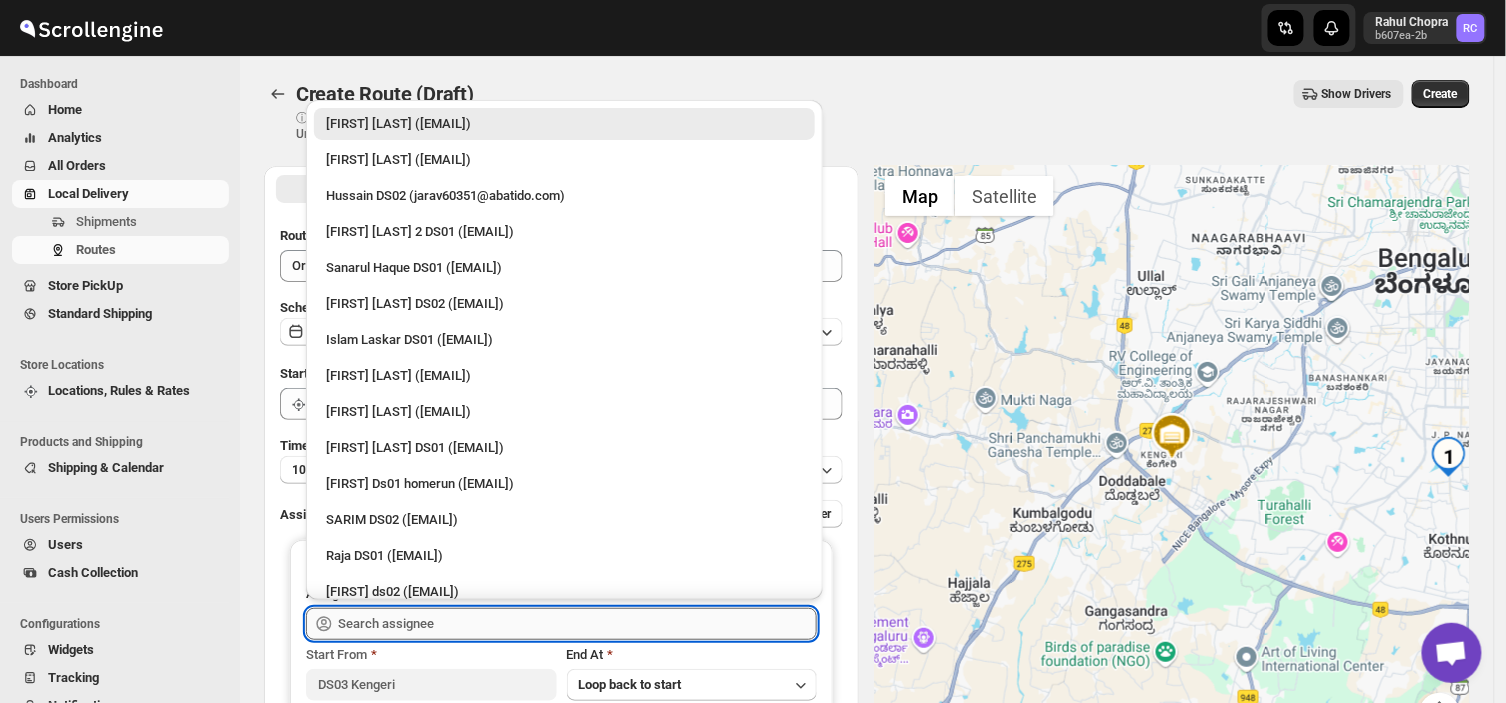 click at bounding box center [577, 624] 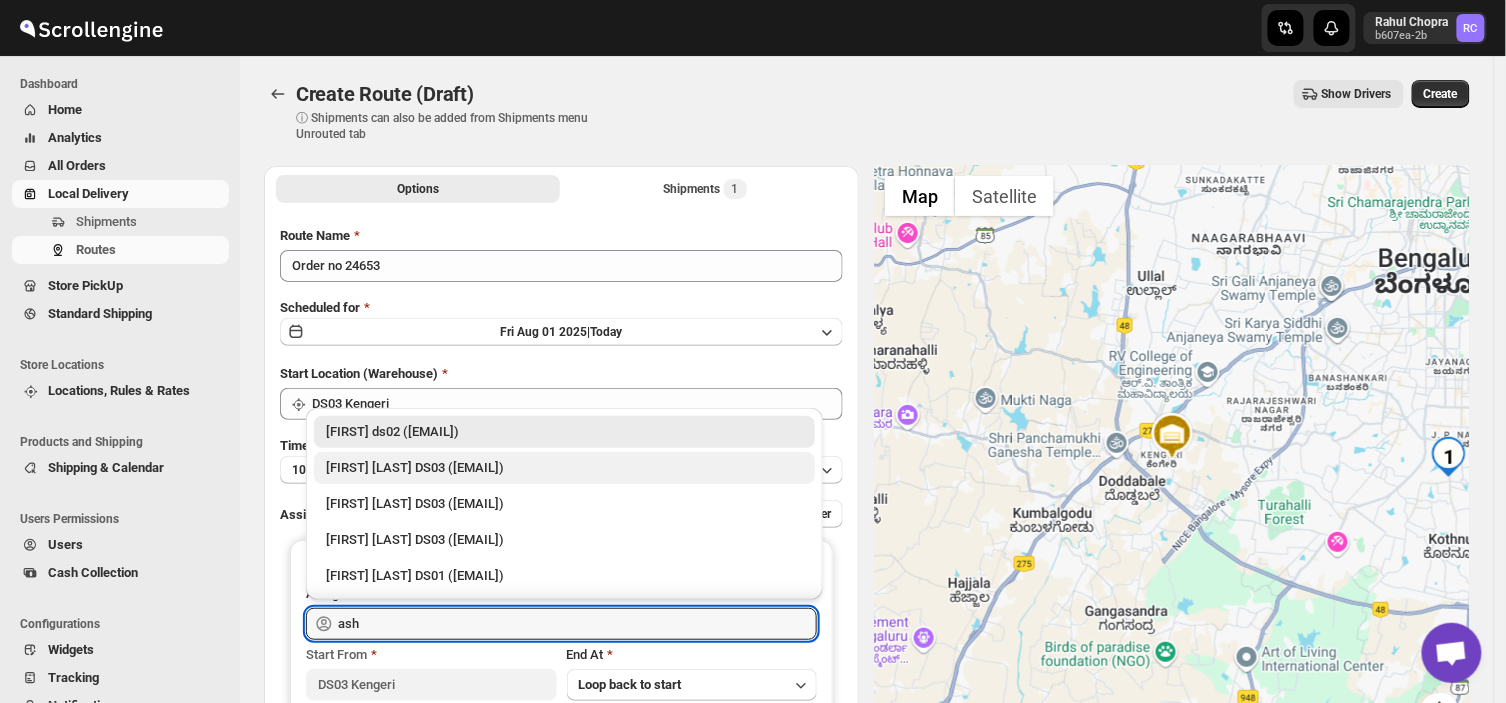 click on "[FIRST] [LAST] DS03 ([EMAIL])" at bounding box center (564, 468) 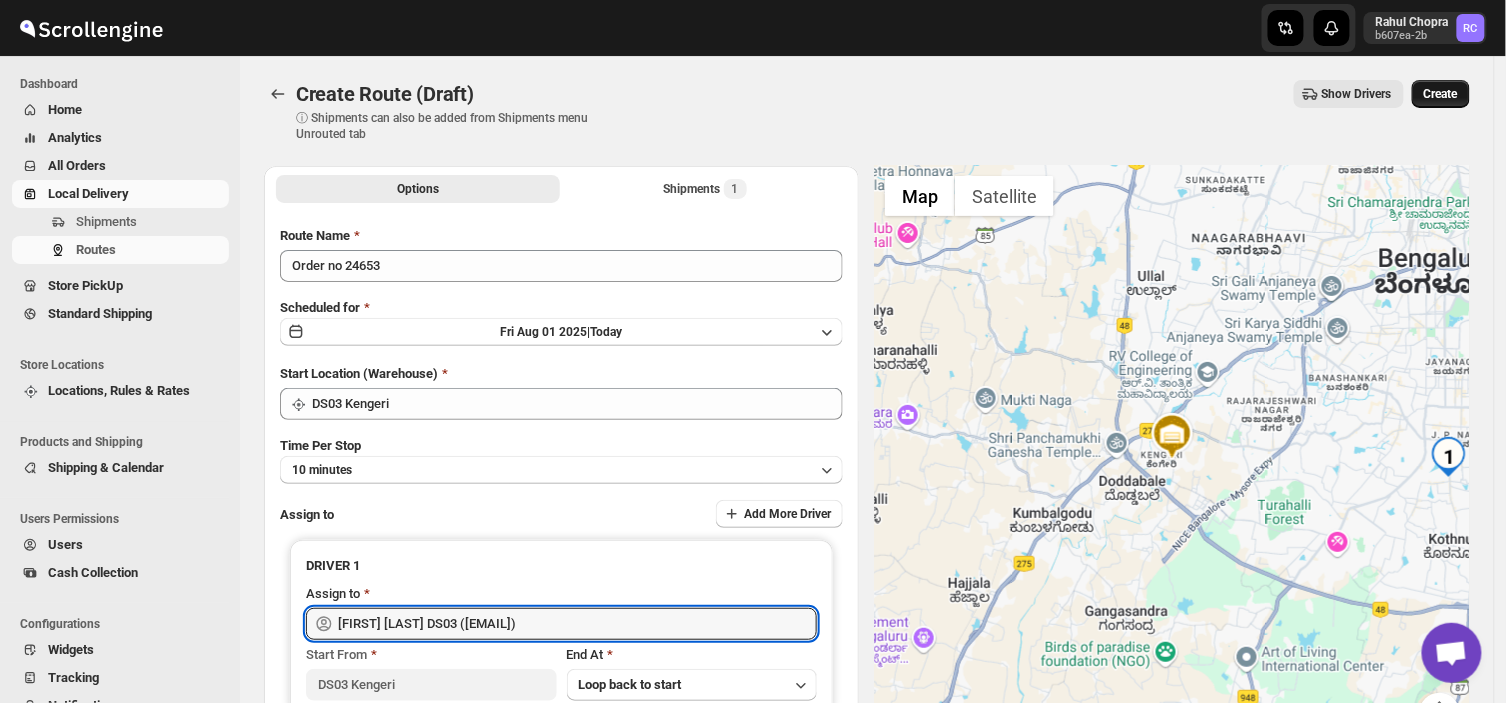 type on "[FIRST] [LAST] DS03 ([EMAIL])" 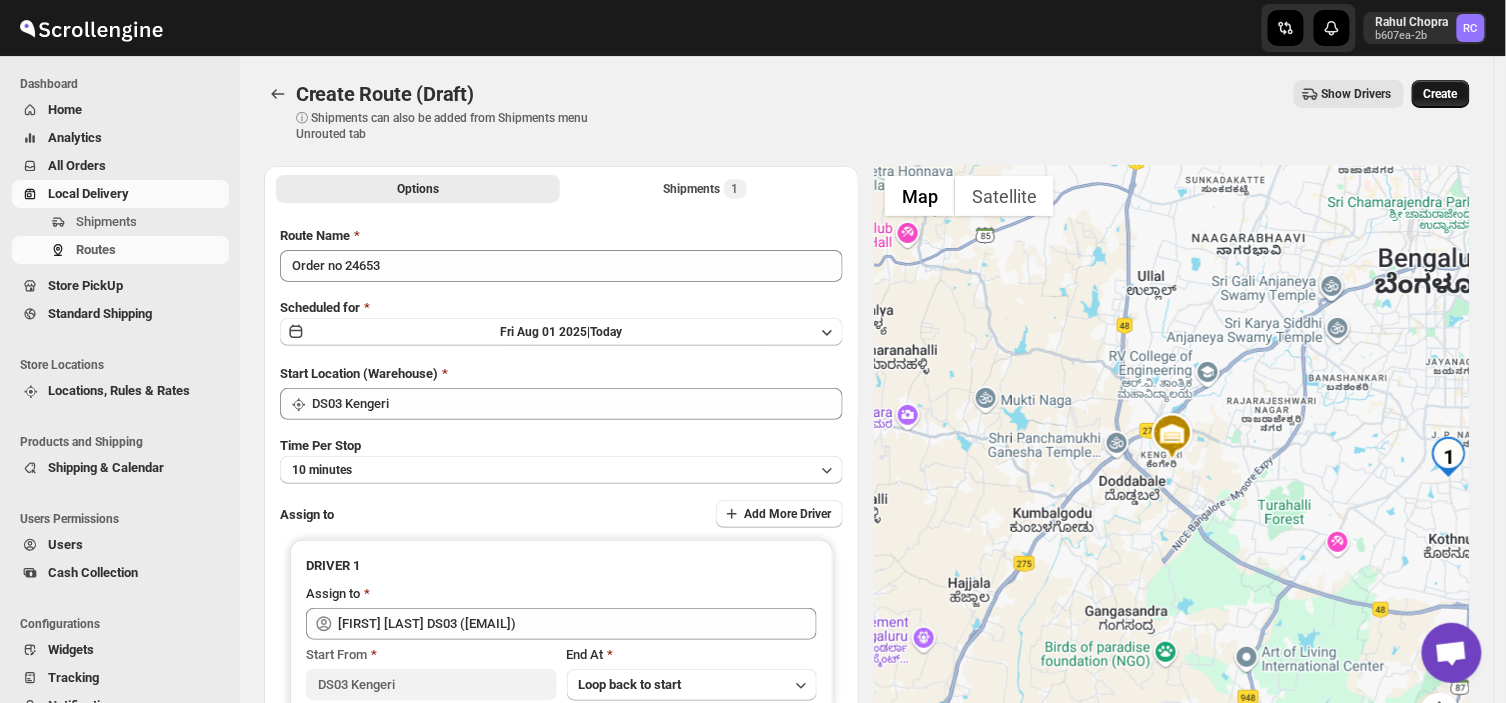 click on "Create" at bounding box center [1441, 94] 